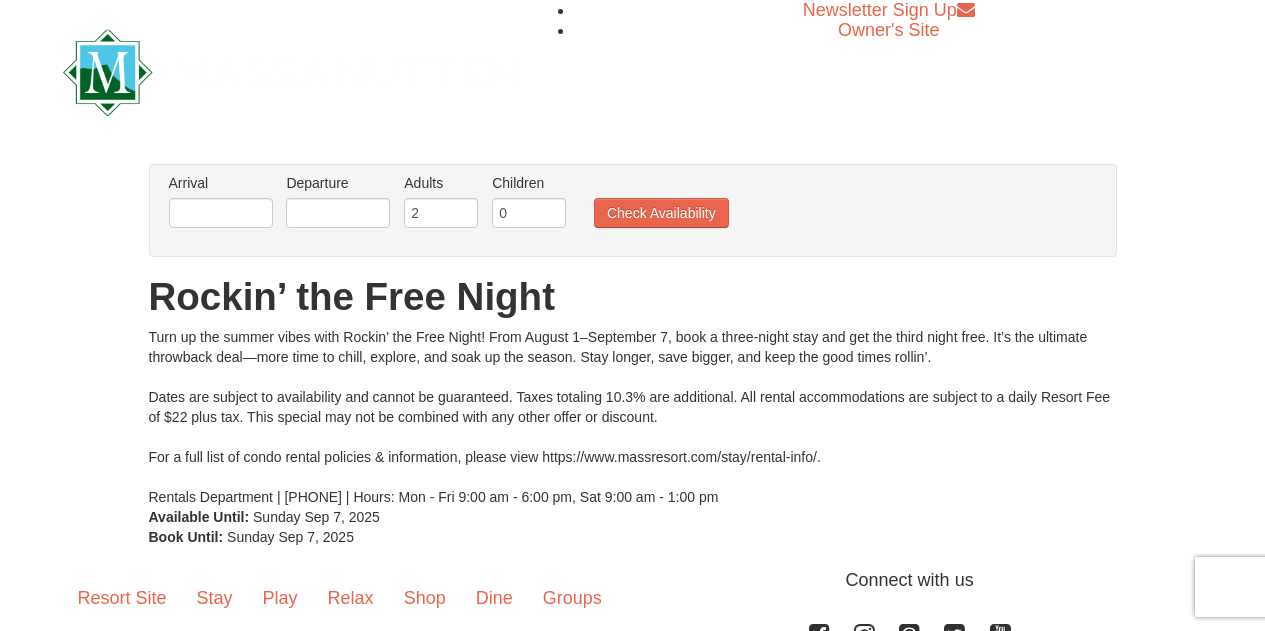 scroll, scrollTop: 0, scrollLeft: 0, axis: both 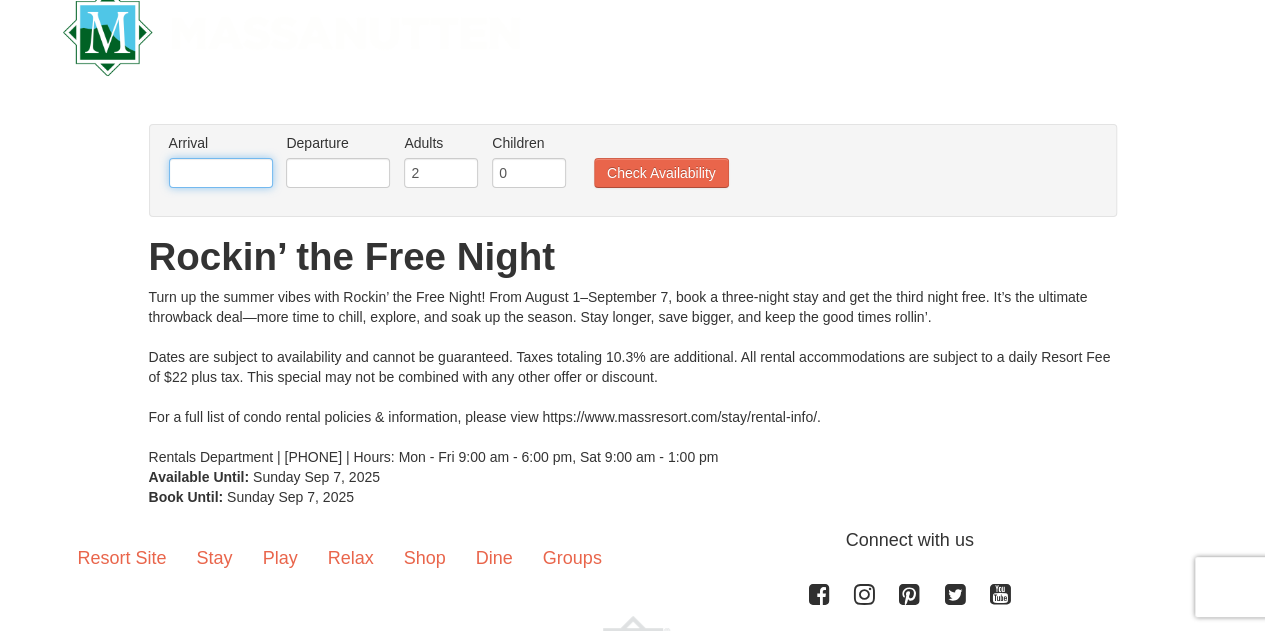 click at bounding box center [221, 173] 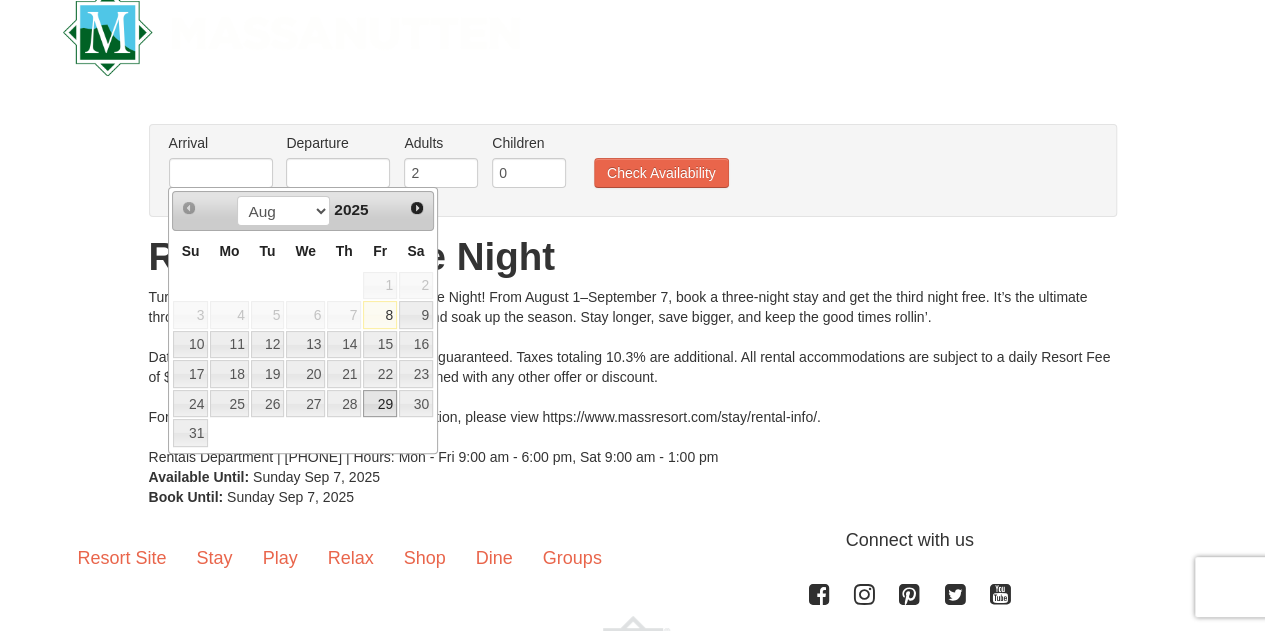click on "29" at bounding box center (380, 404) 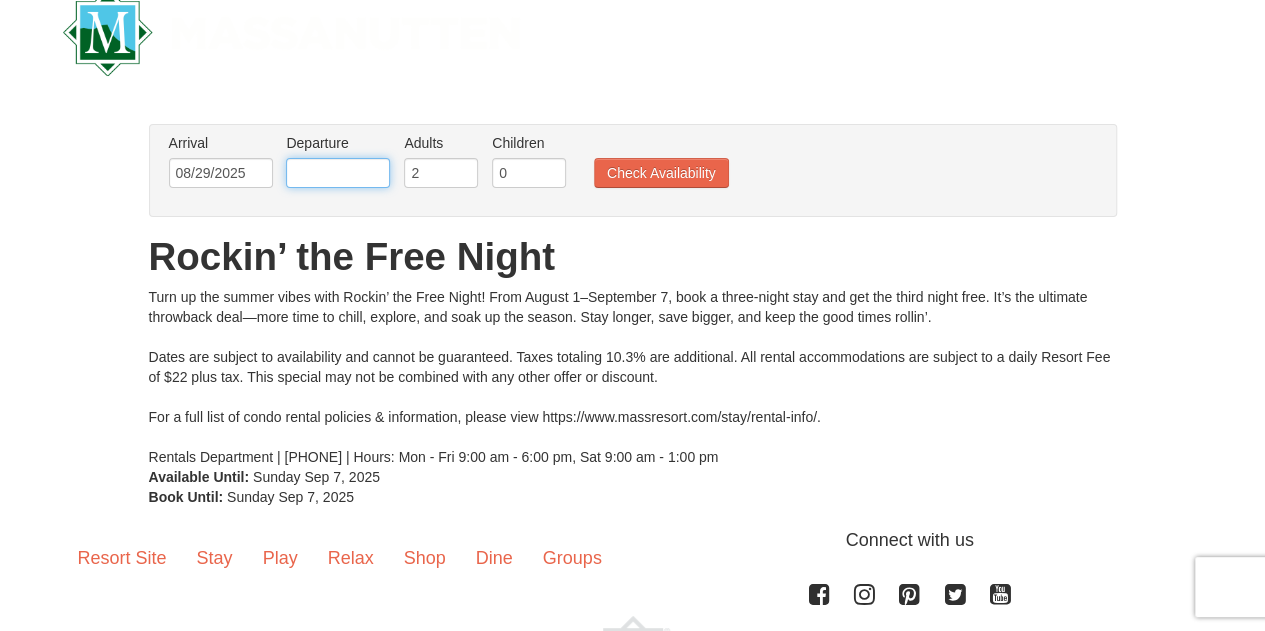 click at bounding box center [338, 173] 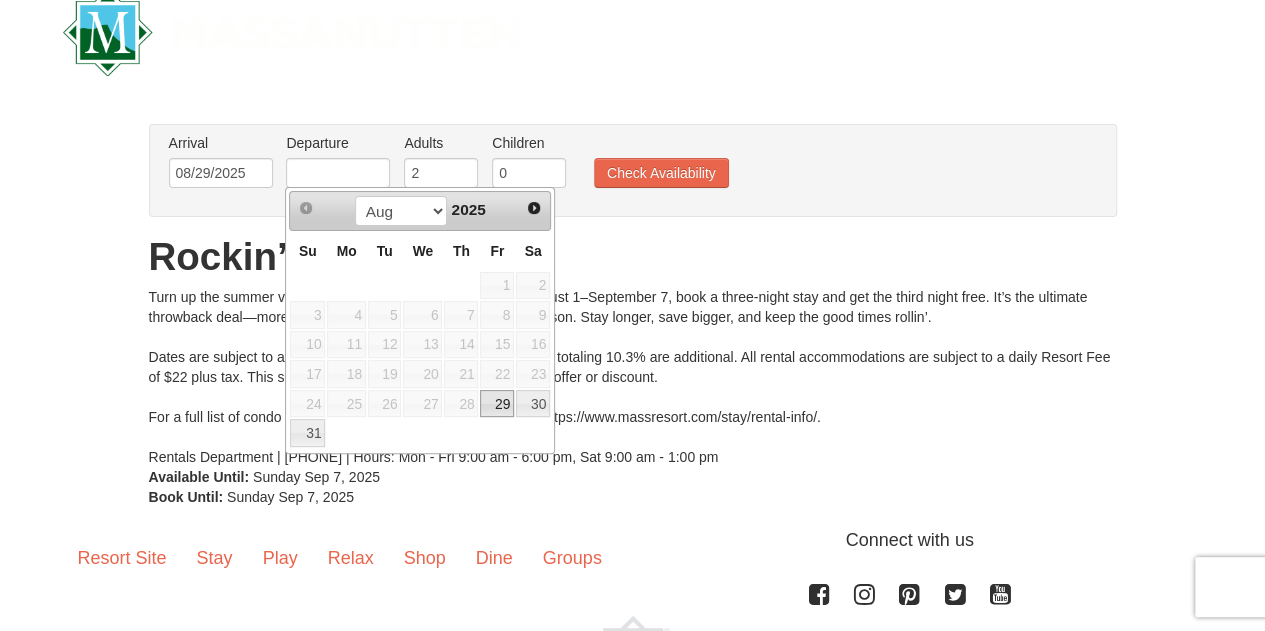 click on "Prev Next Aug Sep   2025" at bounding box center [420, 211] 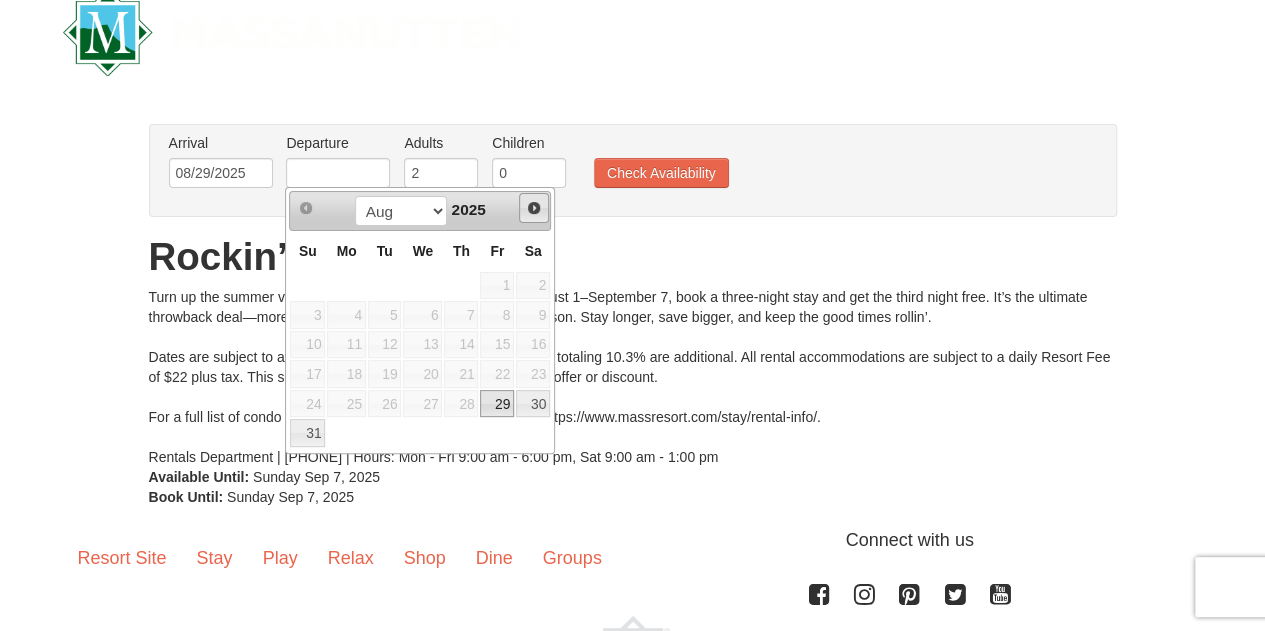 click on "Next" at bounding box center (534, 208) 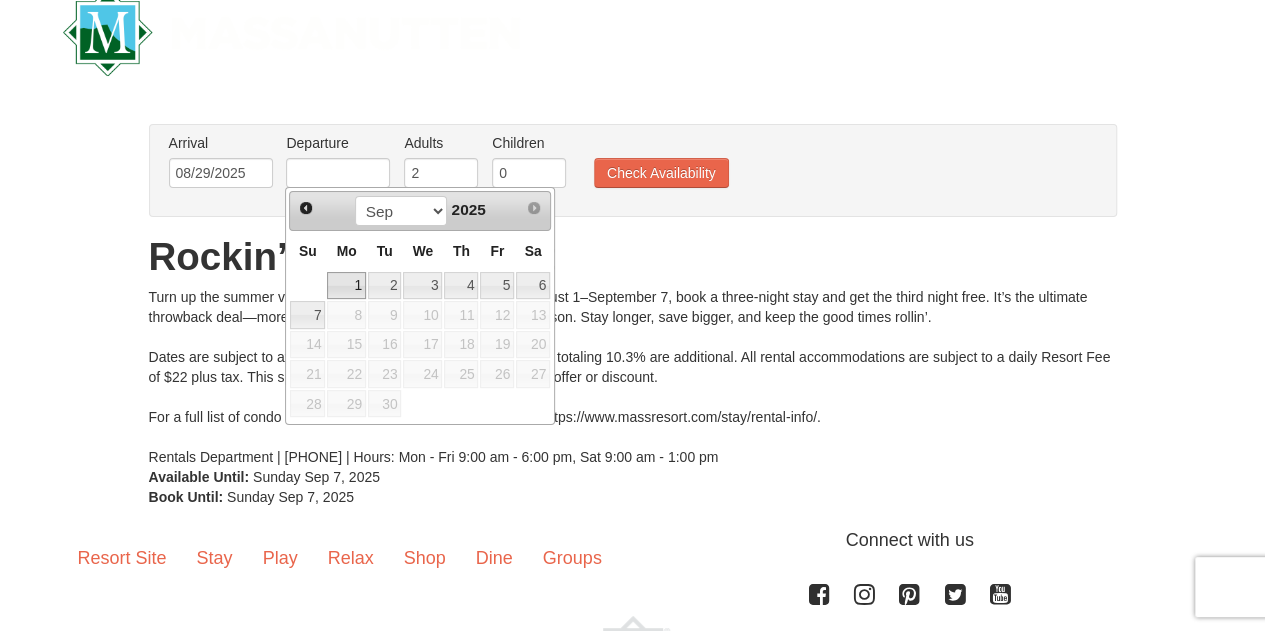 click on "1" at bounding box center (346, 286) 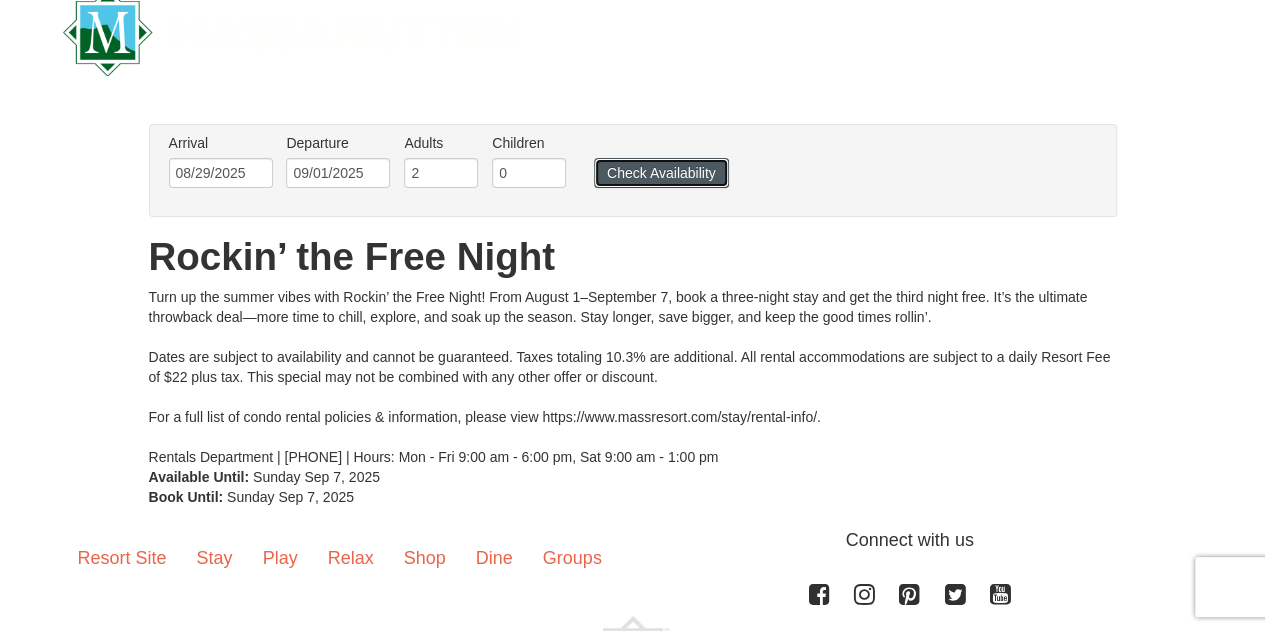 click on "Check Availability" at bounding box center (661, 173) 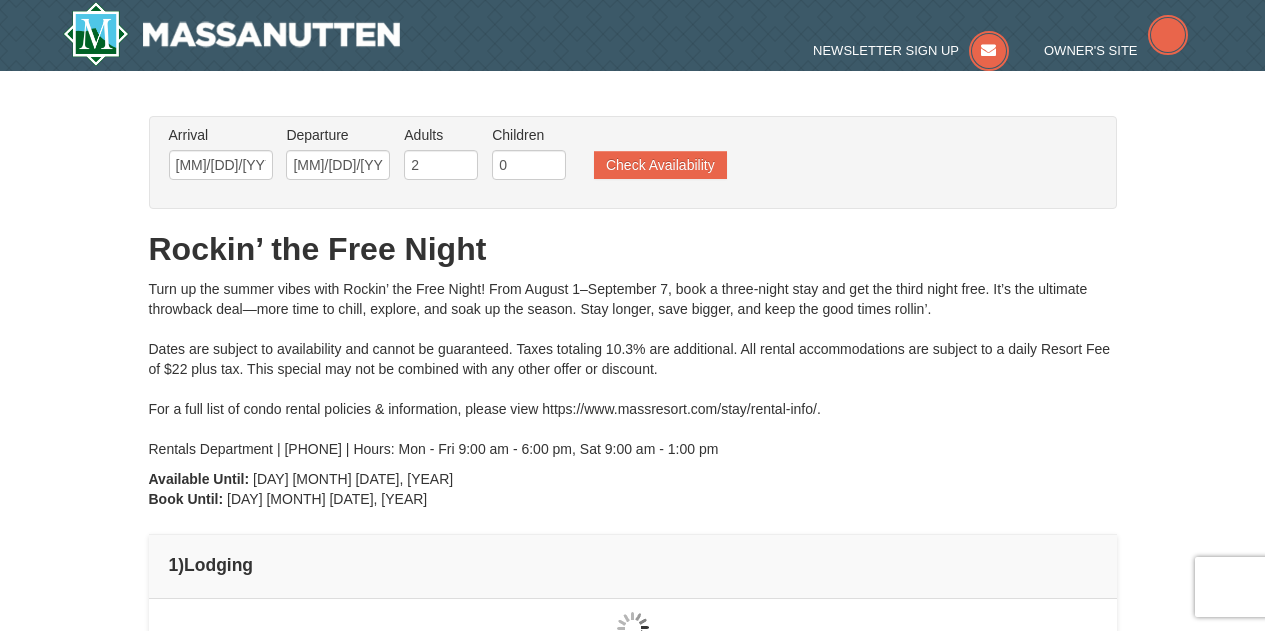 scroll, scrollTop: 0, scrollLeft: 0, axis: both 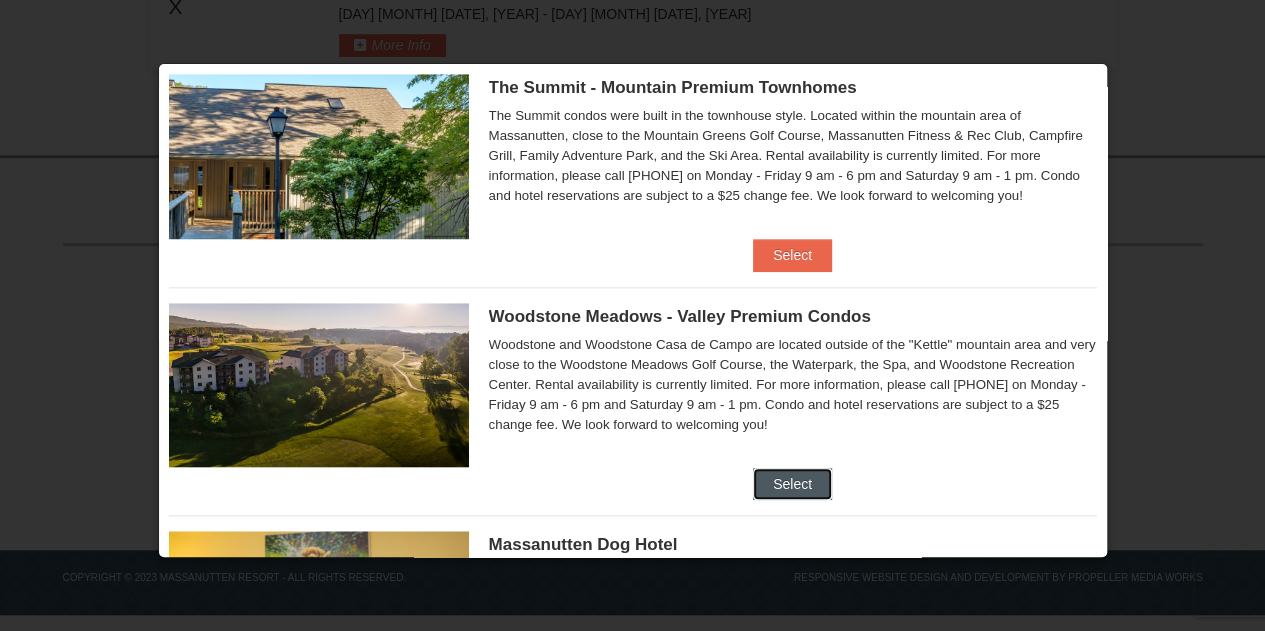 click on "Select" at bounding box center [792, 484] 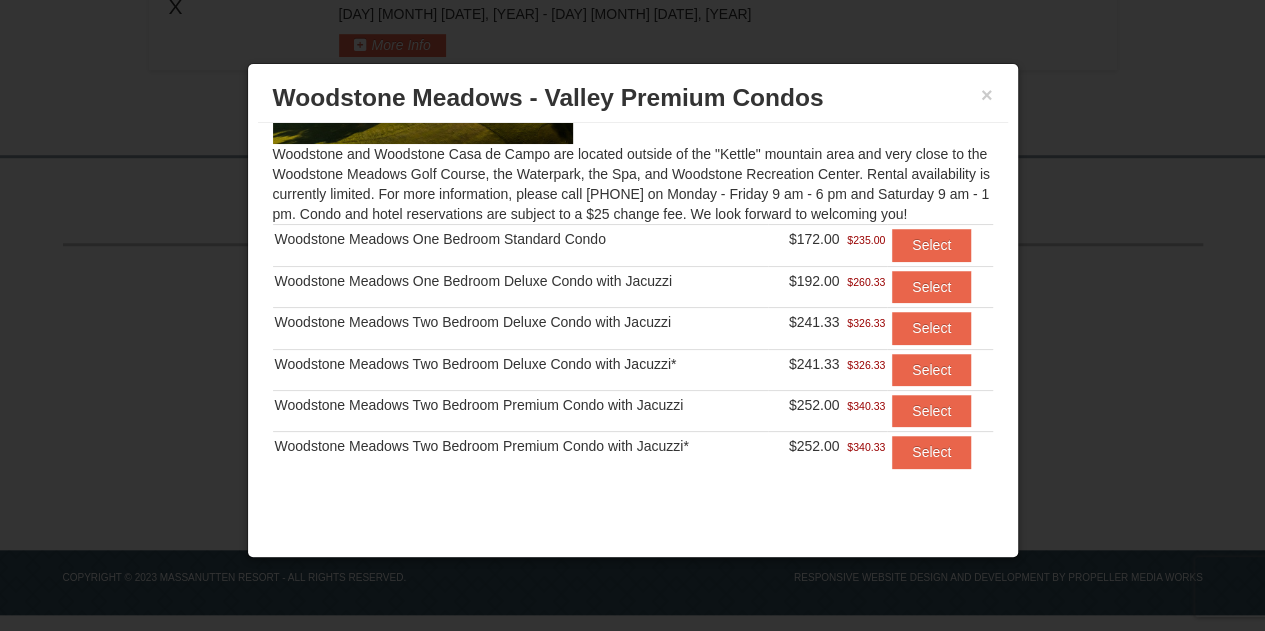 scroll, scrollTop: 0, scrollLeft: 0, axis: both 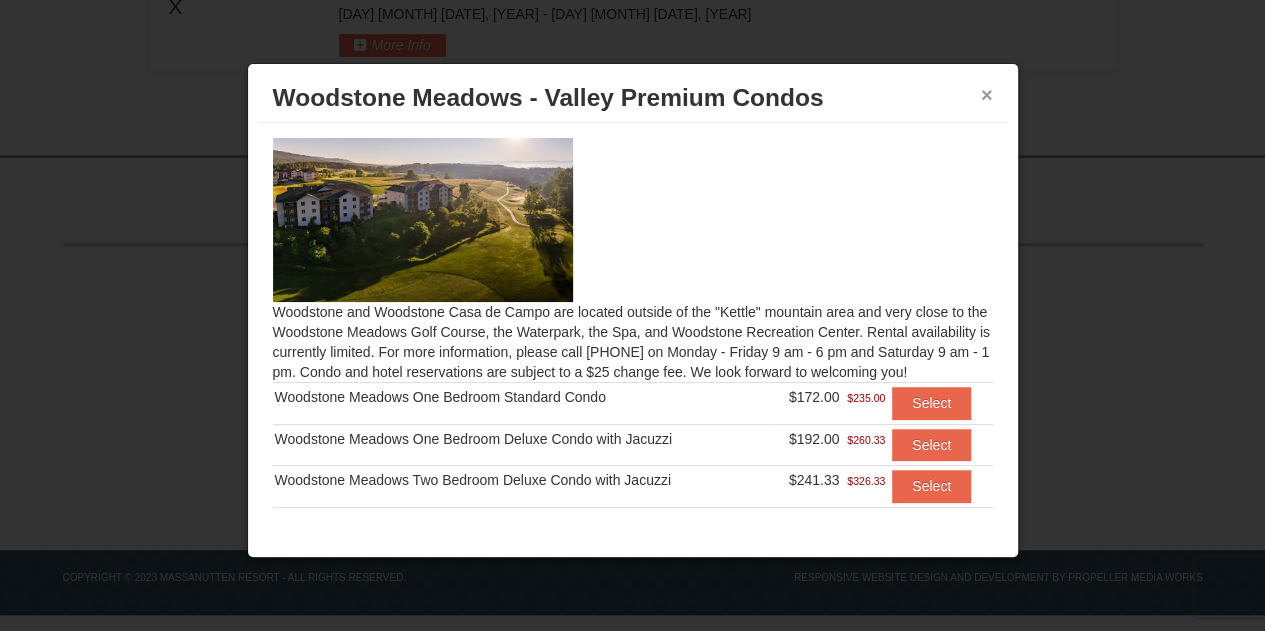 click on "×" at bounding box center [987, 95] 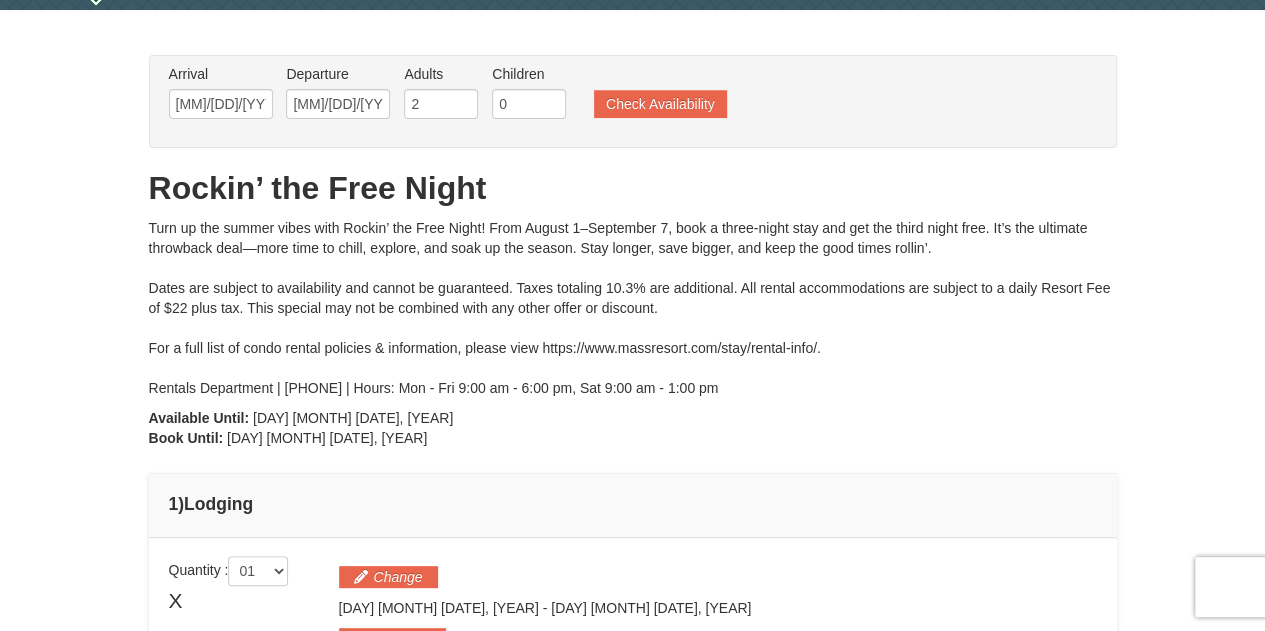 scroll, scrollTop: 0, scrollLeft: 0, axis: both 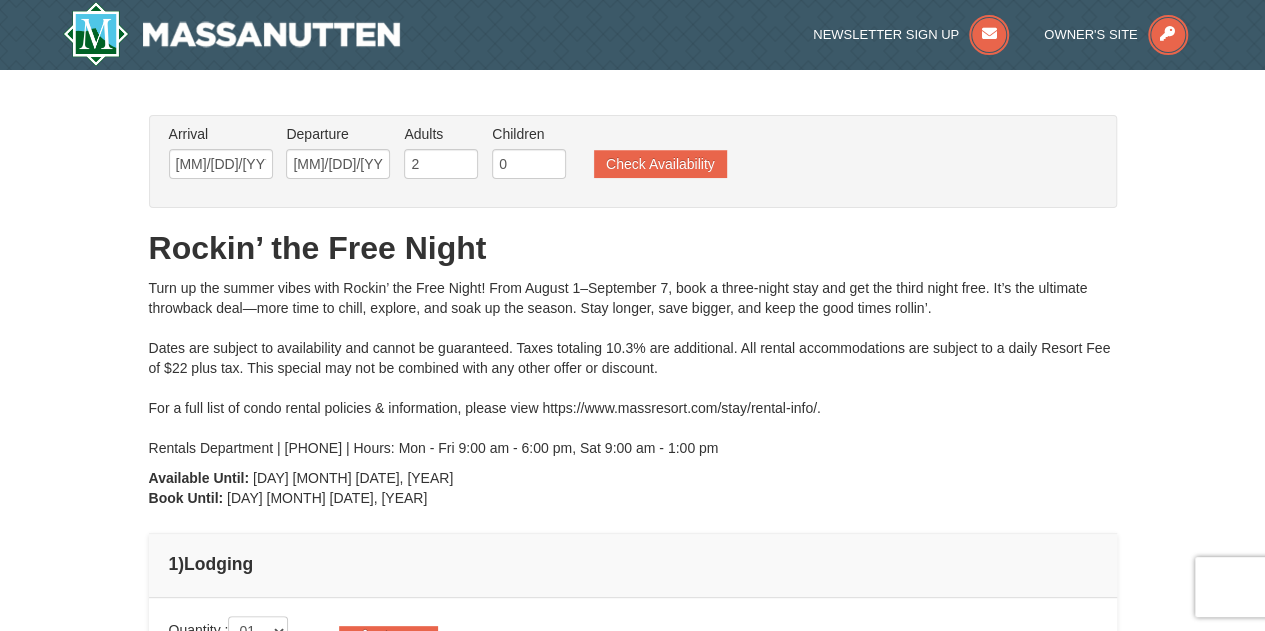 click on "Arrival Please format dates MM/DD/YYYY Please format dates MM/DD/YYYY
08/29/2025
Departure Please format dates MM/DD/YYYY Please format dates MM/DD/YYYY
09/01/2025
Adults Please format dates MM/DD/YYYY
2
Children Please format dates MM/DD/YYYY
0
Check Availability" at bounding box center (622, 156) 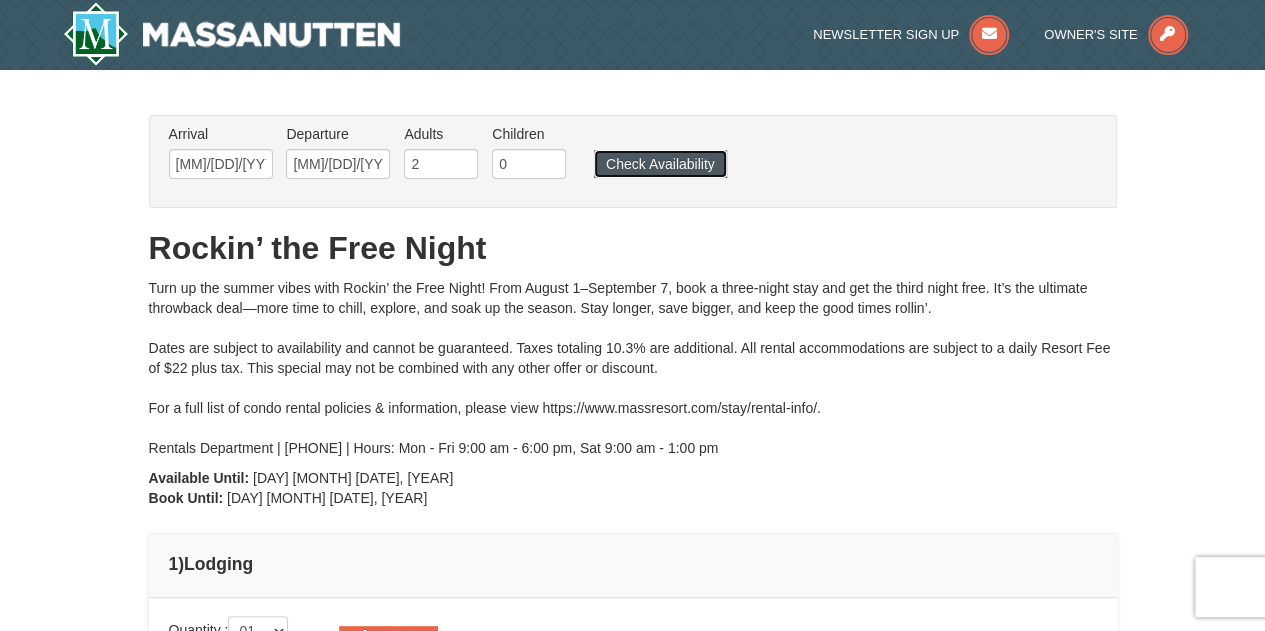 click on "Check Availability" at bounding box center [660, 164] 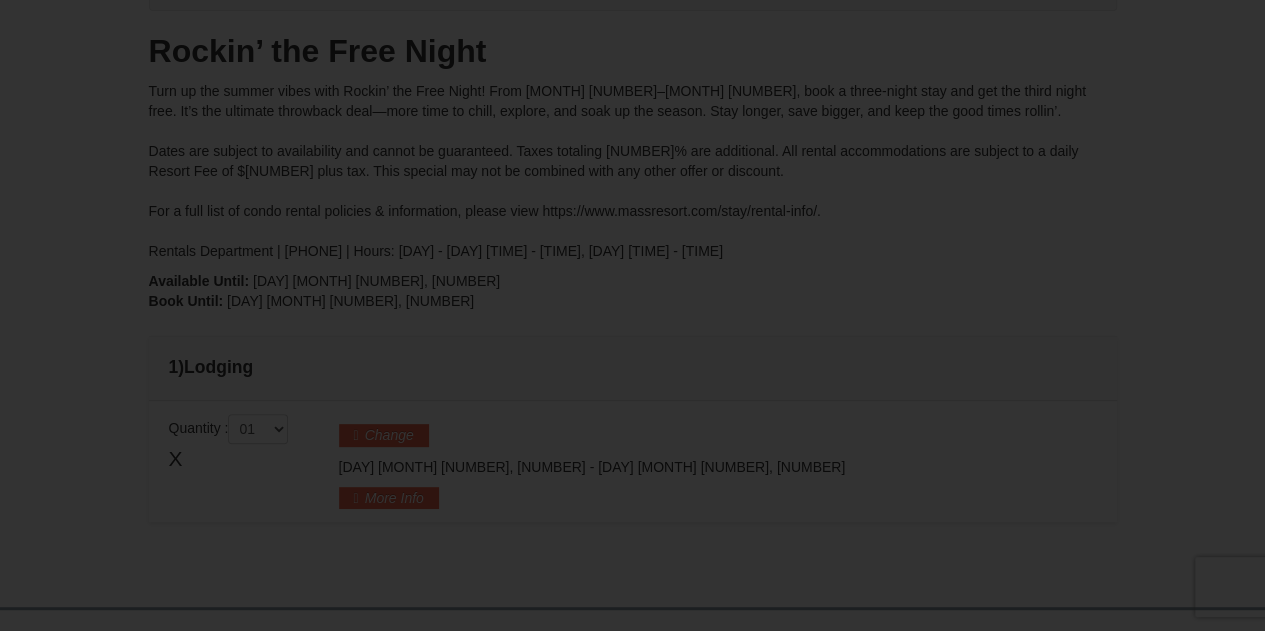 scroll, scrollTop: 0, scrollLeft: 0, axis: both 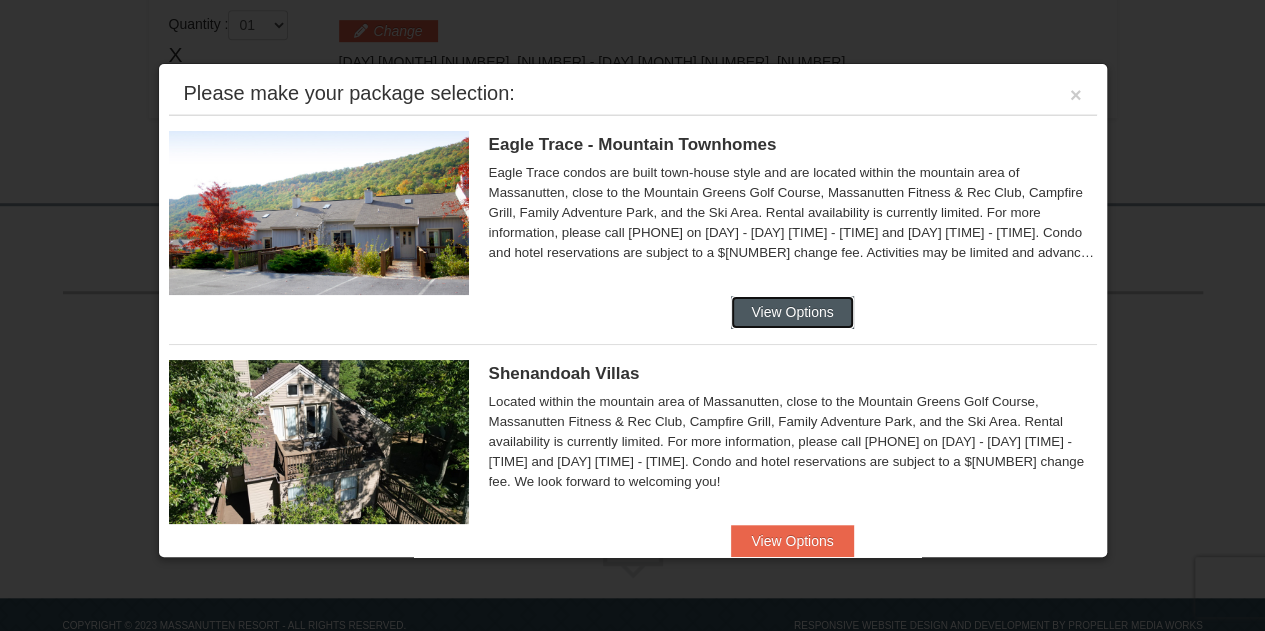 click on "View Options" at bounding box center (792, 312) 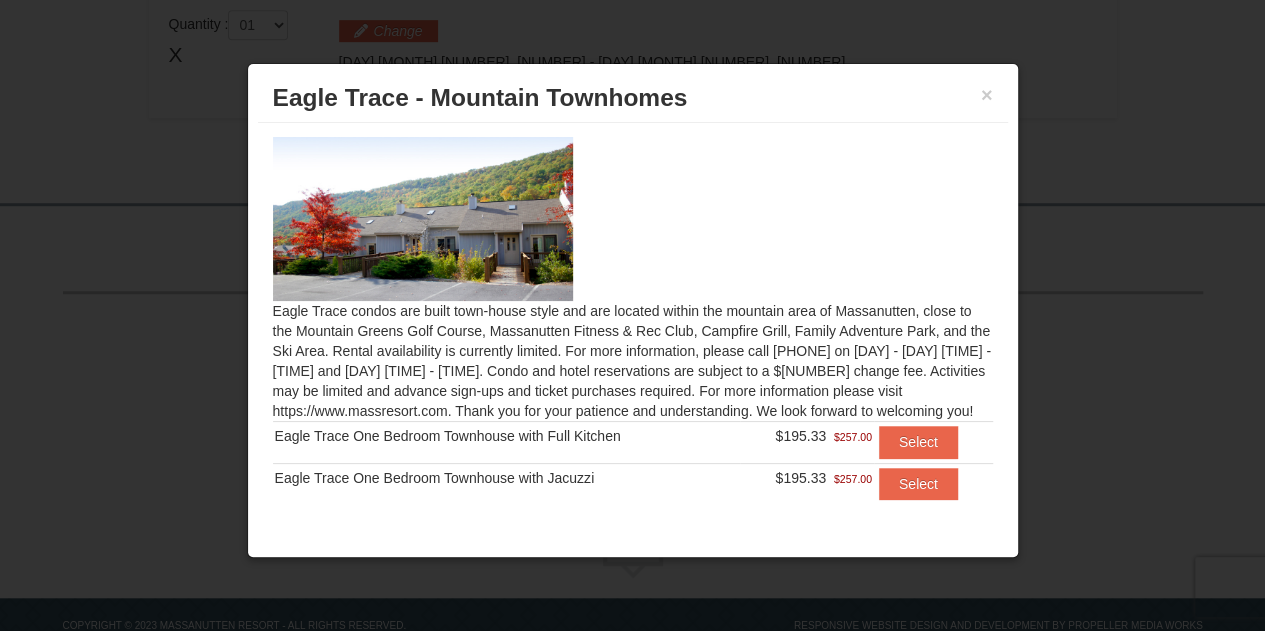 scroll, scrollTop: 0, scrollLeft: 0, axis: both 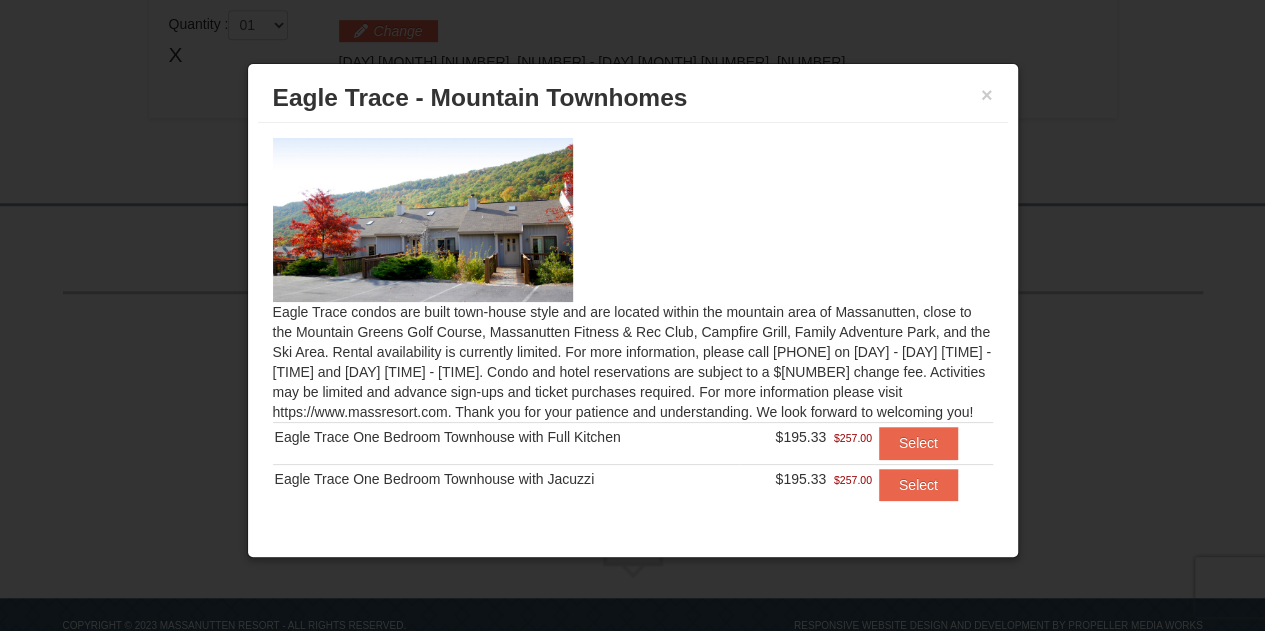 click at bounding box center [632, 315] 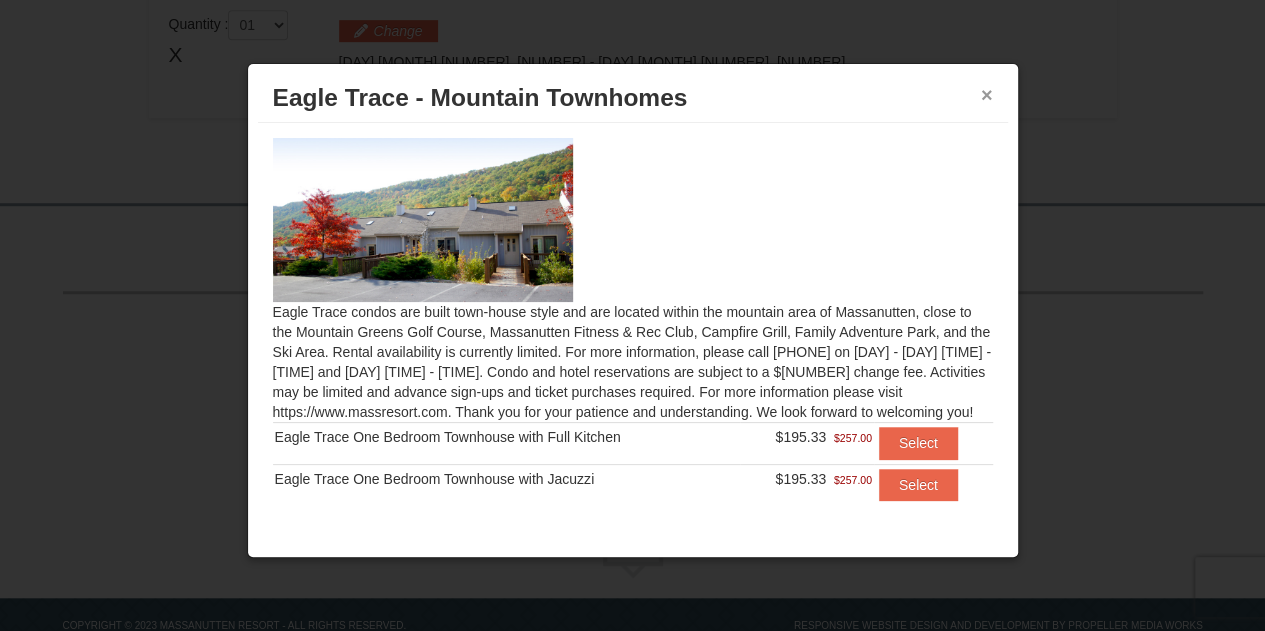click on "×" at bounding box center [987, 95] 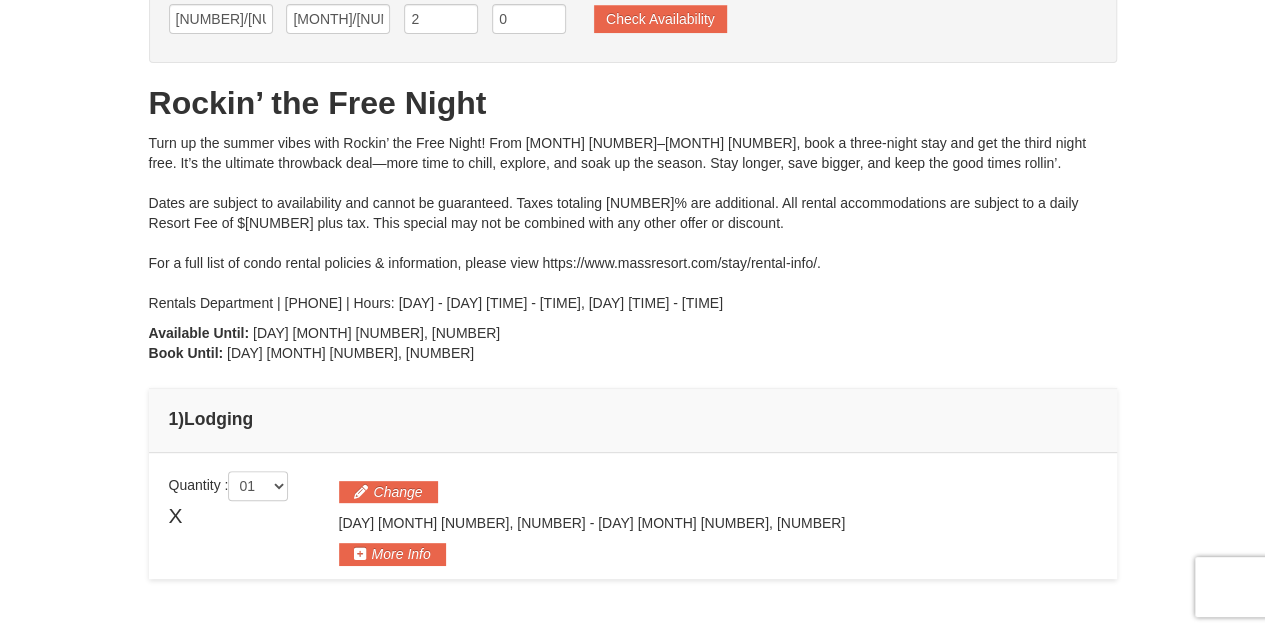scroll, scrollTop: 148, scrollLeft: 0, axis: vertical 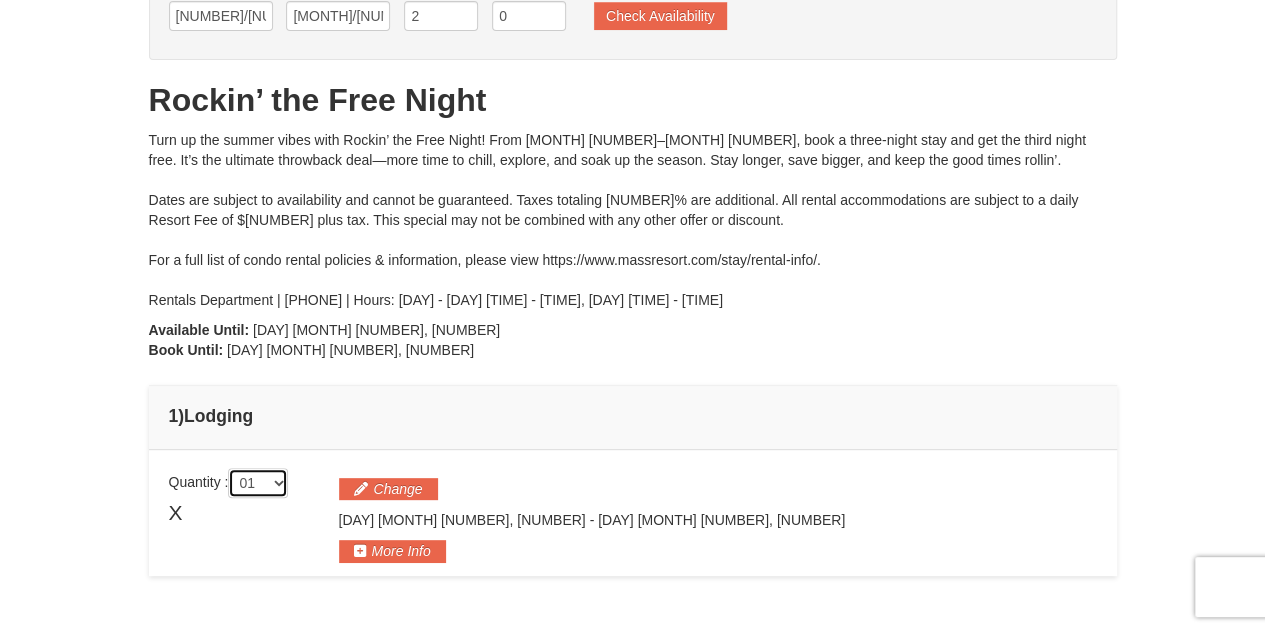 click on "01
02
03
04
05" at bounding box center (258, 483) 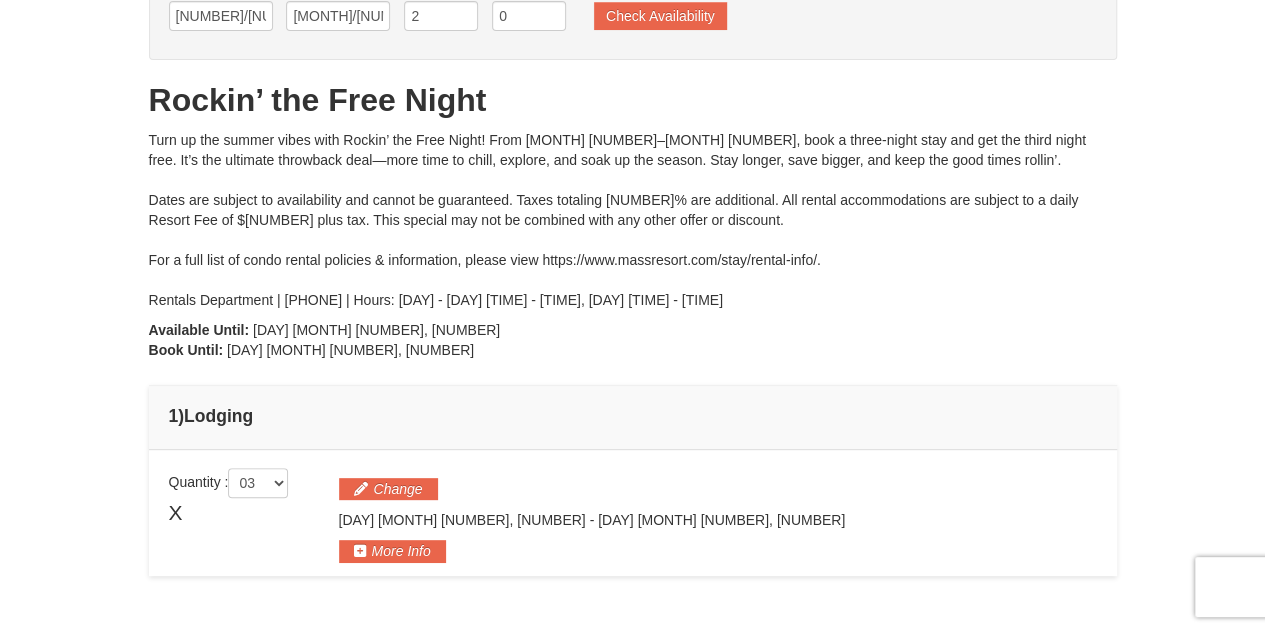 scroll, scrollTop: 260, scrollLeft: 0, axis: vertical 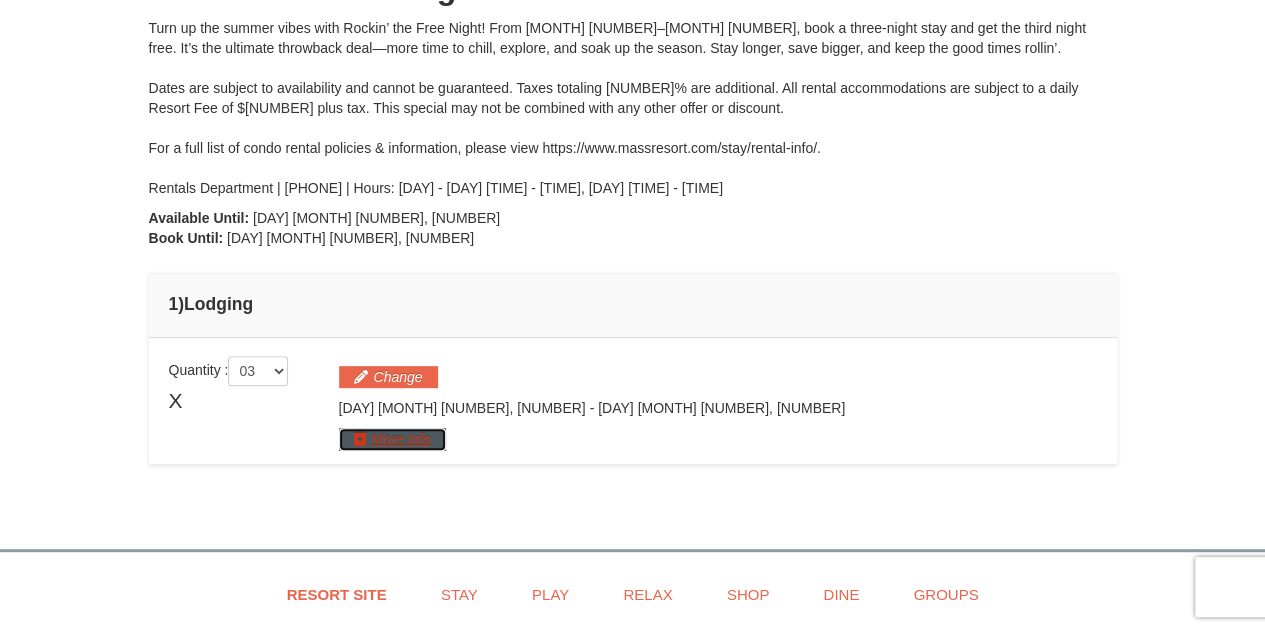 click on "More Info" at bounding box center (392, 439) 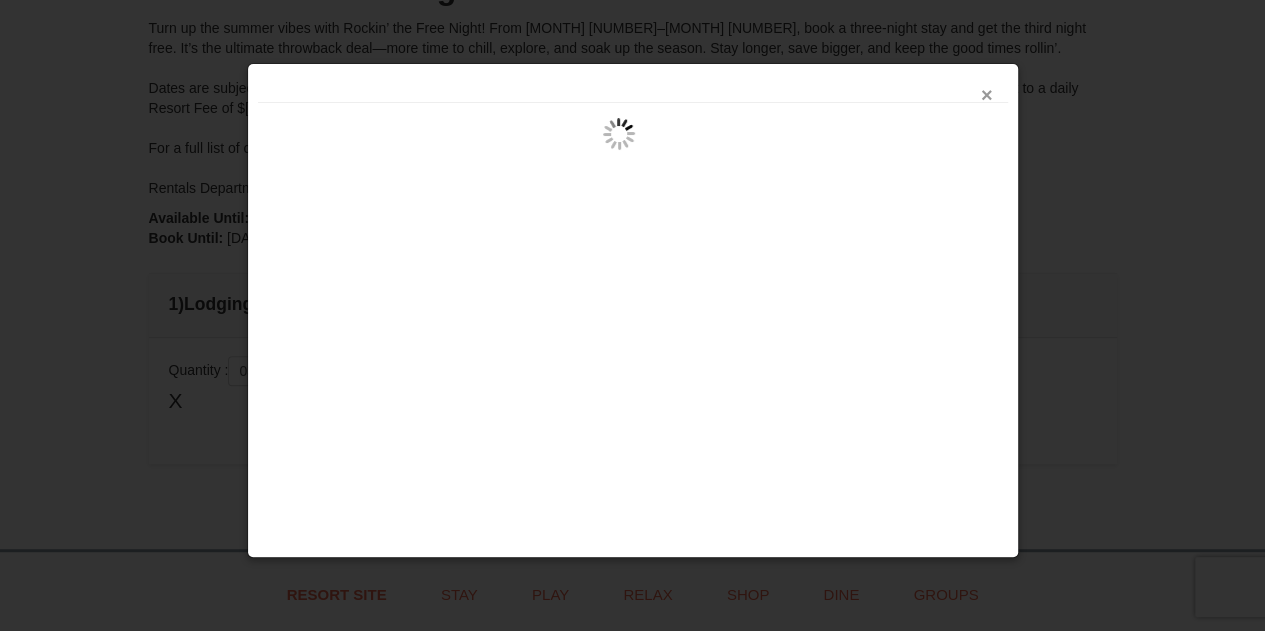 click on "×" at bounding box center (987, 95) 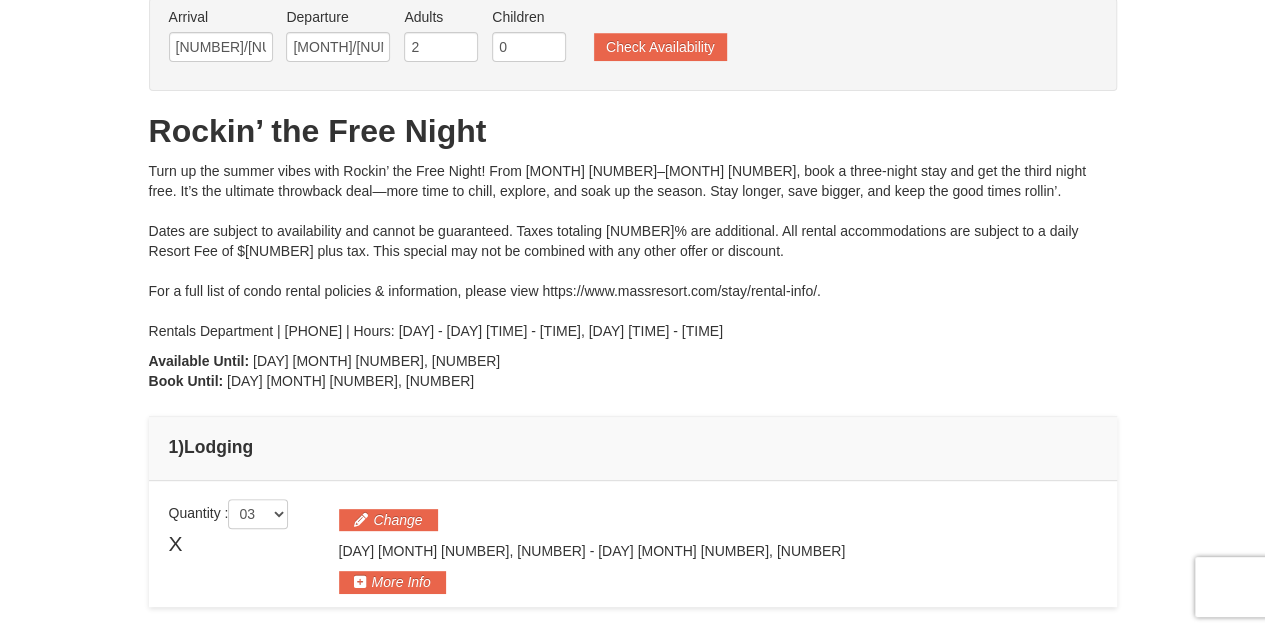 scroll, scrollTop: 37, scrollLeft: 0, axis: vertical 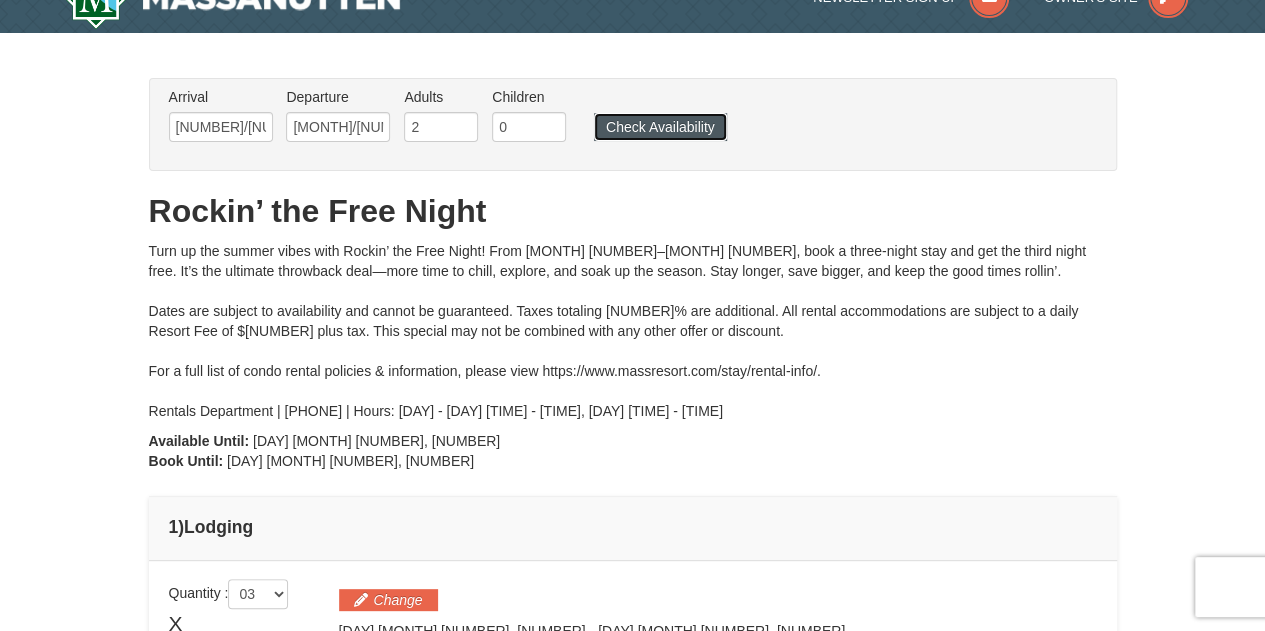 click on "Check Availability" at bounding box center (660, 127) 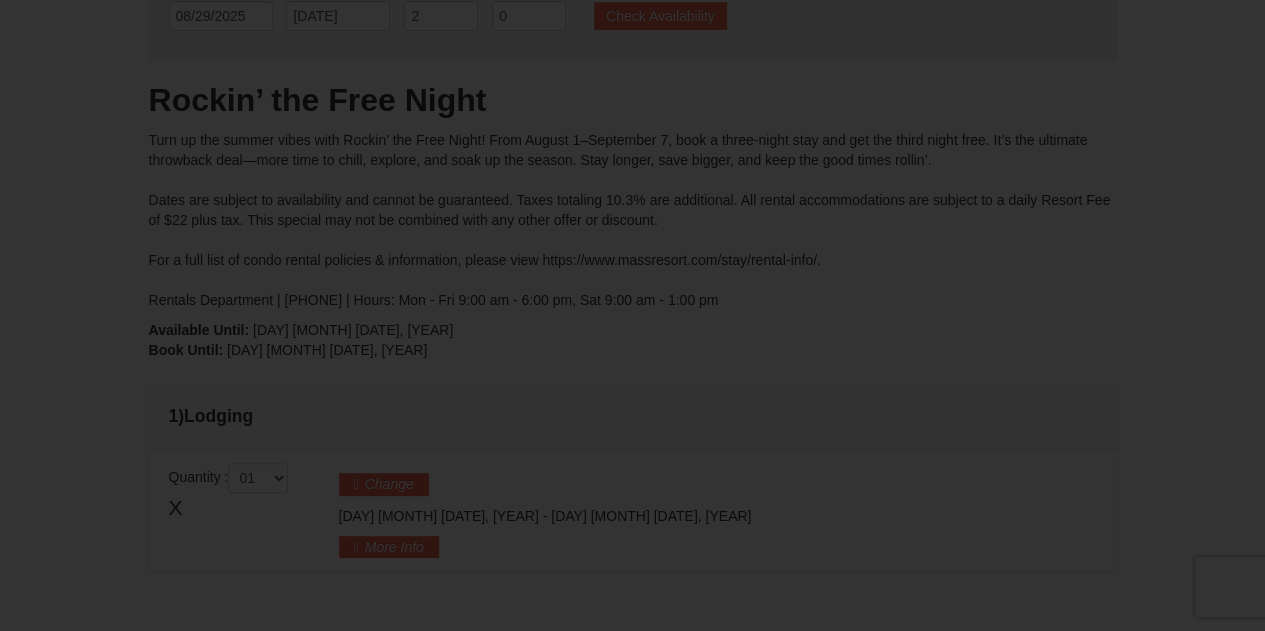 scroll, scrollTop: 0, scrollLeft: 0, axis: both 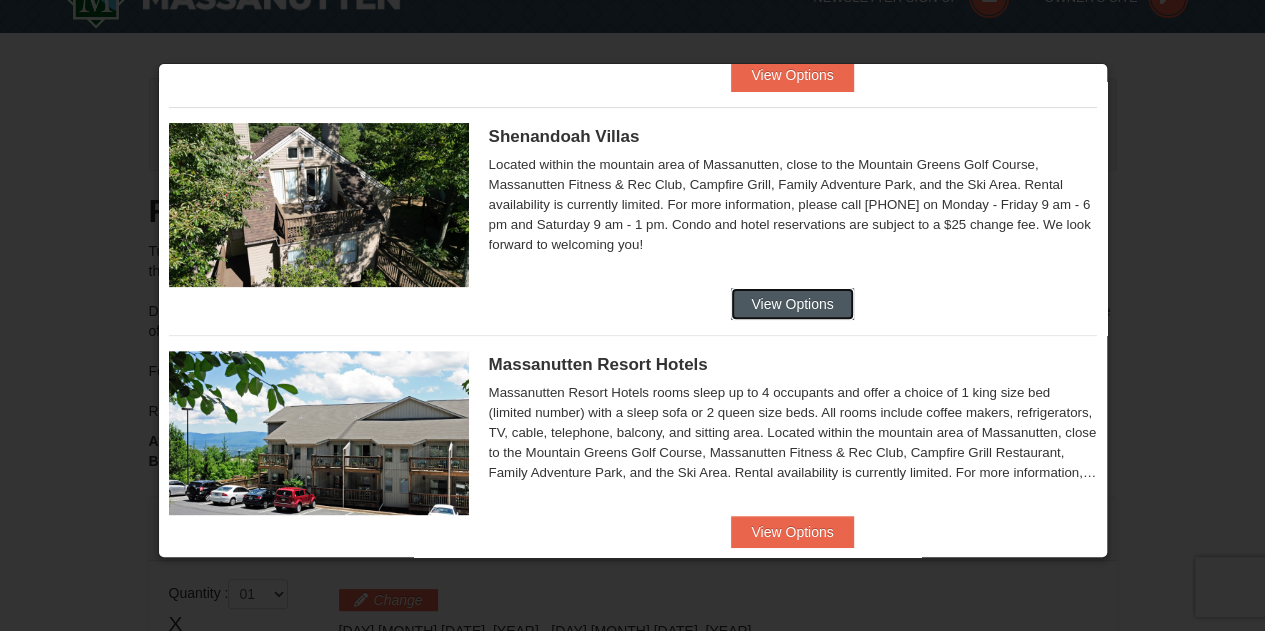 click on "View Options" at bounding box center (792, 304) 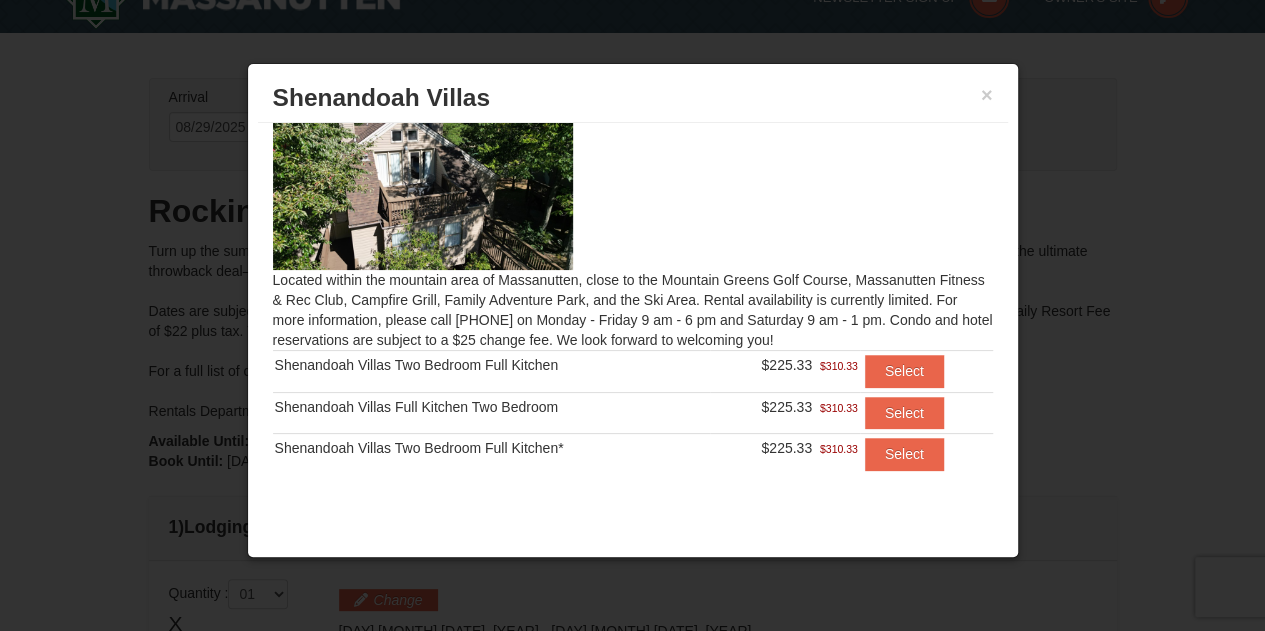 scroll, scrollTop: 0, scrollLeft: 0, axis: both 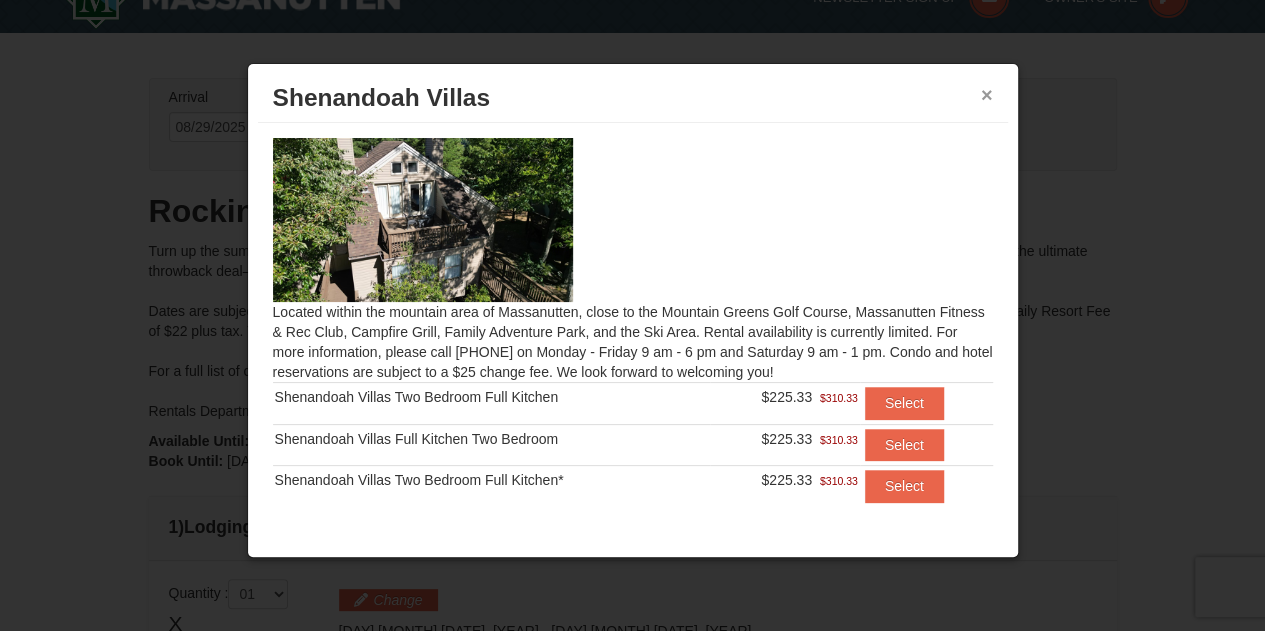 click on "×" at bounding box center (987, 95) 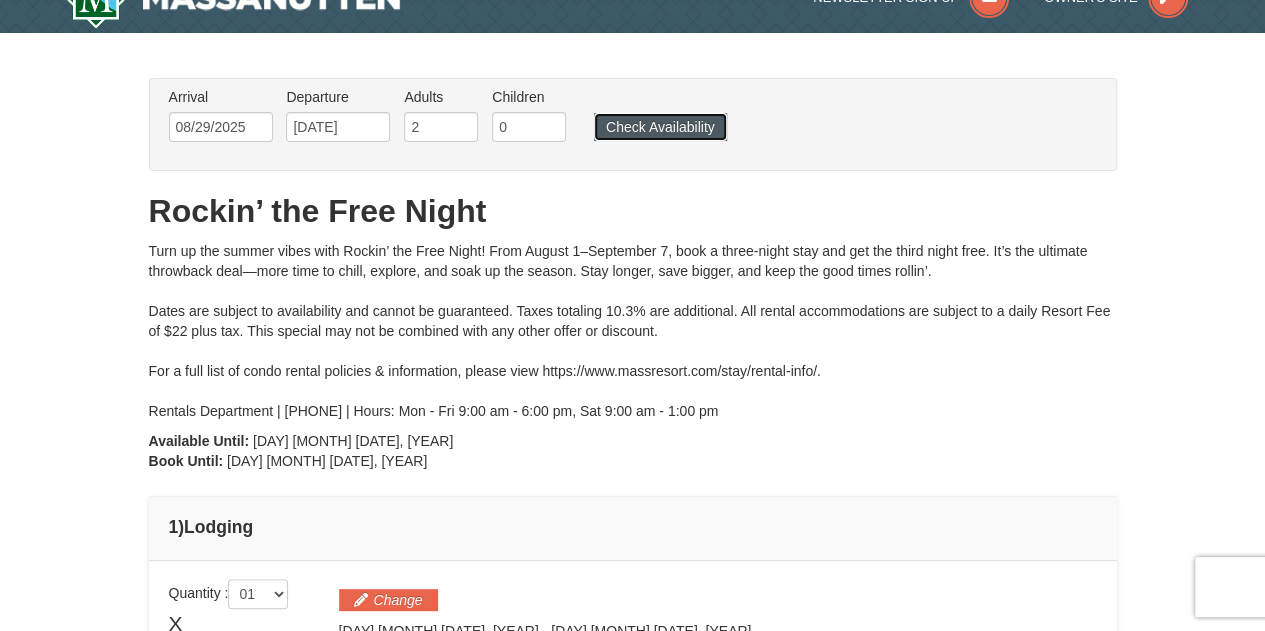 click on "Check Availability" at bounding box center (660, 127) 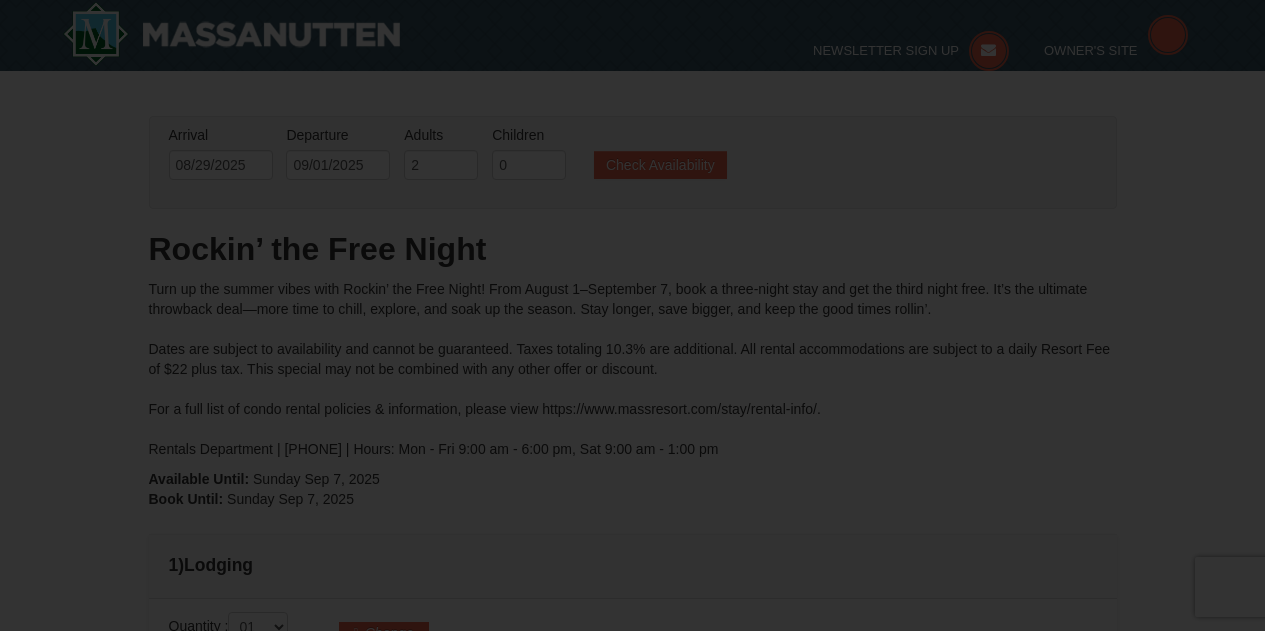 scroll, scrollTop: 194, scrollLeft: 0, axis: vertical 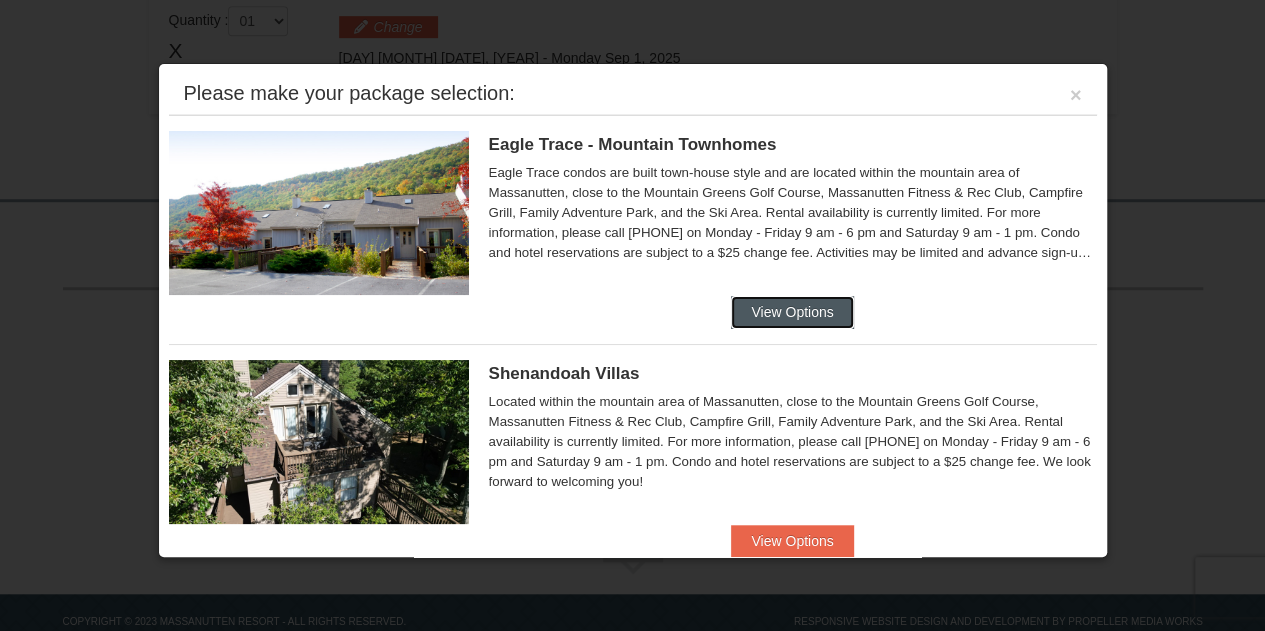 click on "View Options" at bounding box center (792, 312) 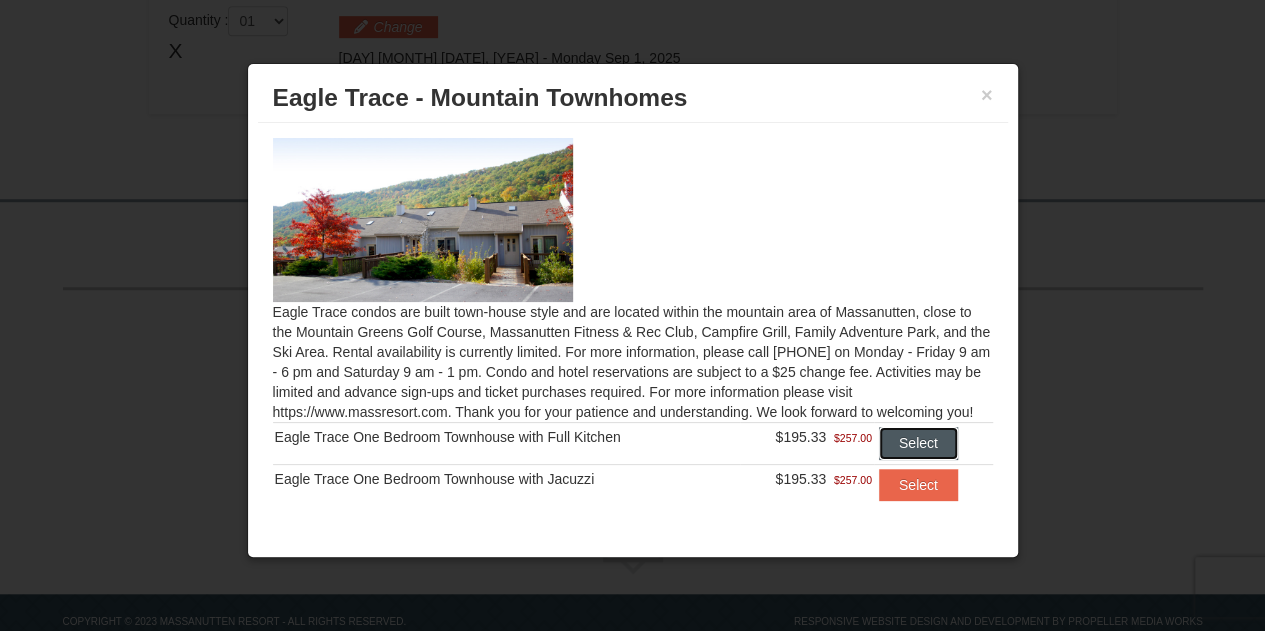 click on "Select" at bounding box center [918, 443] 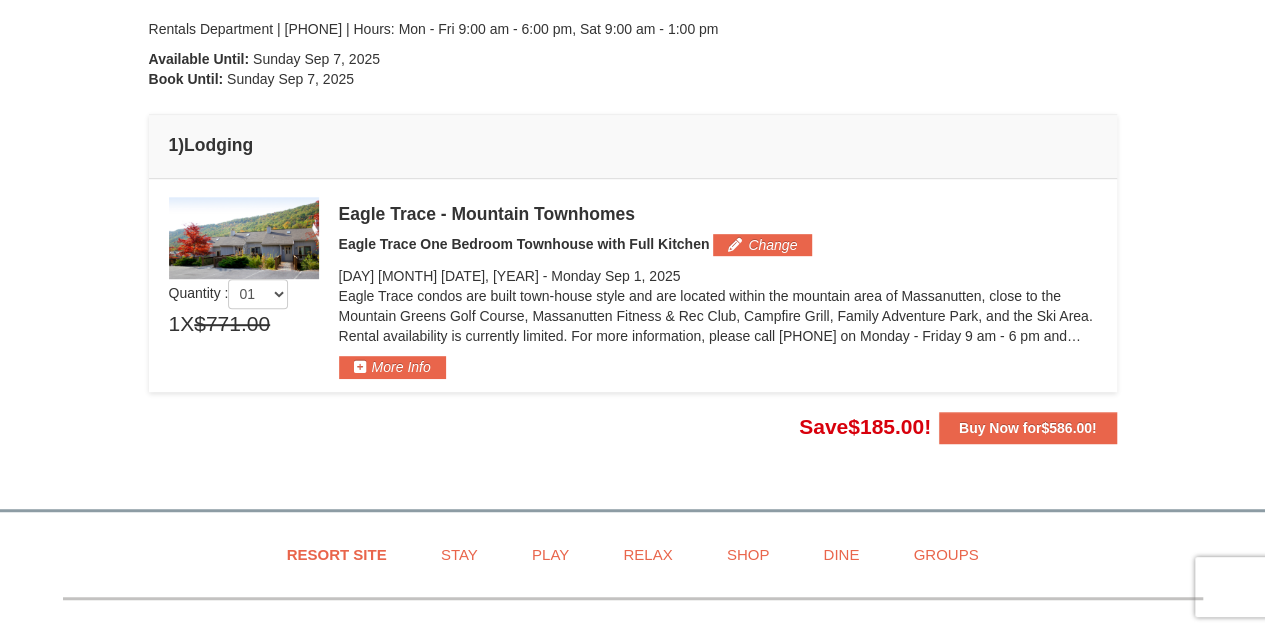 scroll, scrollTop: 424, scrollLeft: 0, axis: vertical 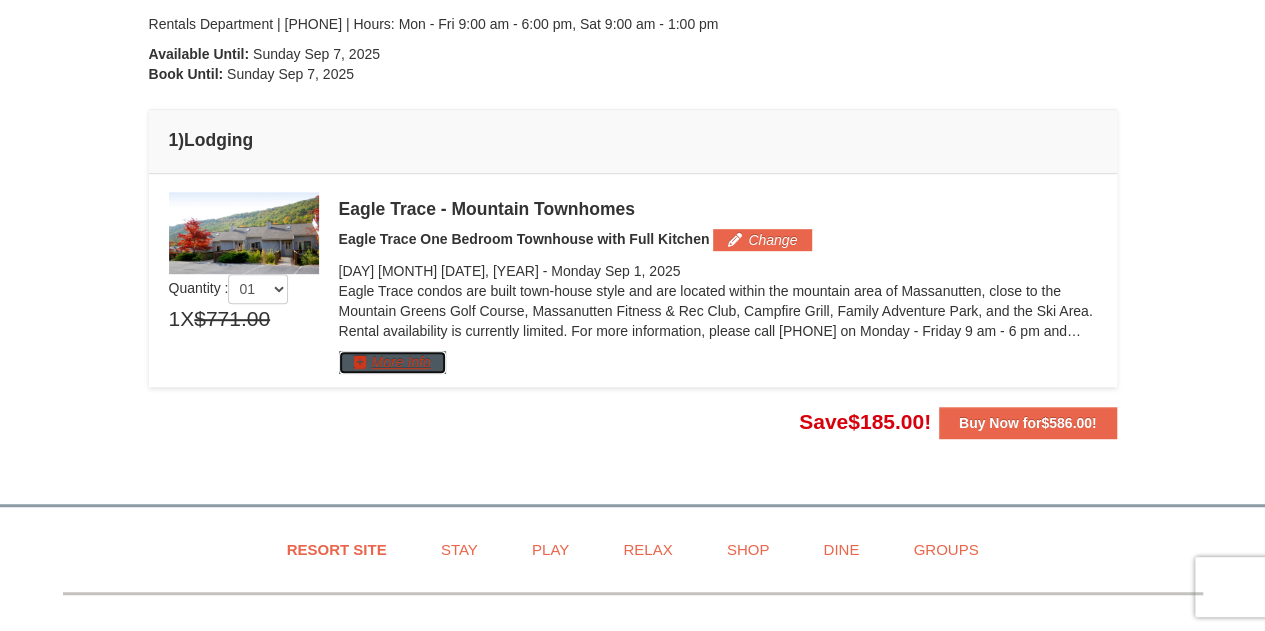 click on "More Info" at bounding box center [392, 362] 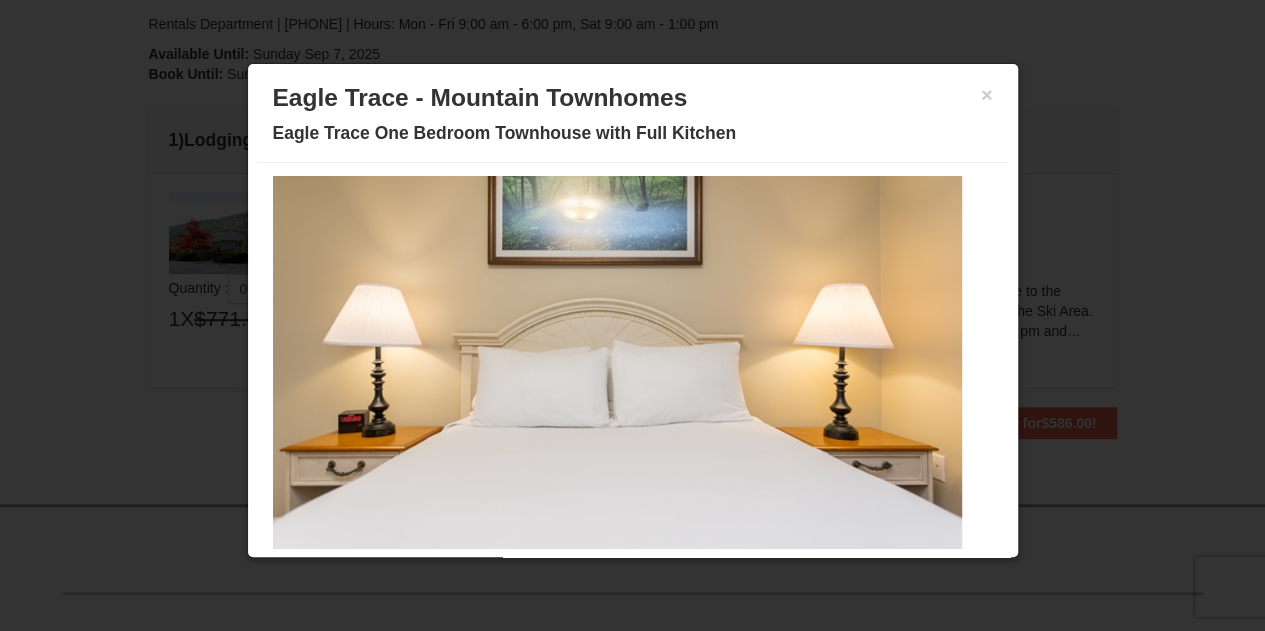scroll, scrollTop: 100, scrollLeft: 0, axis: vertical 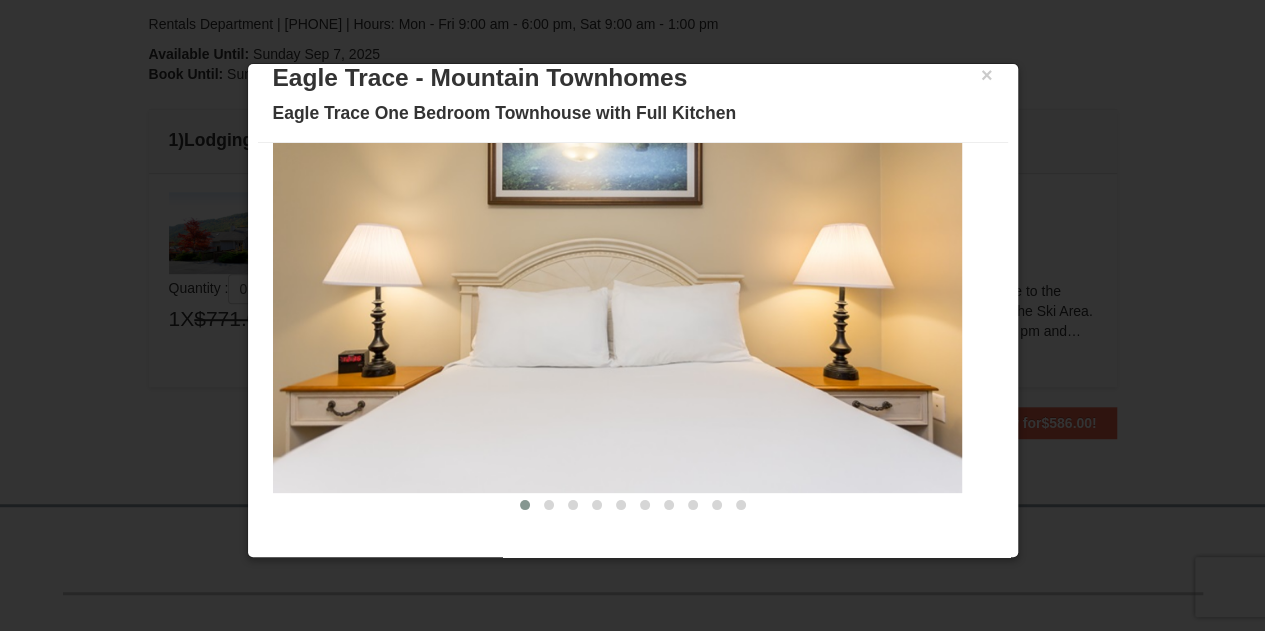 click at bounding box center (617, 304) 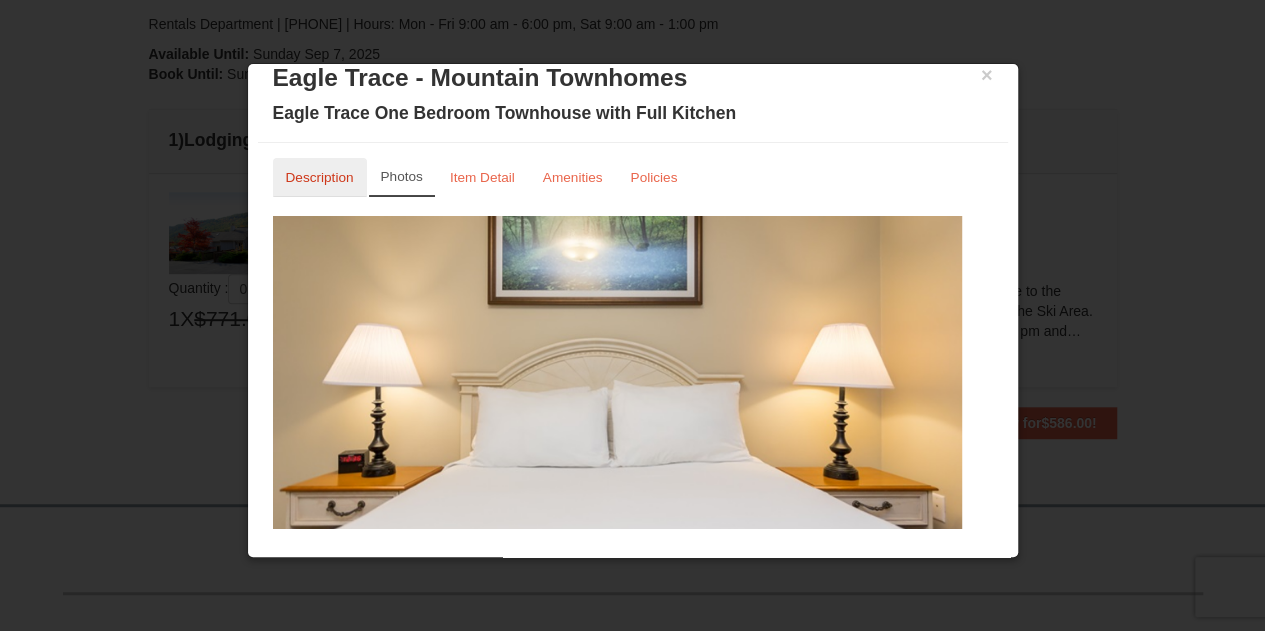 click on "Description" at bounding box center [320, 177] 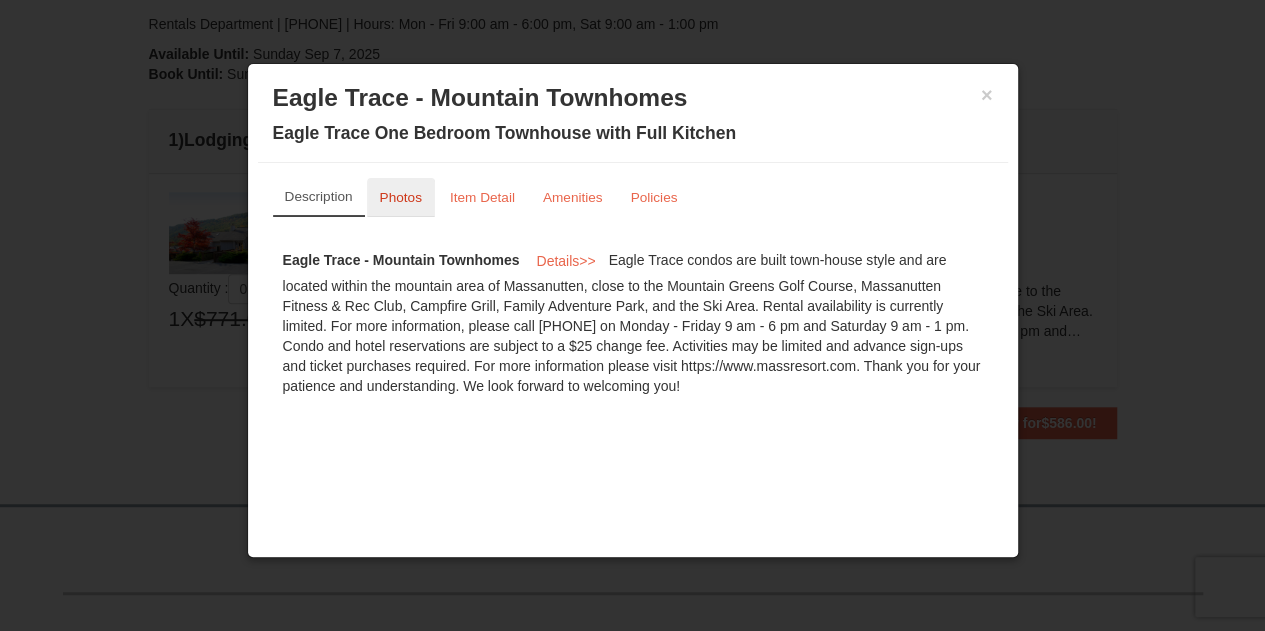 click on "Photos" at bounding box center [401, 197] 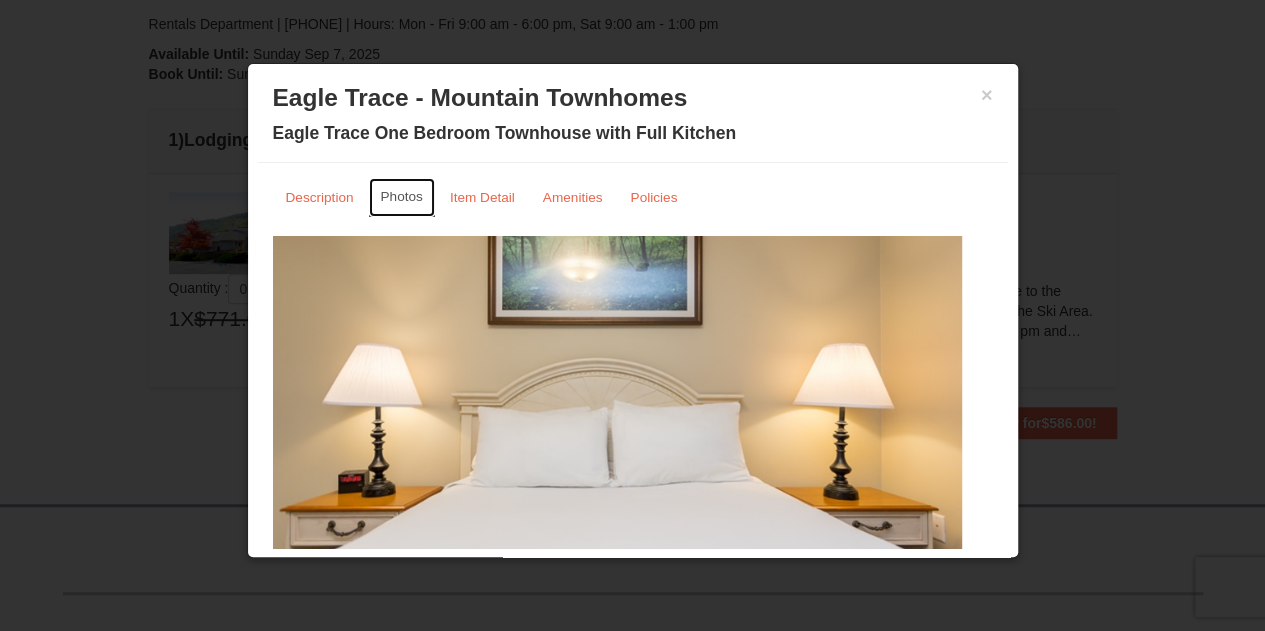 scroll, scrollTop: 100, scrollLeft: 0, axis: vertical 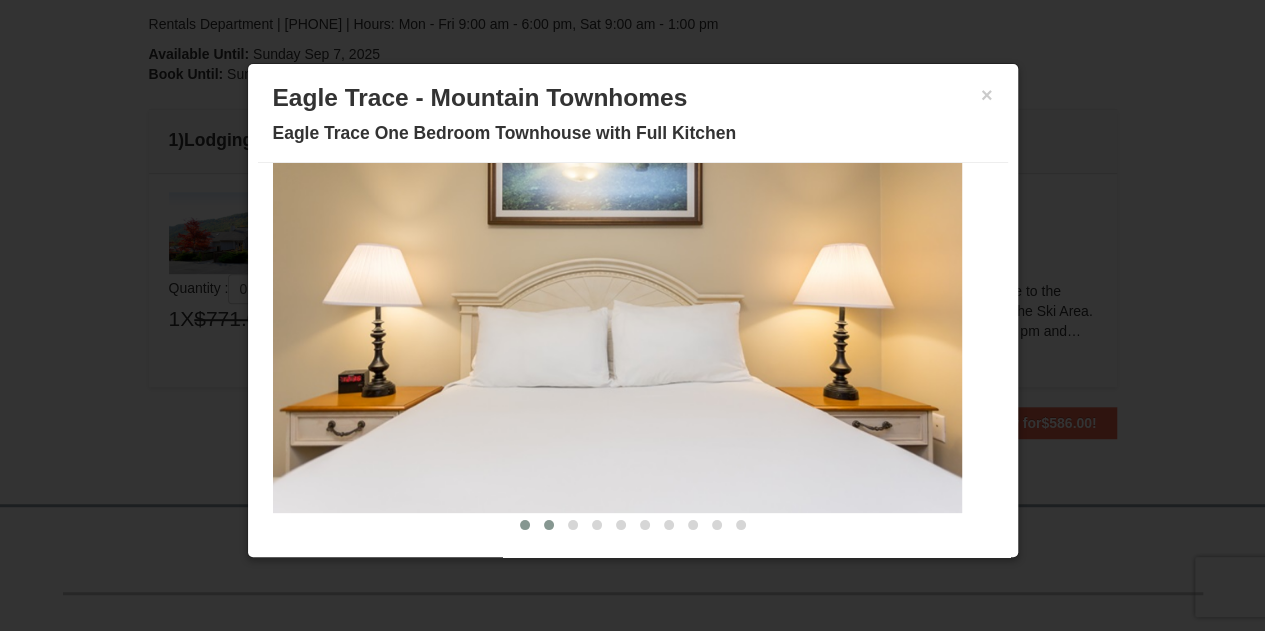 click at bounding box center [549, 525] 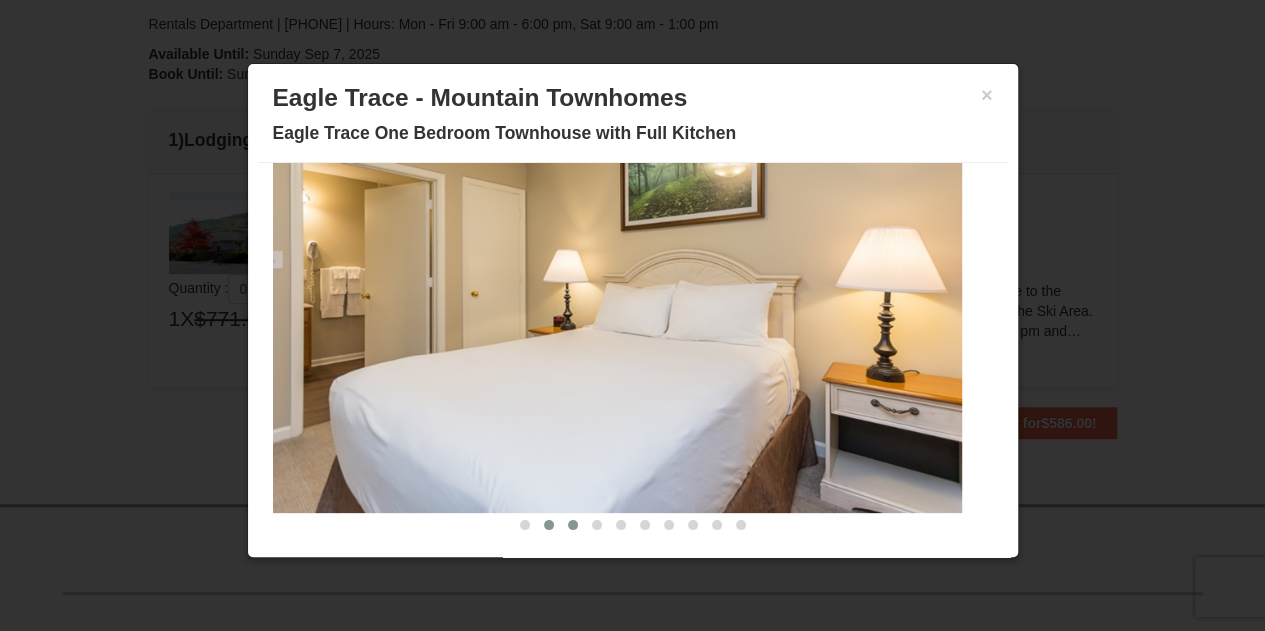 click at bounding box center (573, 525) 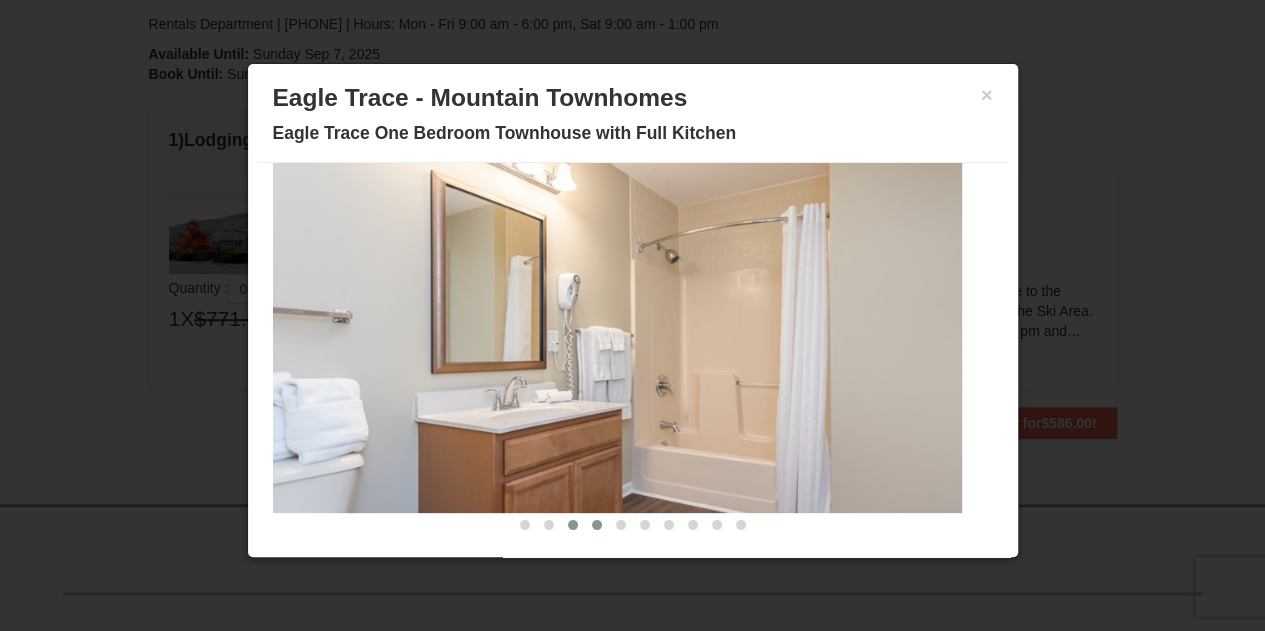 click at bounding box center (597, 525) 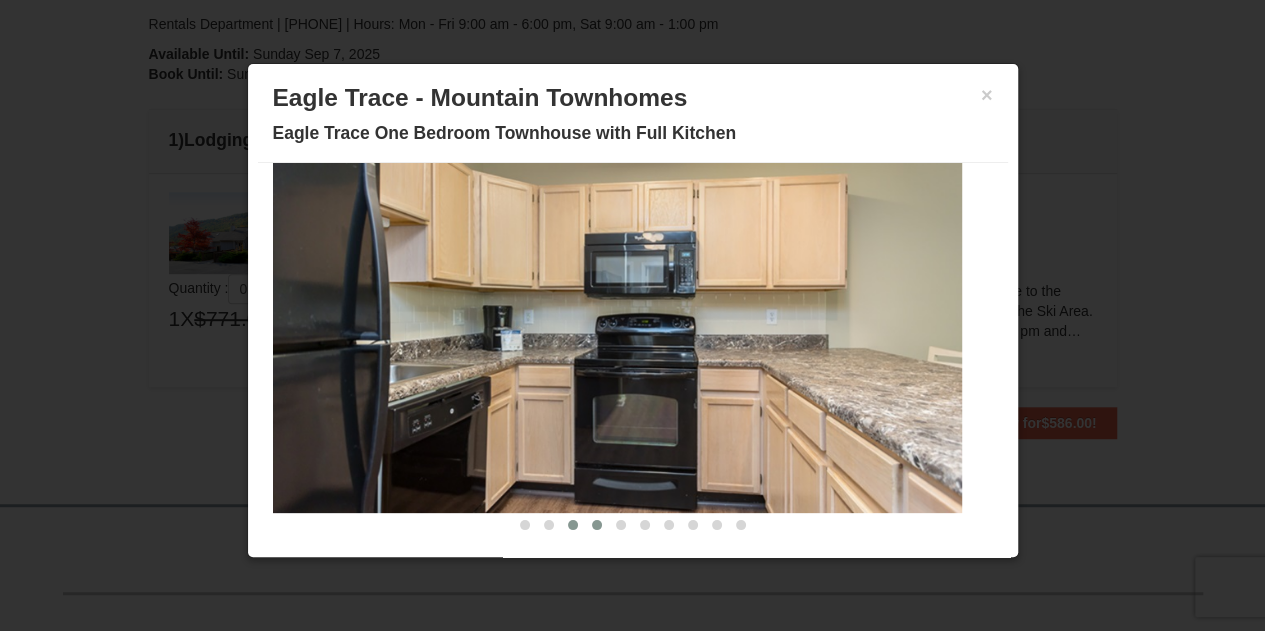 click at bounding box center (573, 525) 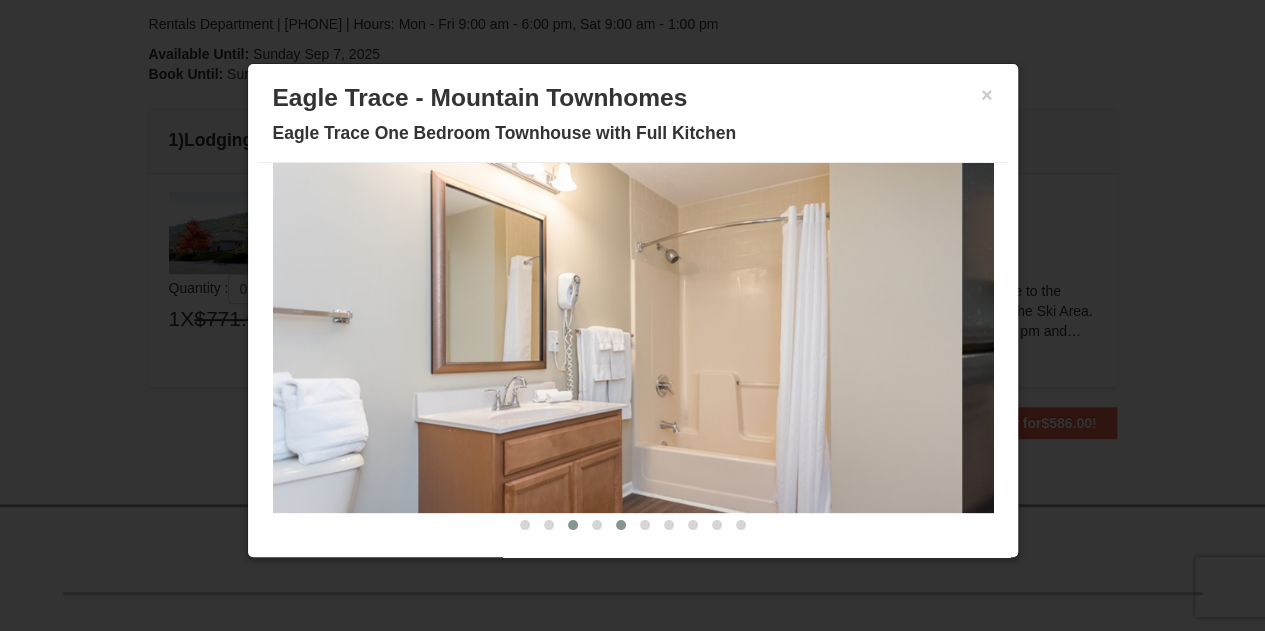 click at bounding box center (621, 525) 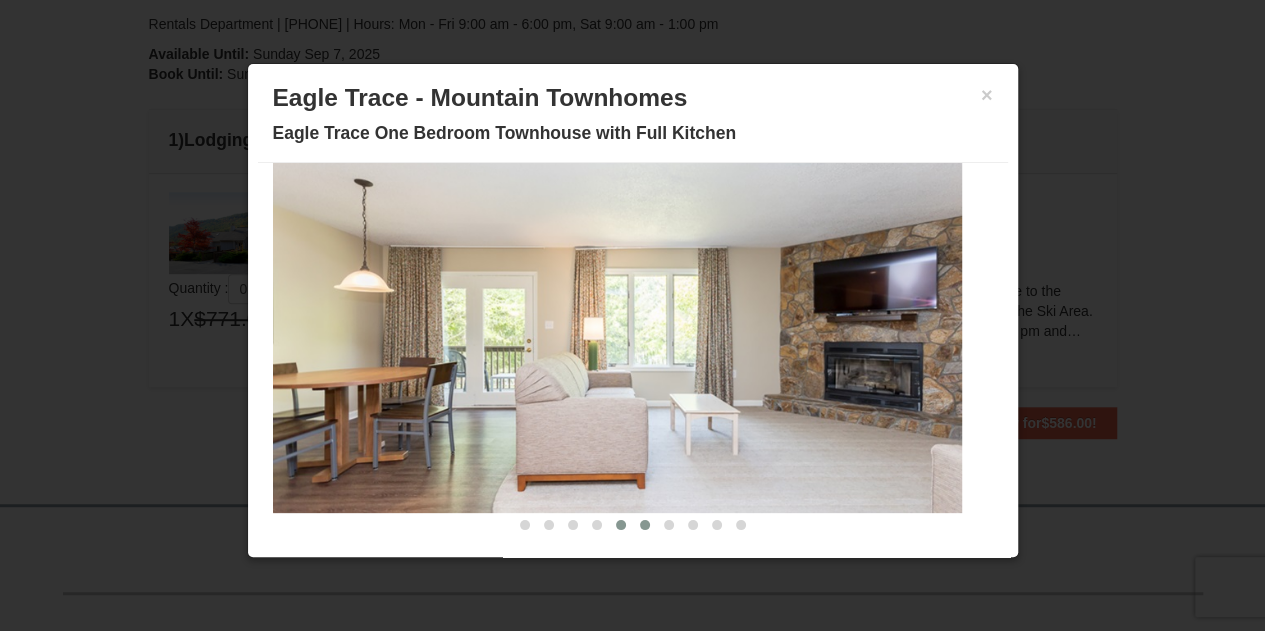 click at bounding box center [645, 525] 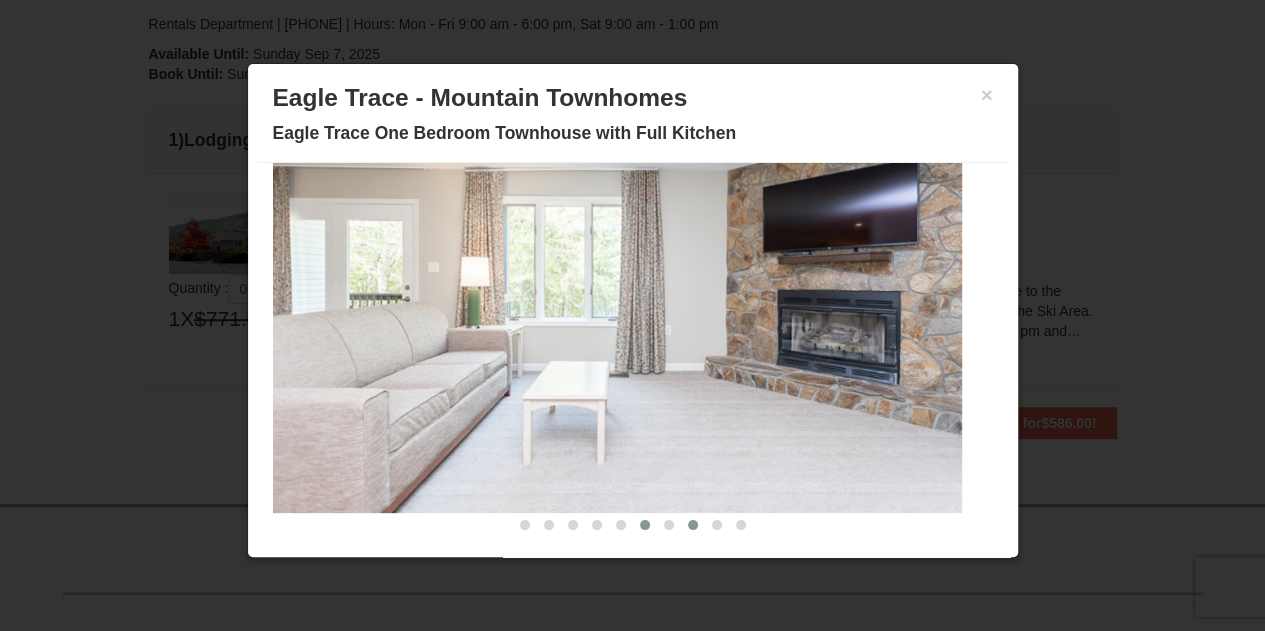 click at bounding box center (693, 525) 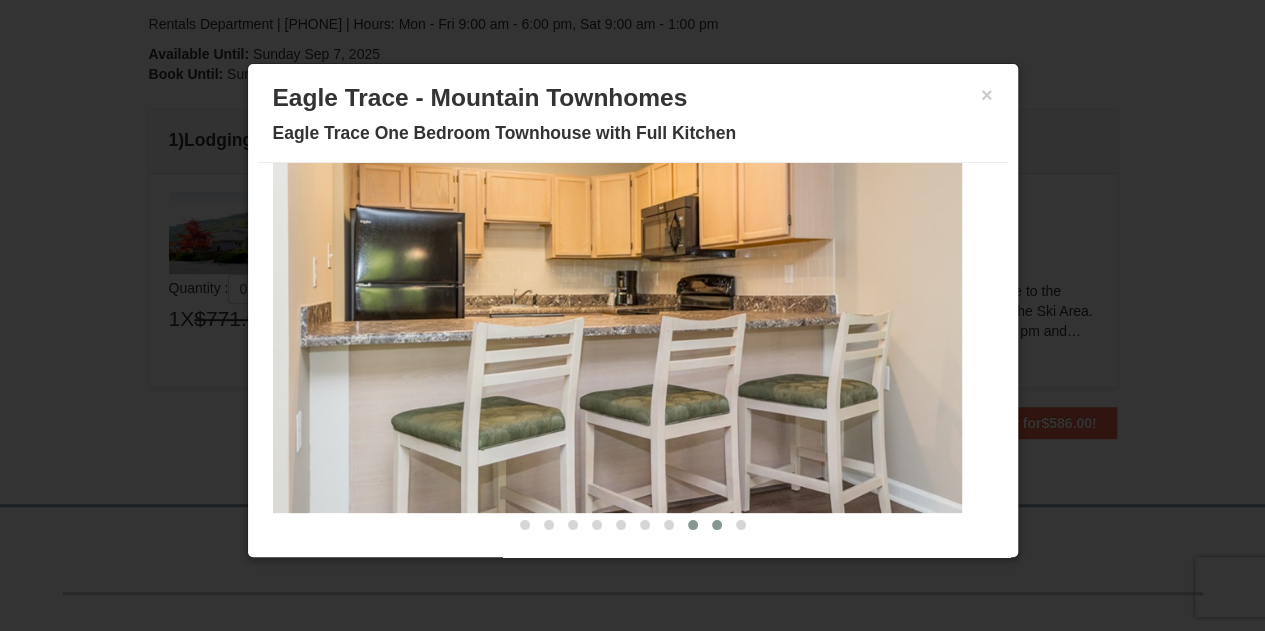 click at bounding box center [717, 525] 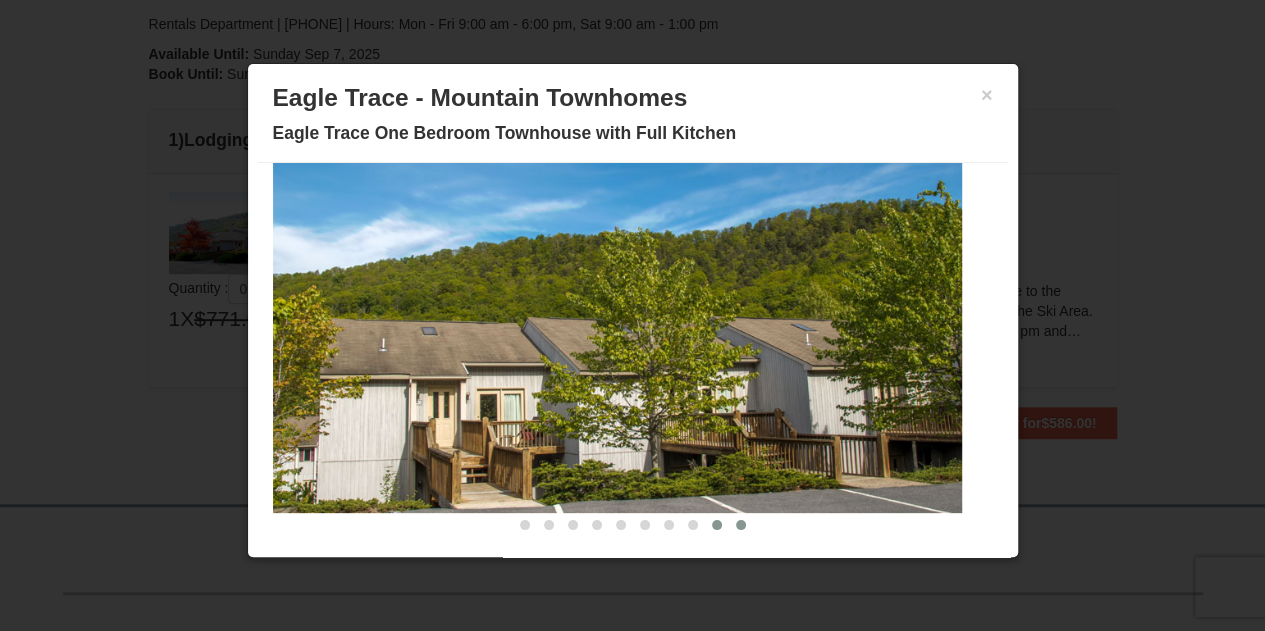 click at bounding box center [741, 525] 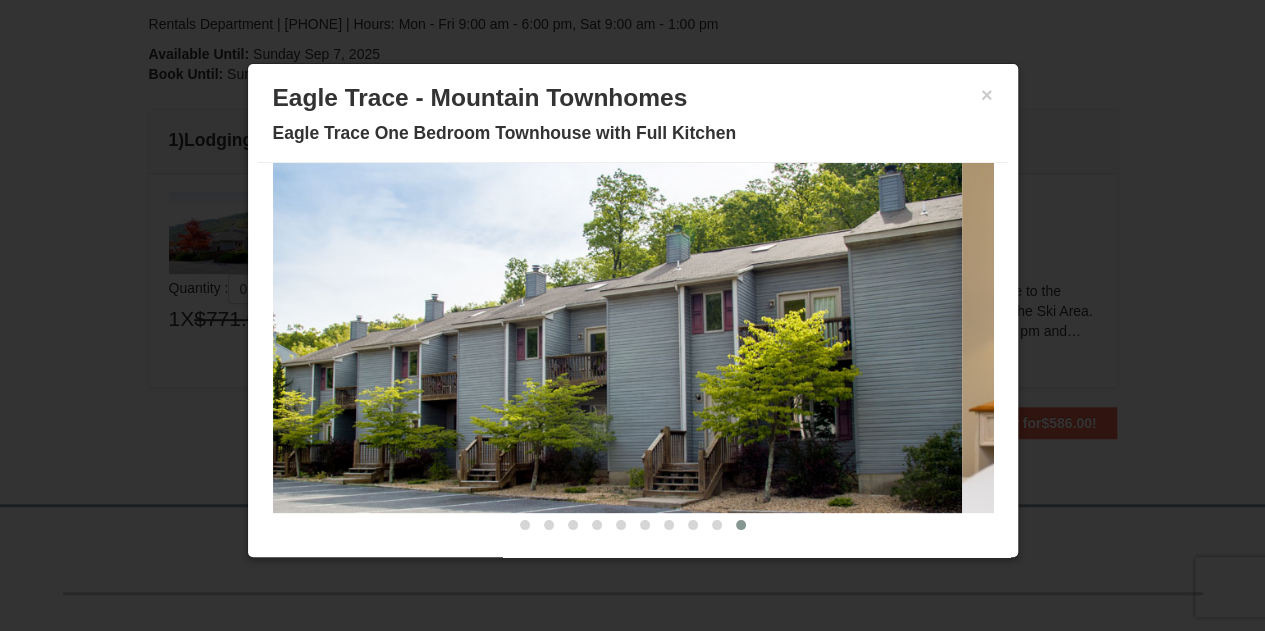 scroll, scrollTop: 0, scrollLeft: 0, axis: both 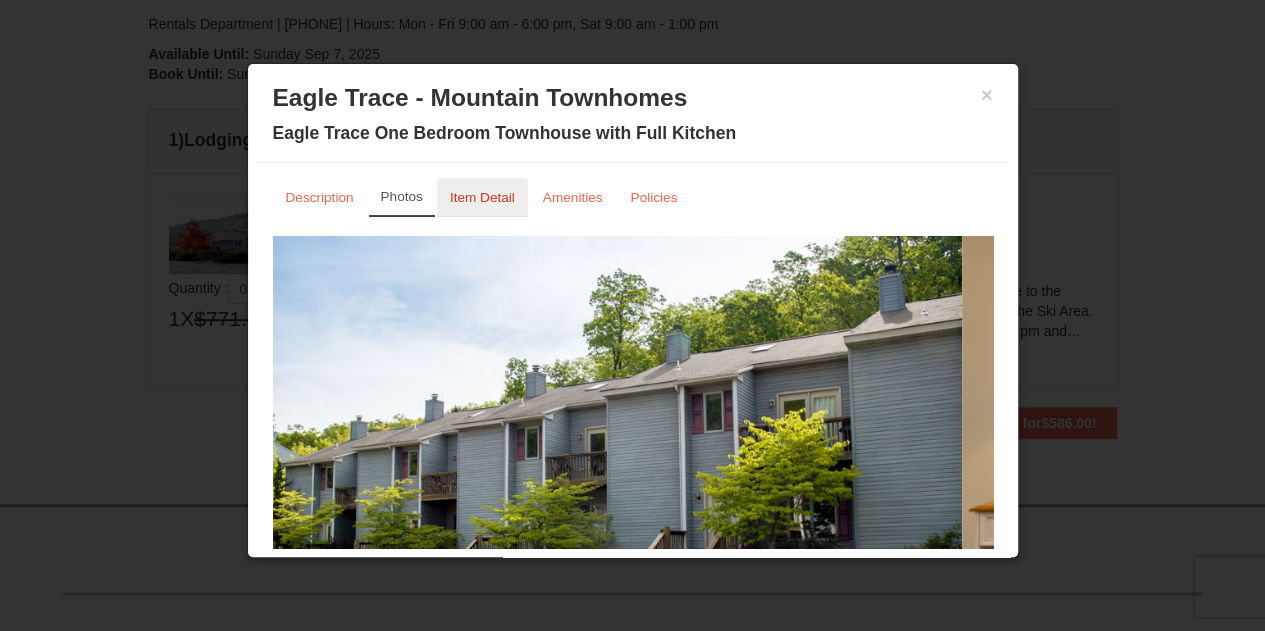 click on "Item Detail" at bounding box center [482, 197] 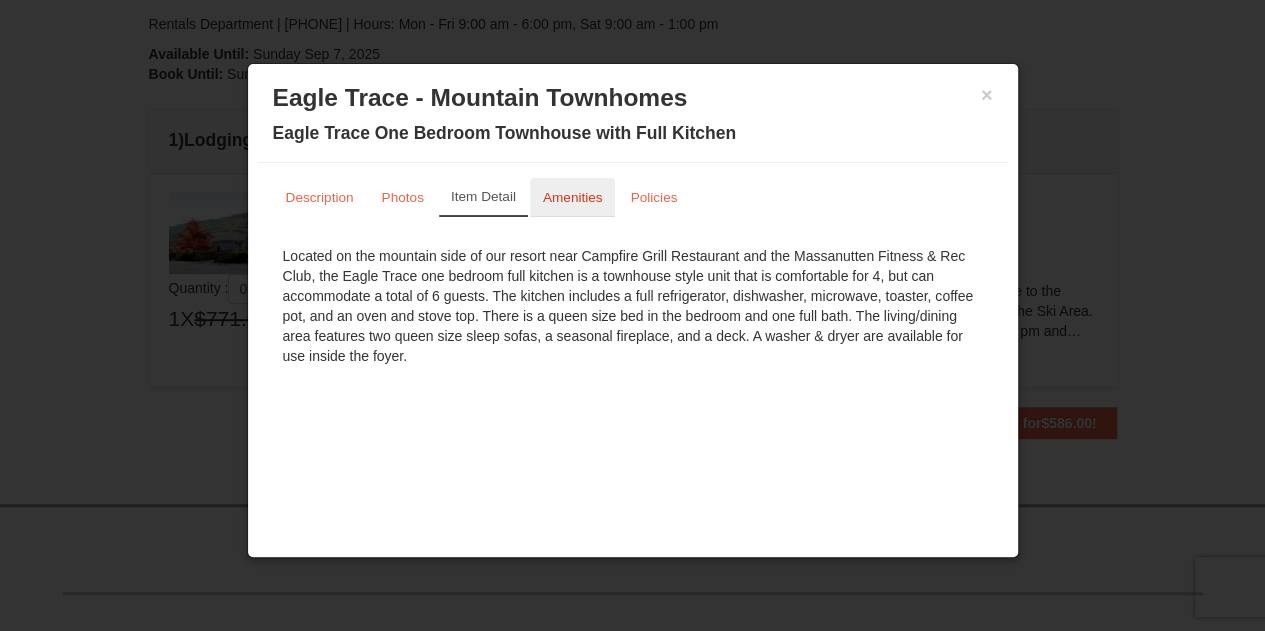 click on "Amenities" at bounding box center (573, 197) 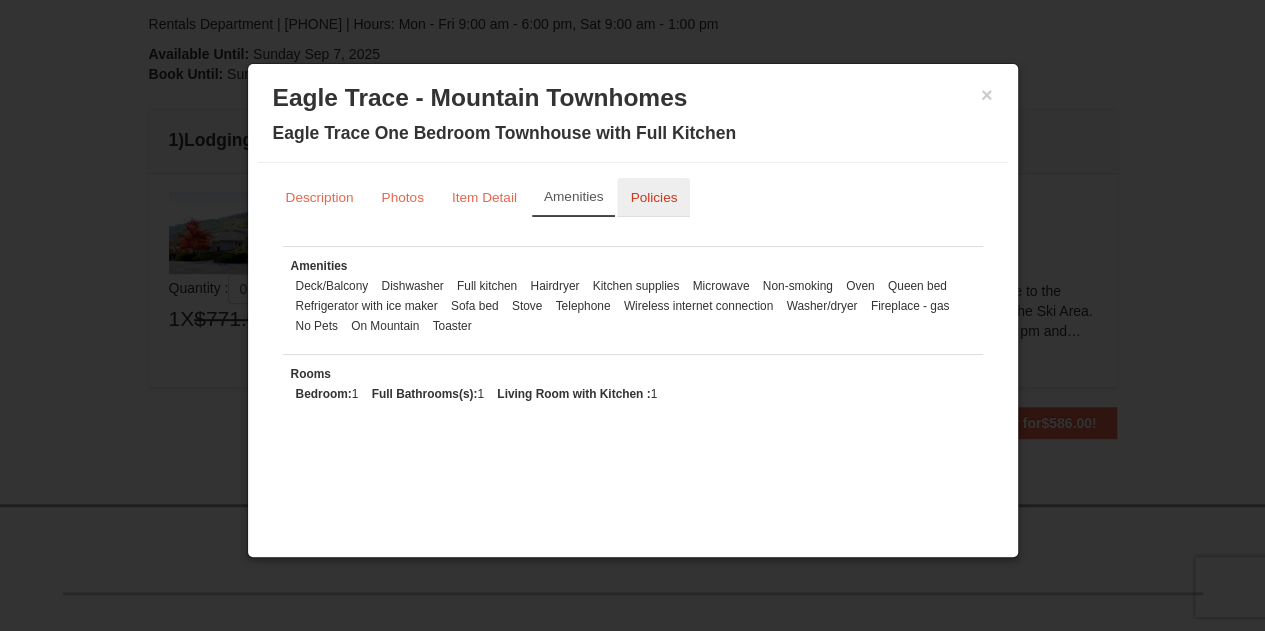 click on "Policies" at bounding box center (653, 197) 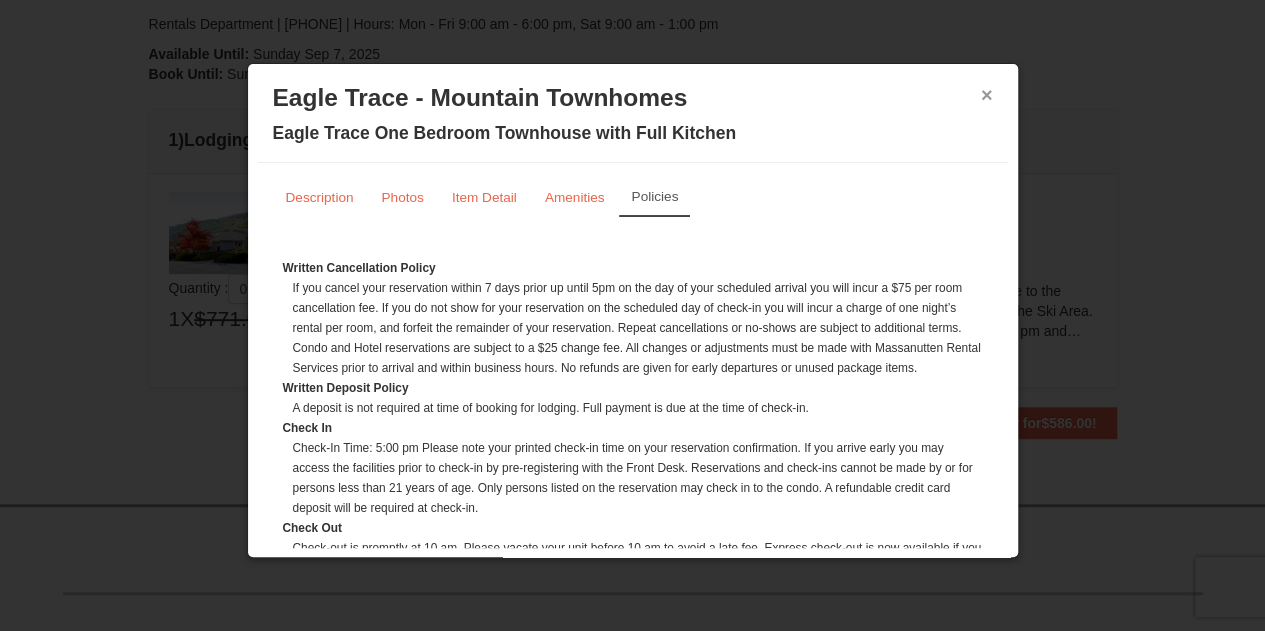 click on "×" at bounding box center (987, 95) 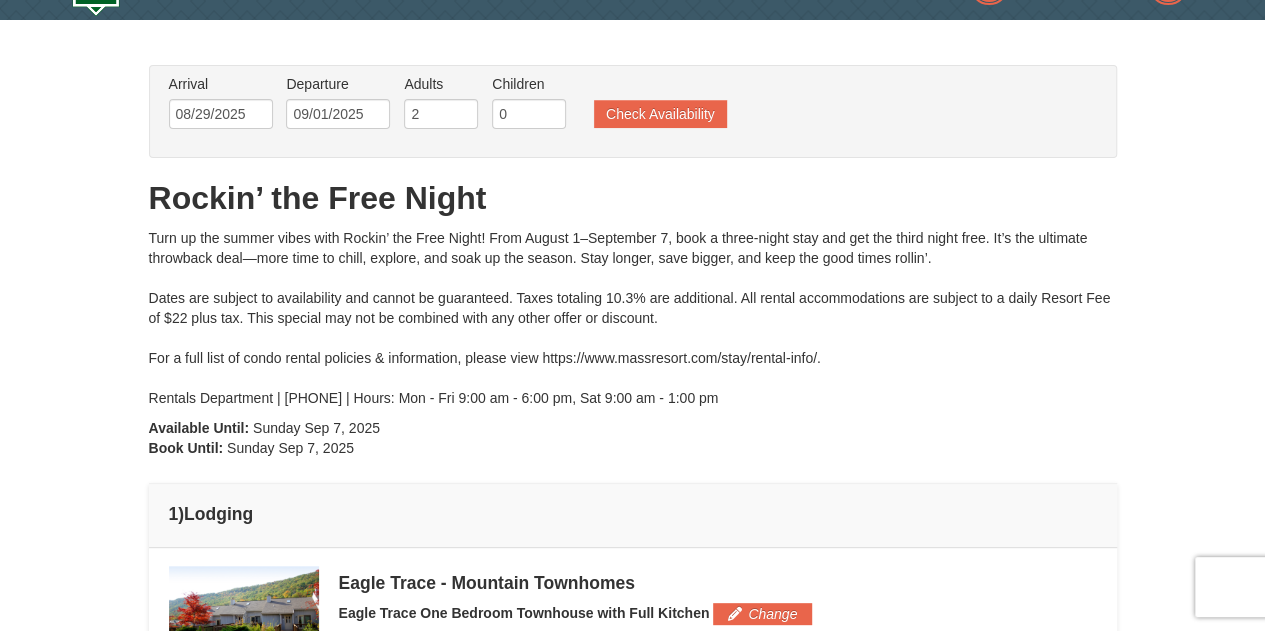 scroll, scrollTop: 48, scrollLeft: 0, axis: vertical 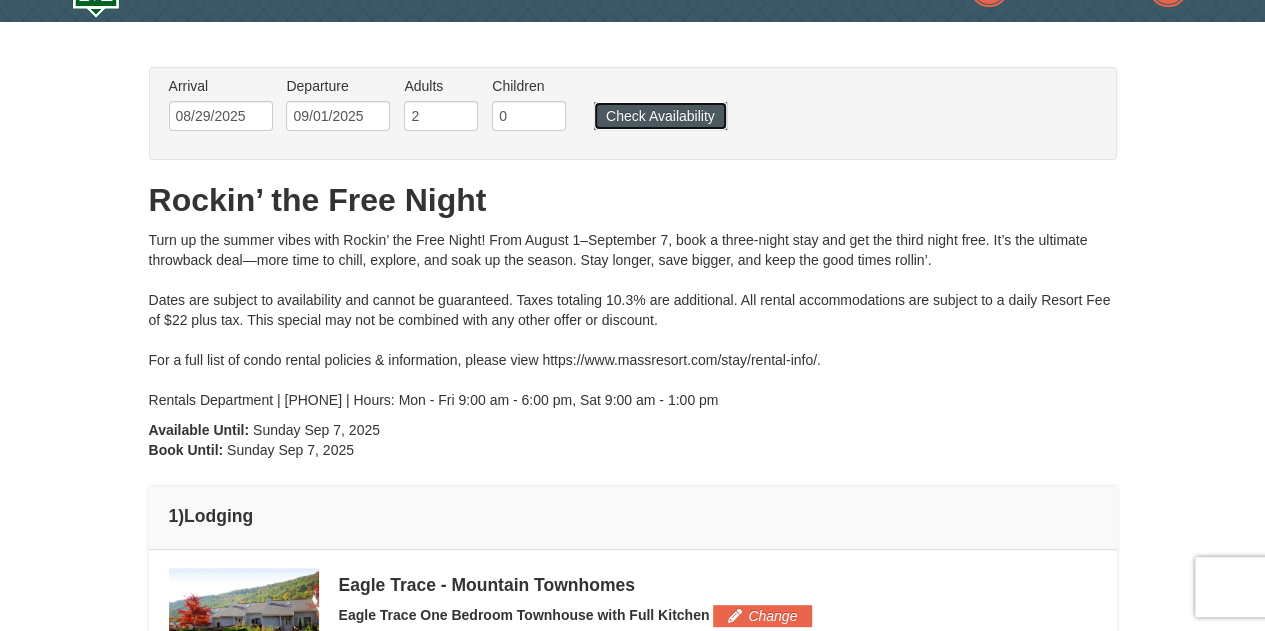 click on "Check Availability" at bounding box center (660, 116) 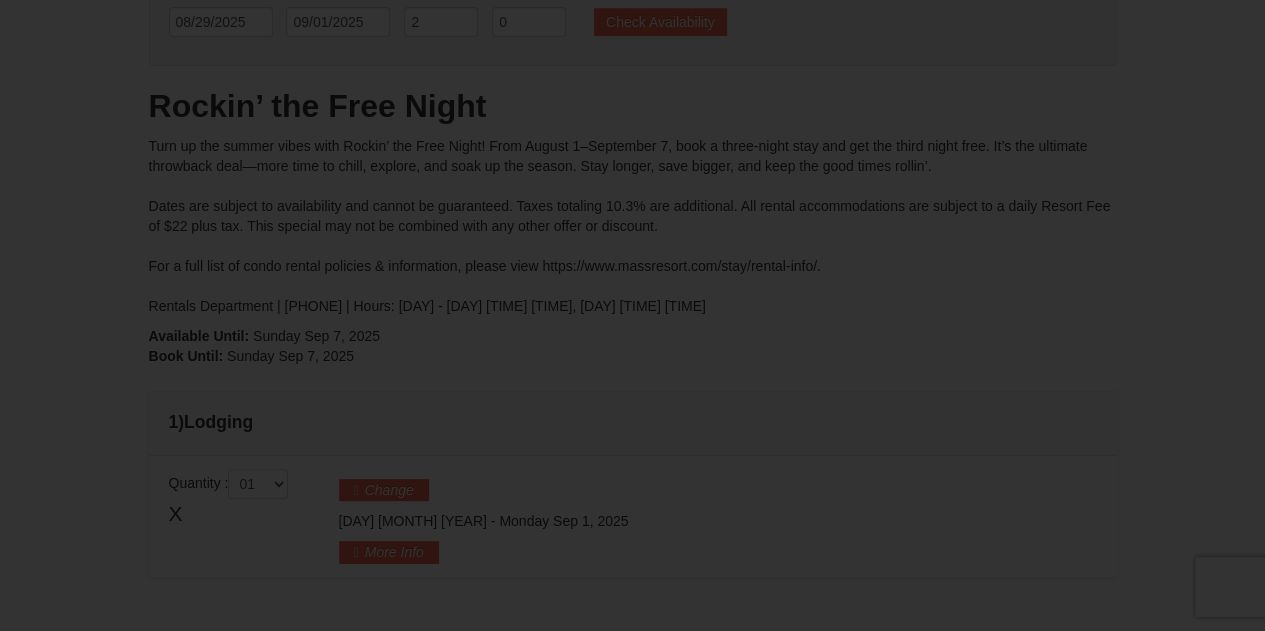 scroll, scrollTop: 0, scrollLeft: 0, axis: both 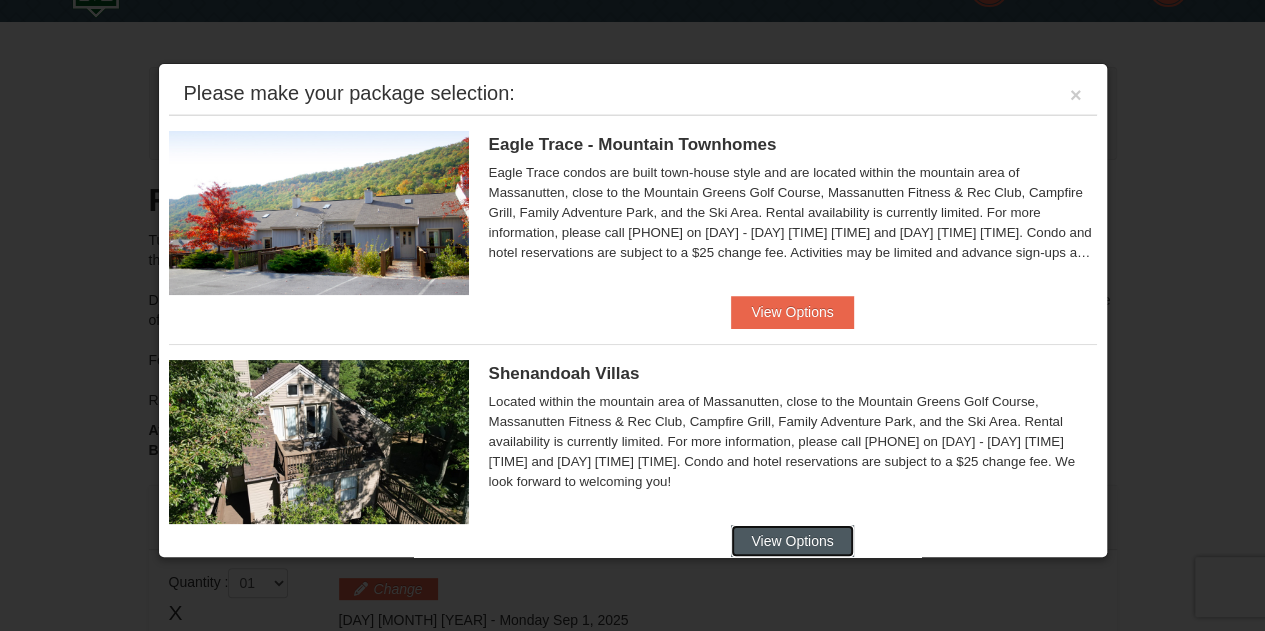 click on "View Options" at bounding box center (792, 541) 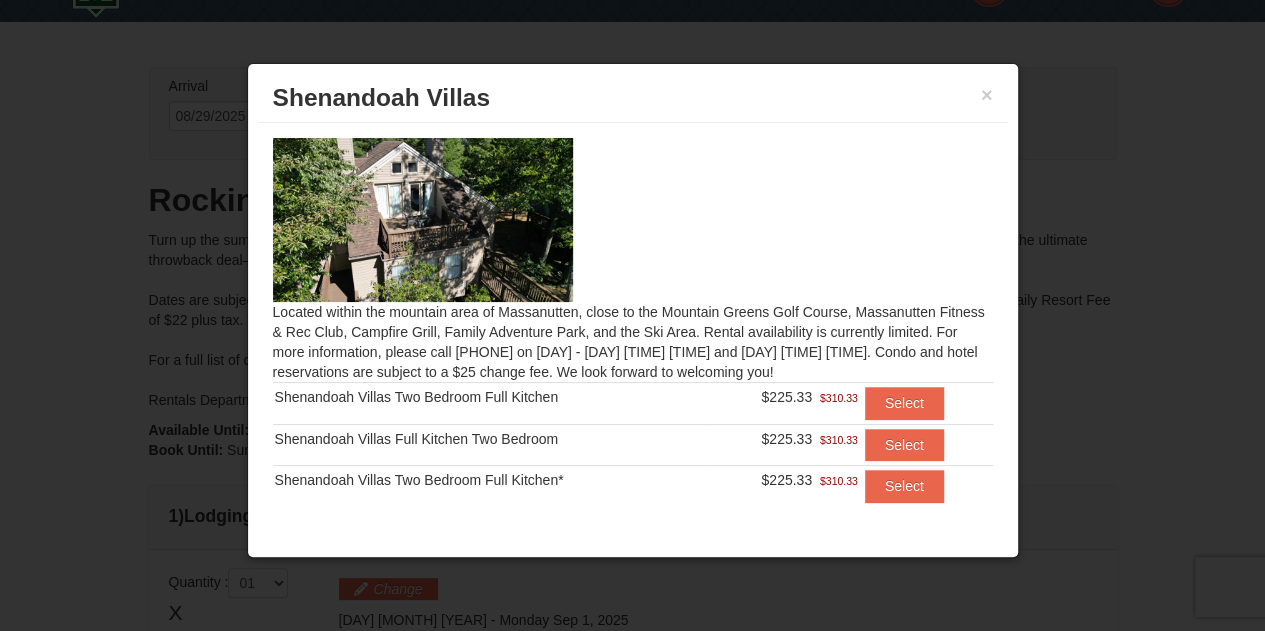 scroll, scrollTop: 32, scrollLeft: 0, axis: vertical 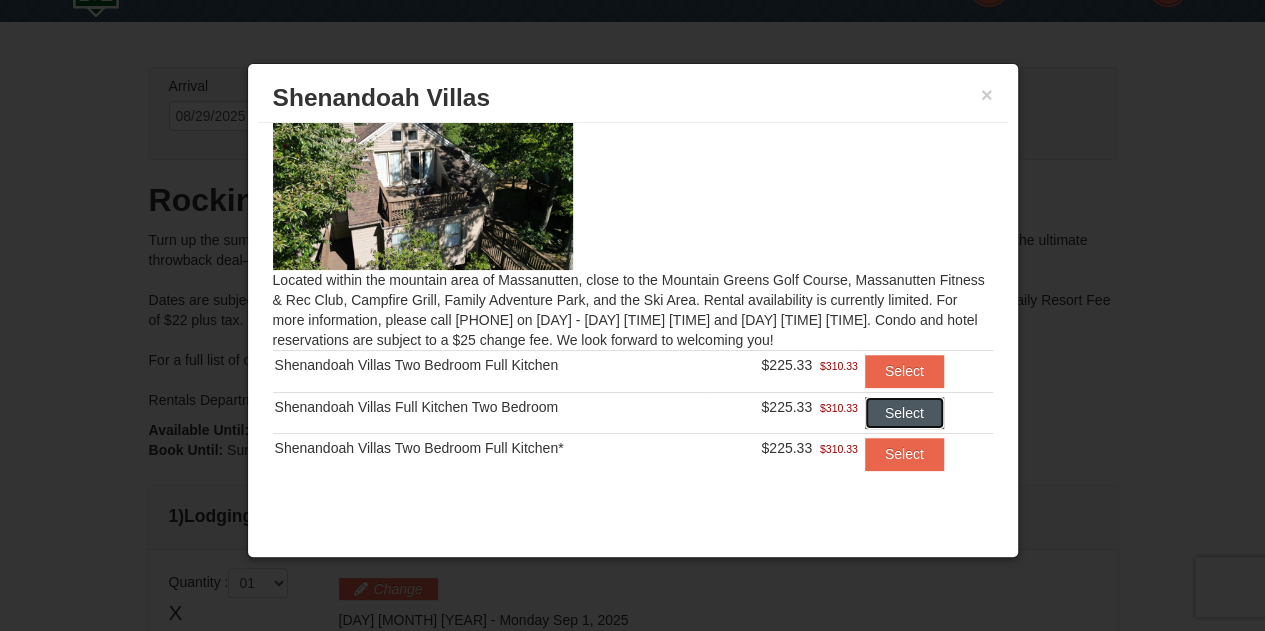 click on "Select" at bounding box center [904, 413] 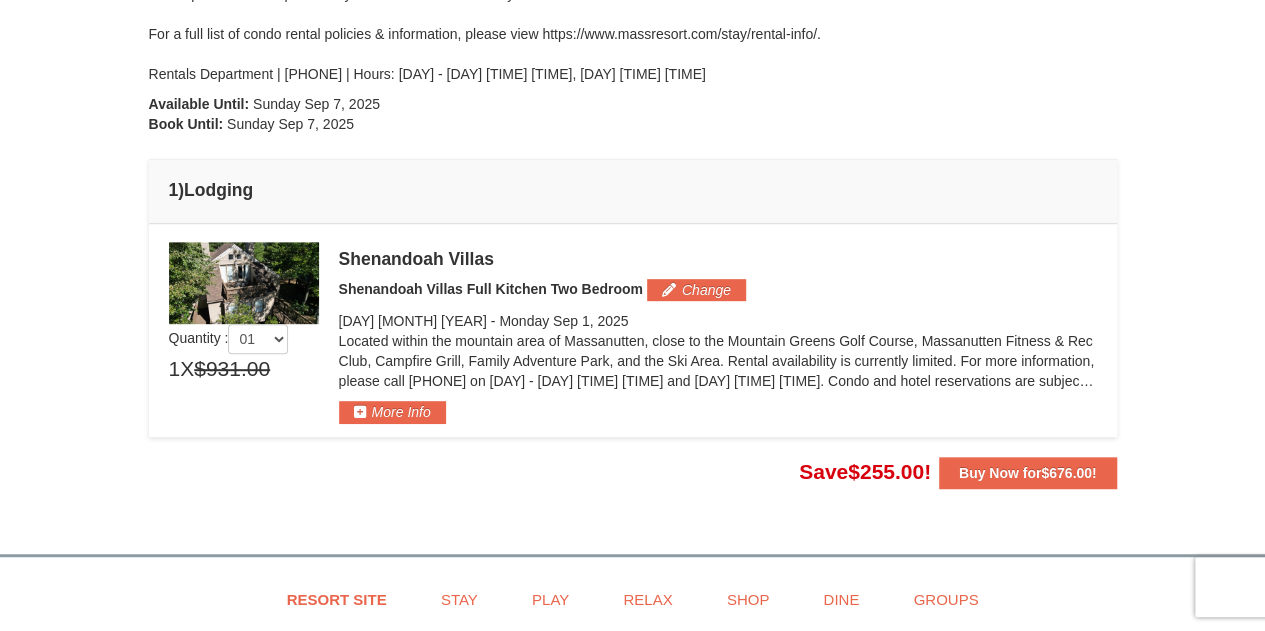 scroll, scrollTop: 372, scrollLeft: 0, axis: vertical 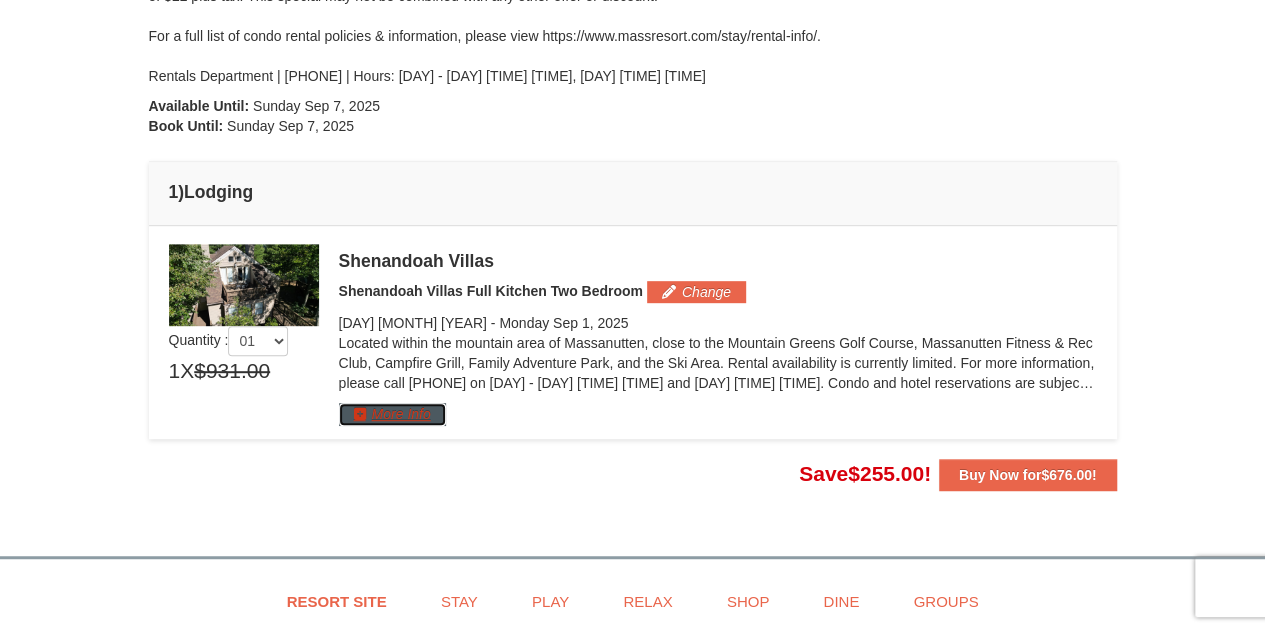 click on "More Info" at bounding box center [392, 414] 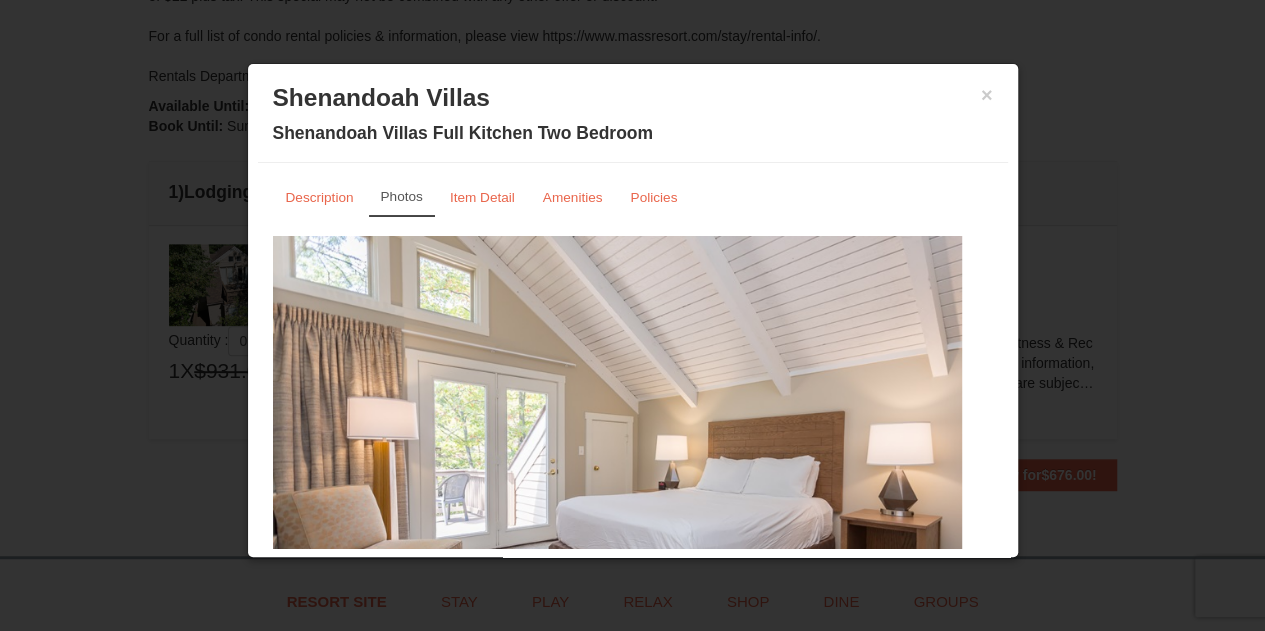 scroll, scrollTop: 100, scrollLeft: 0, axis: vertical 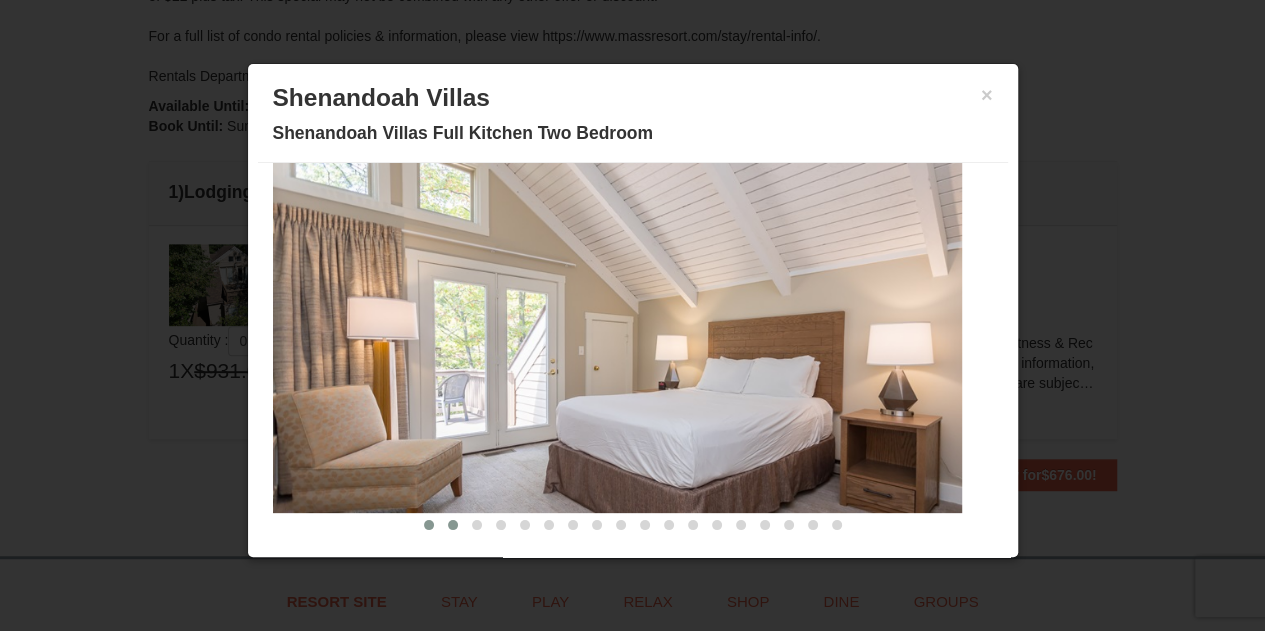 click at bounding box center (453, 525) 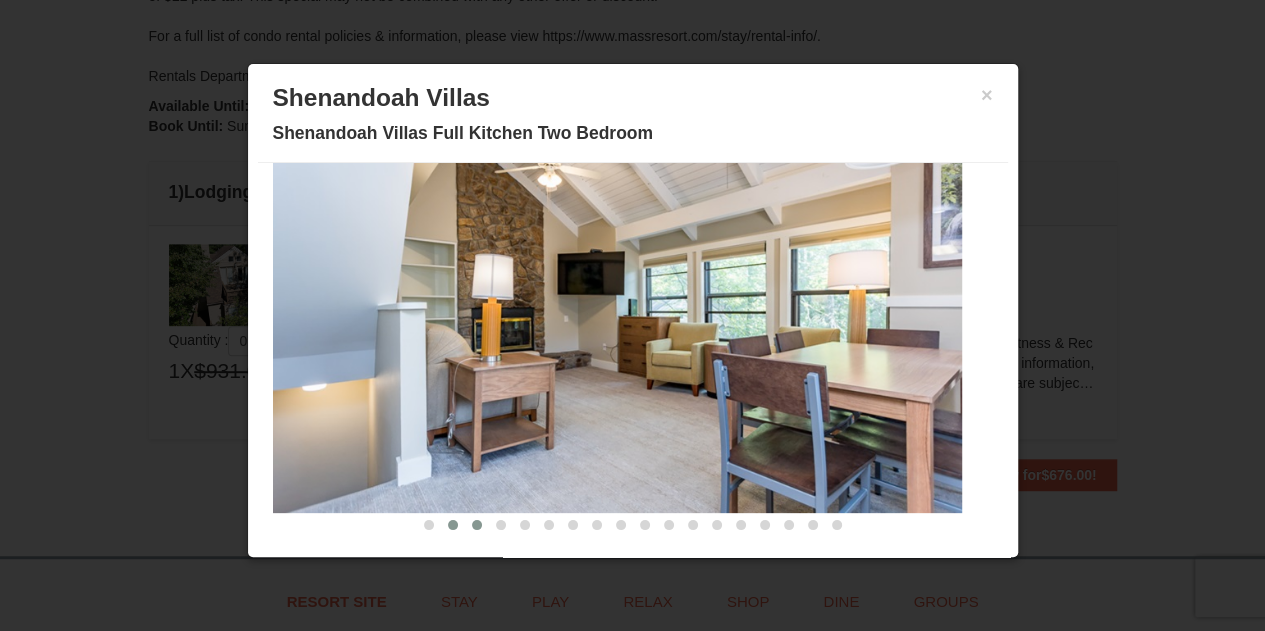 click at bounding box center (477, 525) 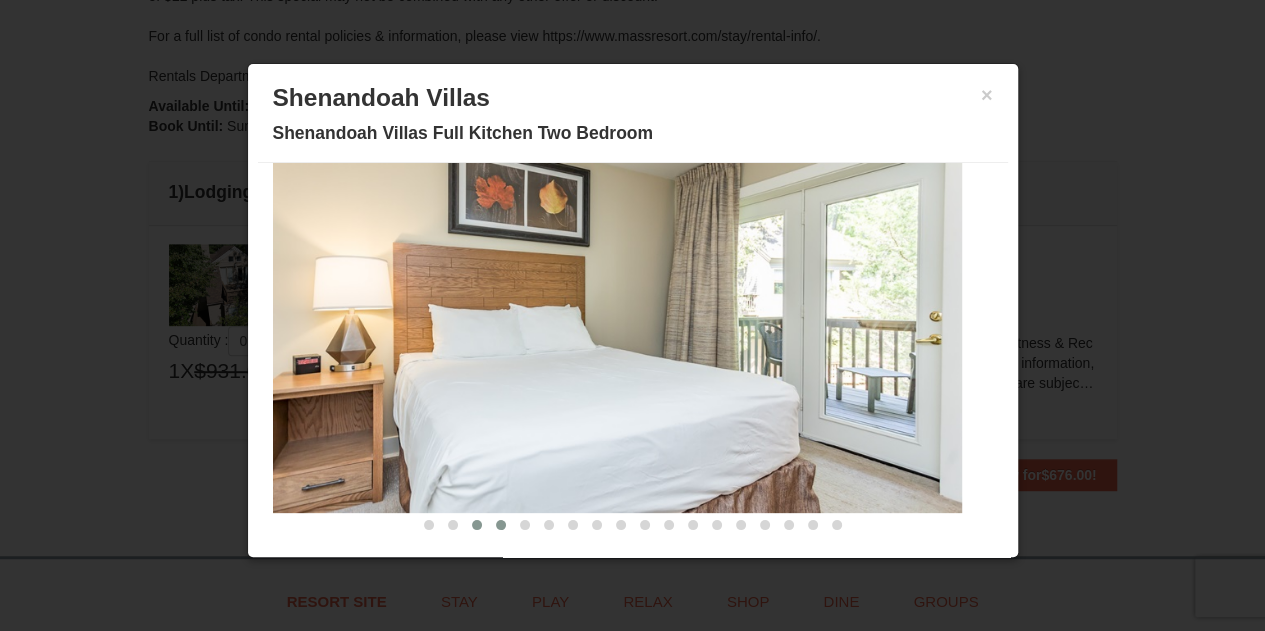 click at bounding box center [501, 525] 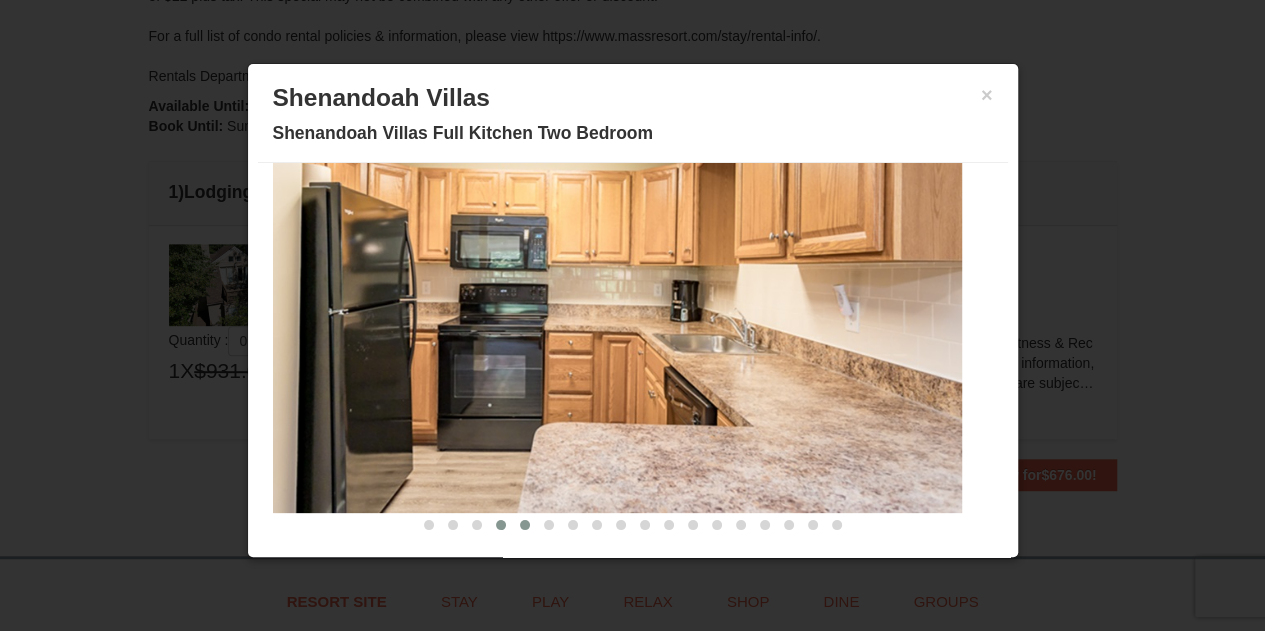 click at bounding box center (525, 525) 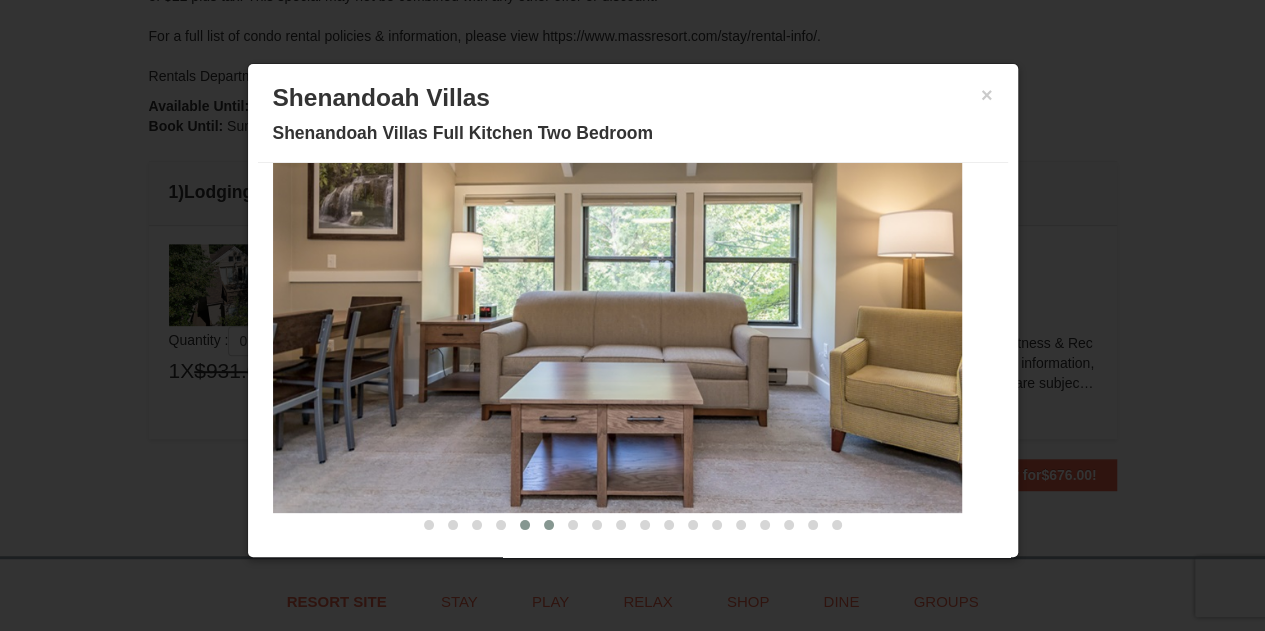 click at bounding box center [549, 525] 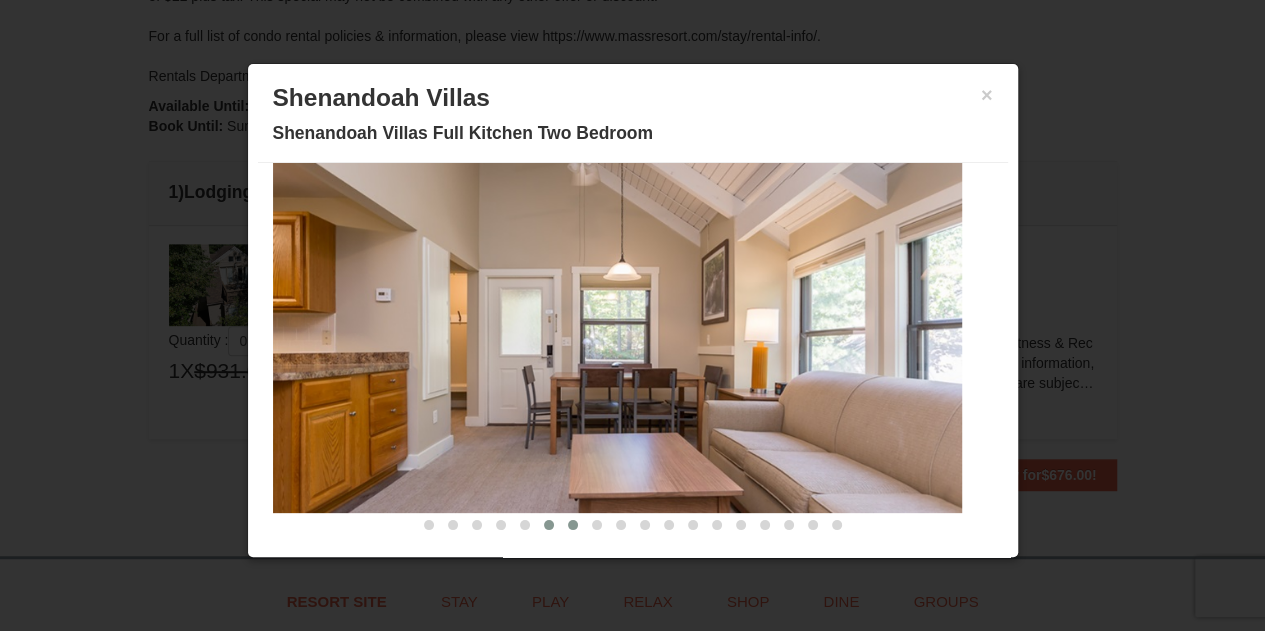click at bounding box center [573, 525] 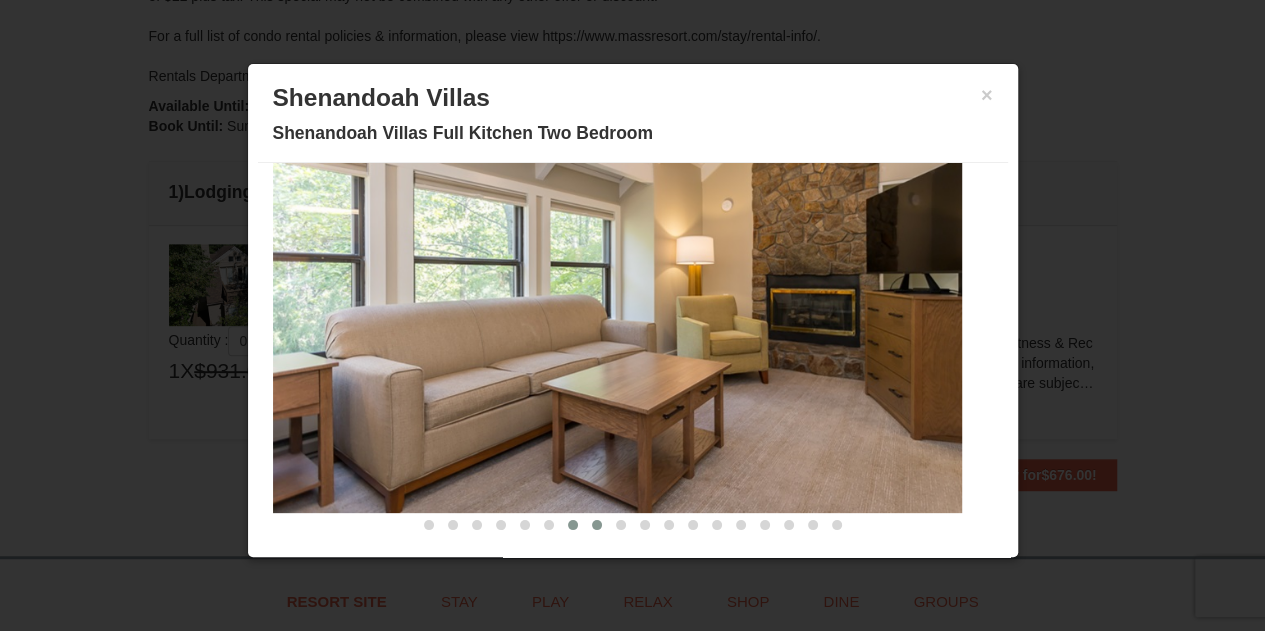 click at bounding box center [597, 525] 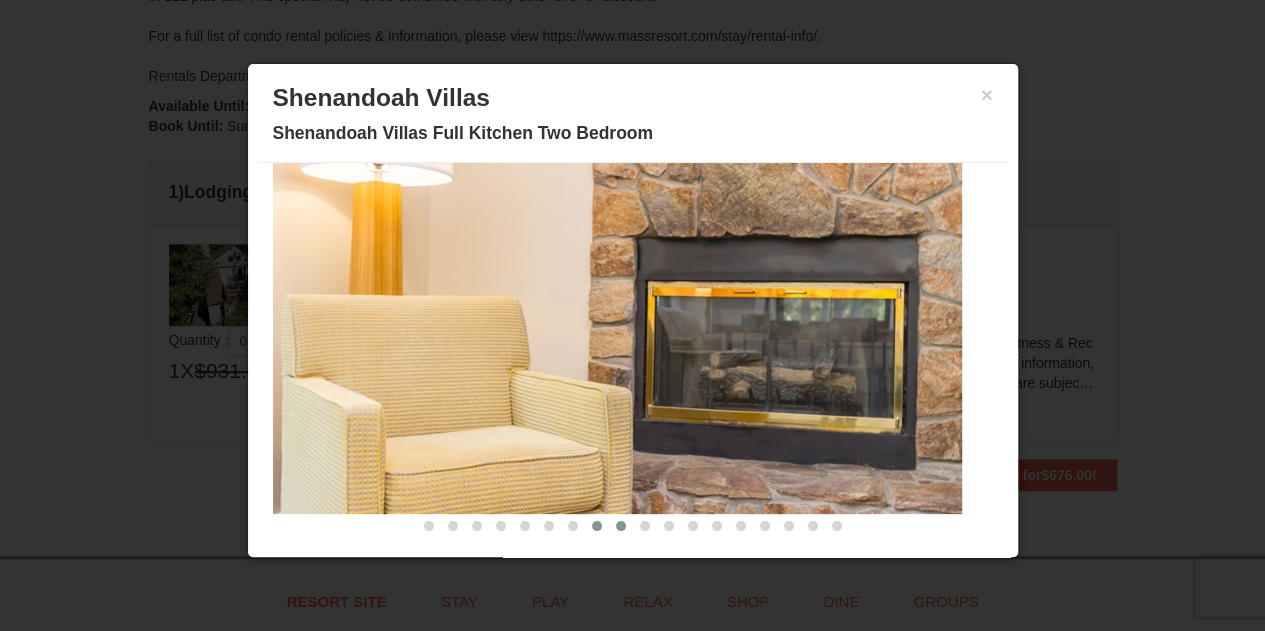 click at bounding box center [621, 526] 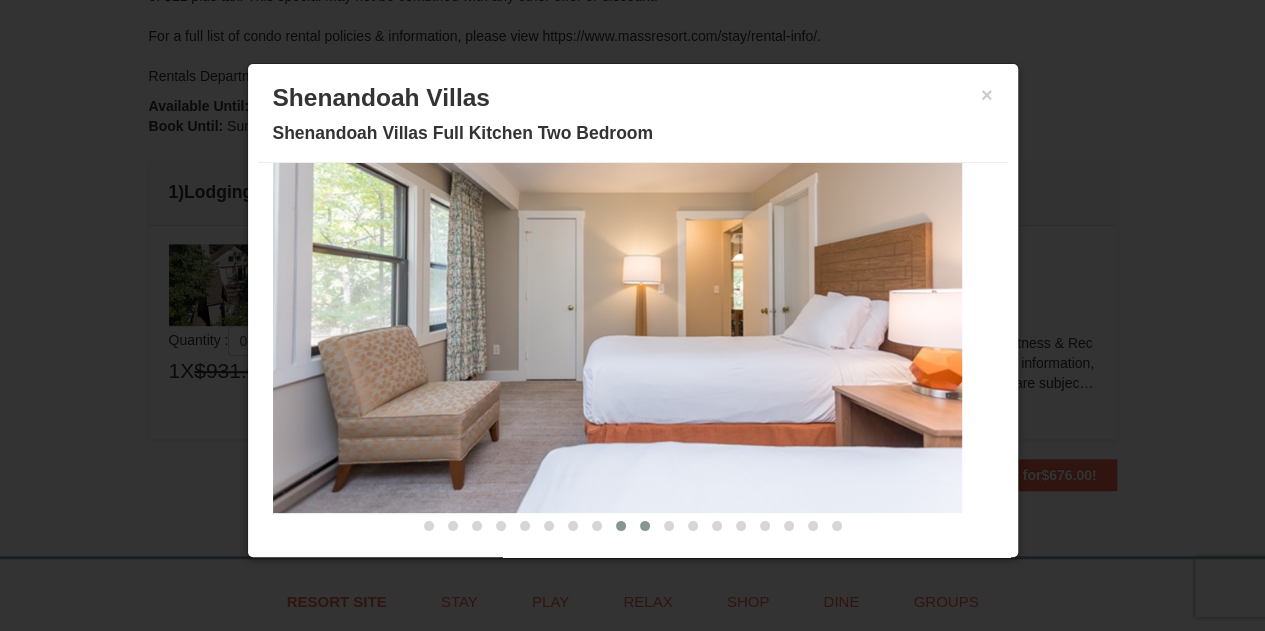click at bounding box center [645, 526] 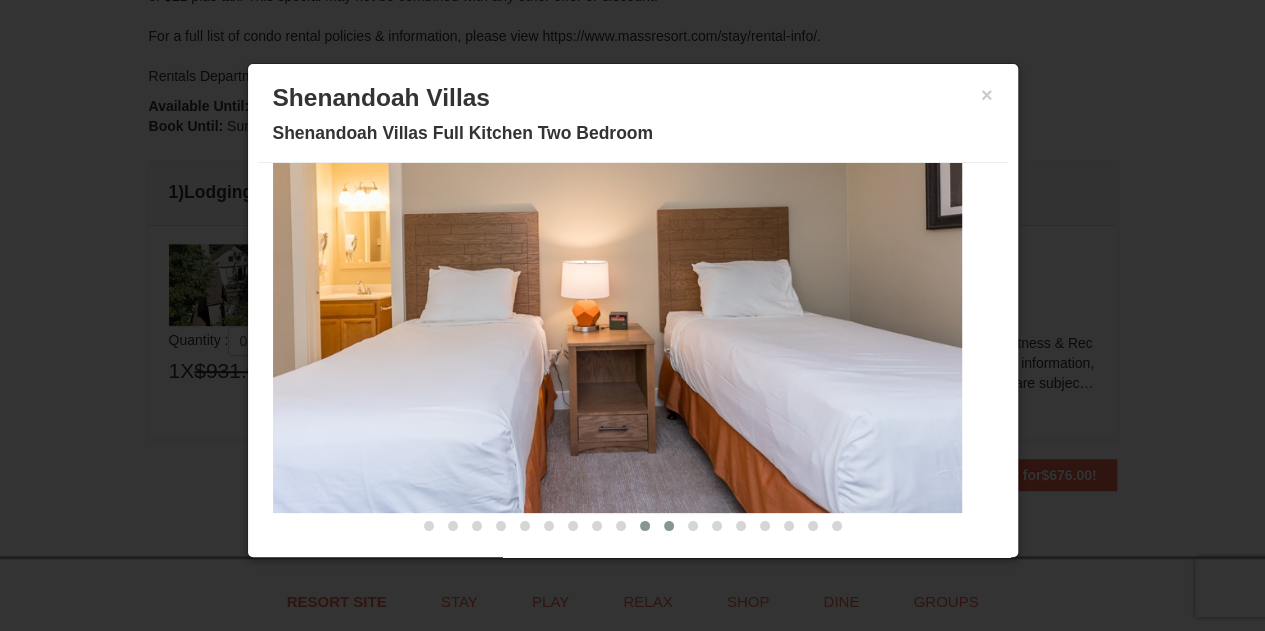 click at bounding box center [669, 526] 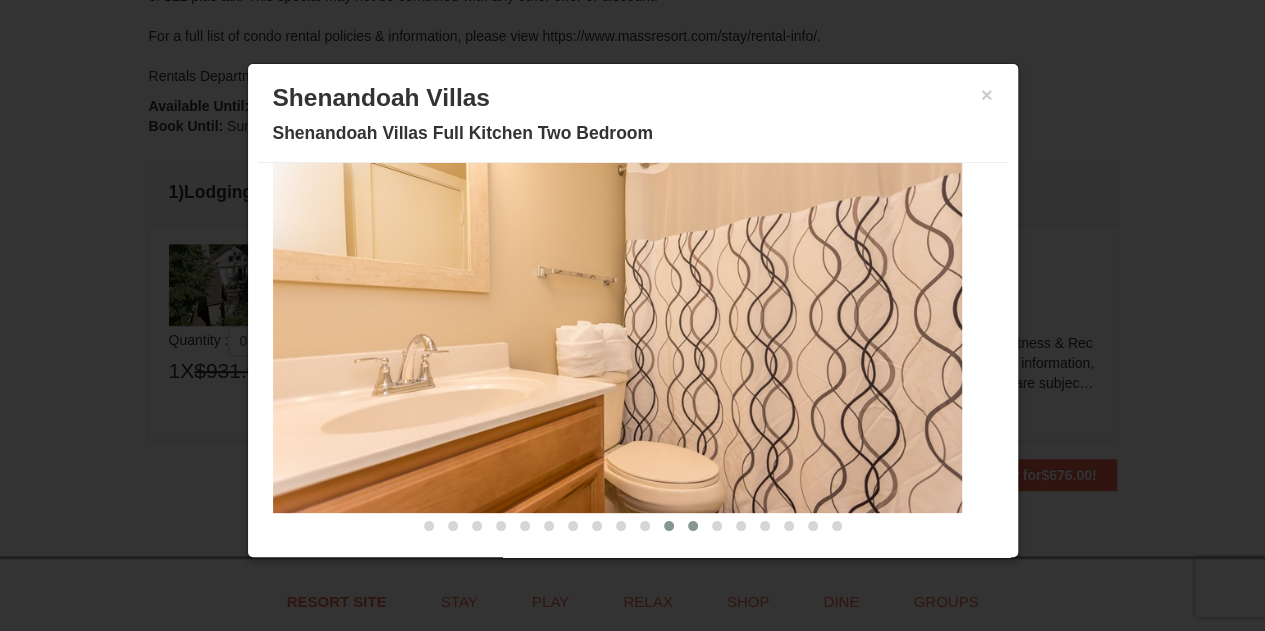 click at bounding box center [693, 526] 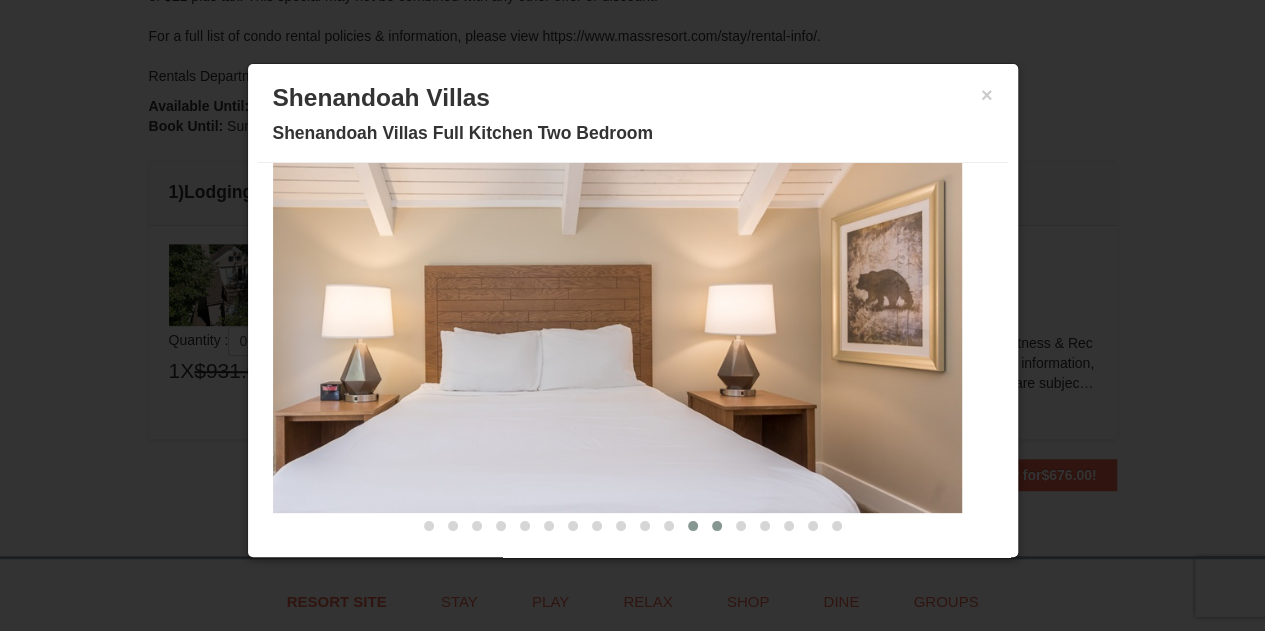 click at bounding box center [717, 526] 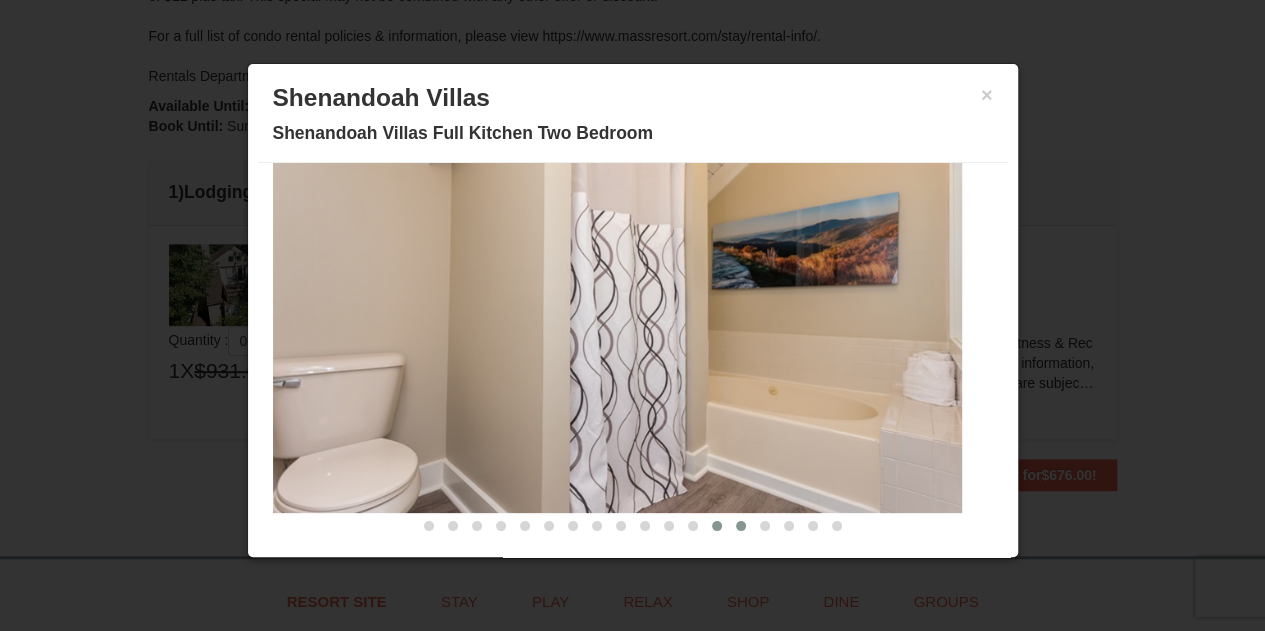 click at bounding box center [741, 526] 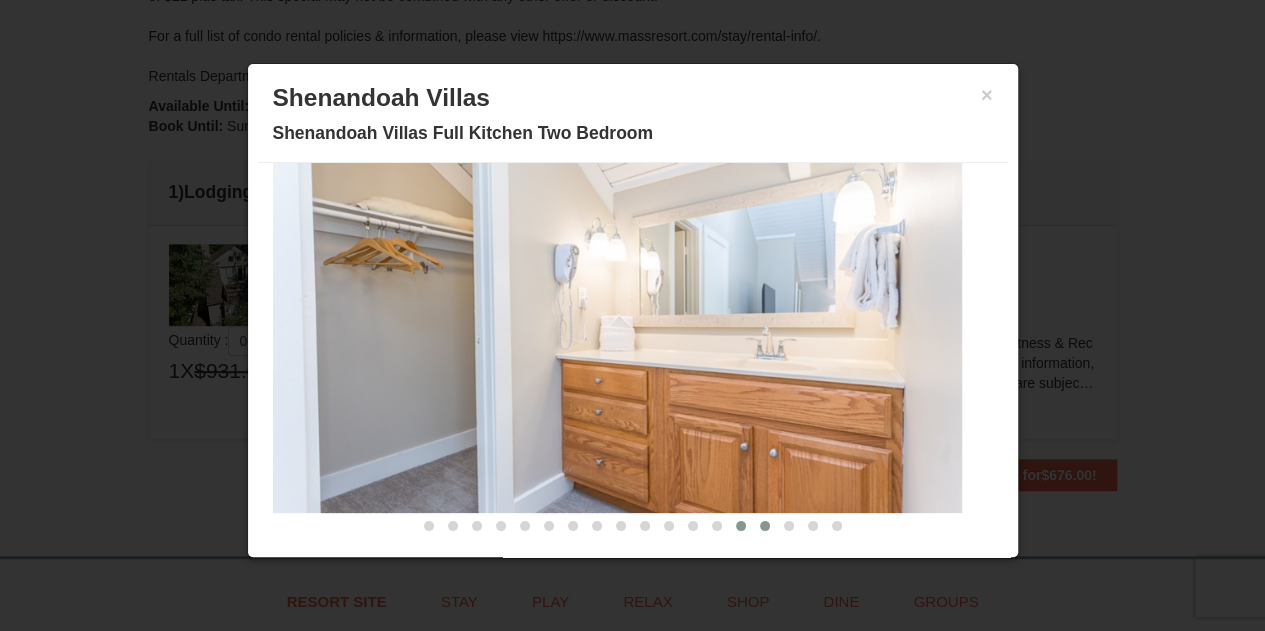 click at bounding box center (765, 526) 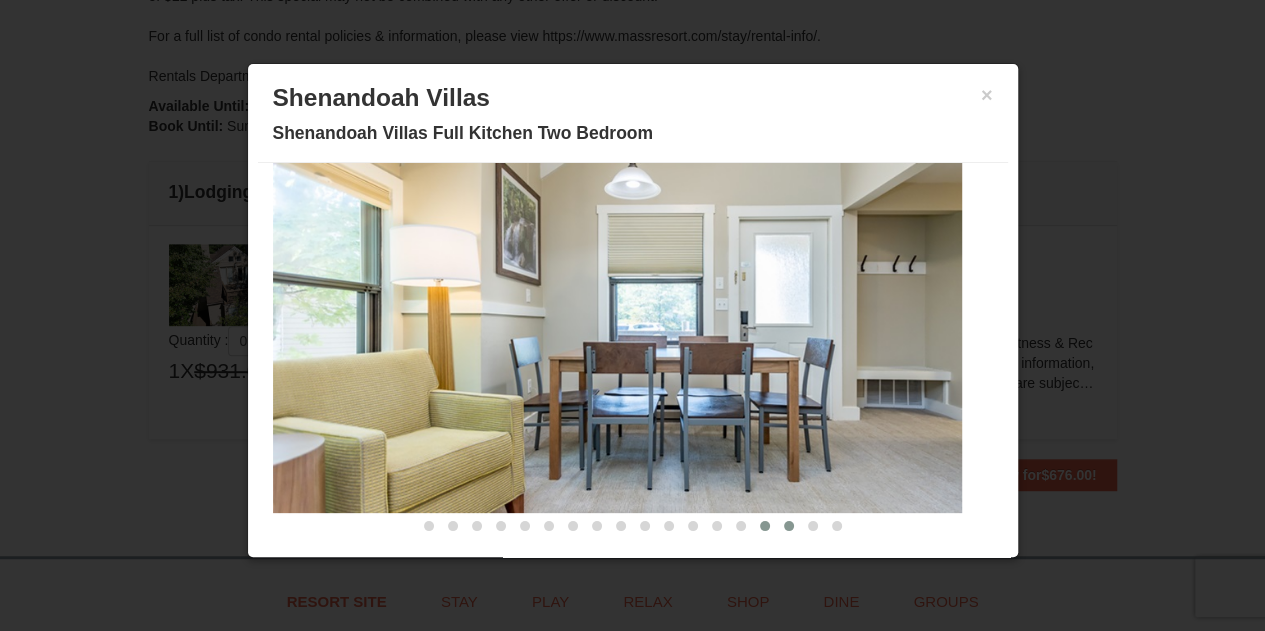 click at bounding box center [789, 526] 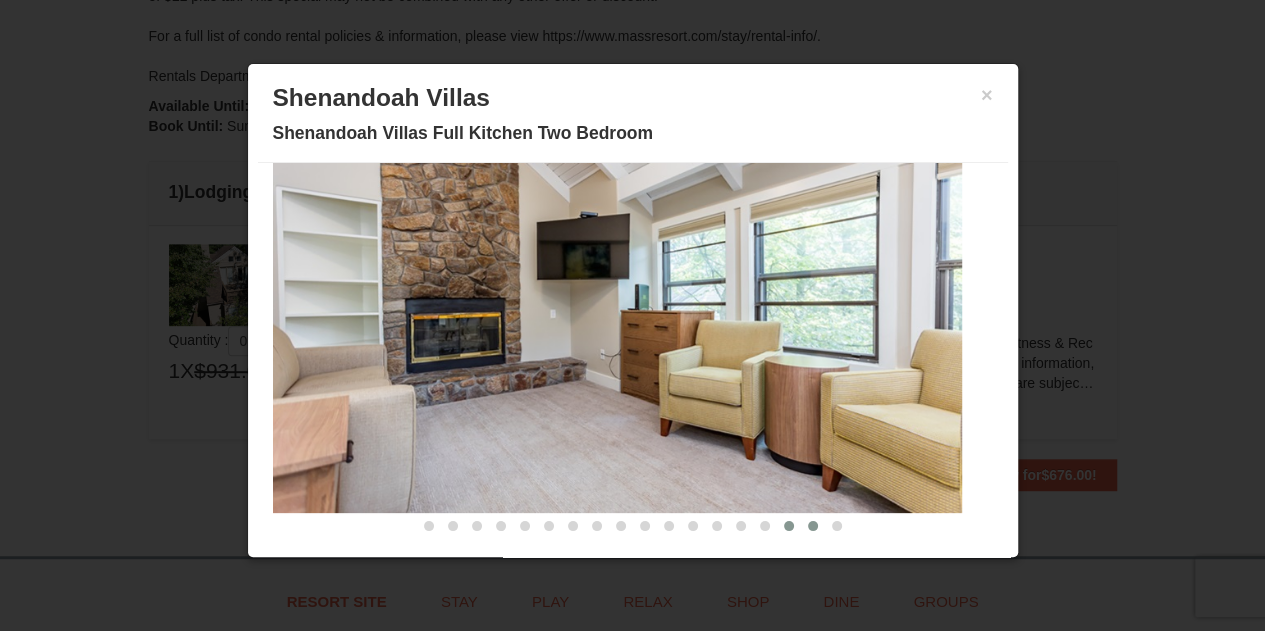 click at bounding box center (813, 526) 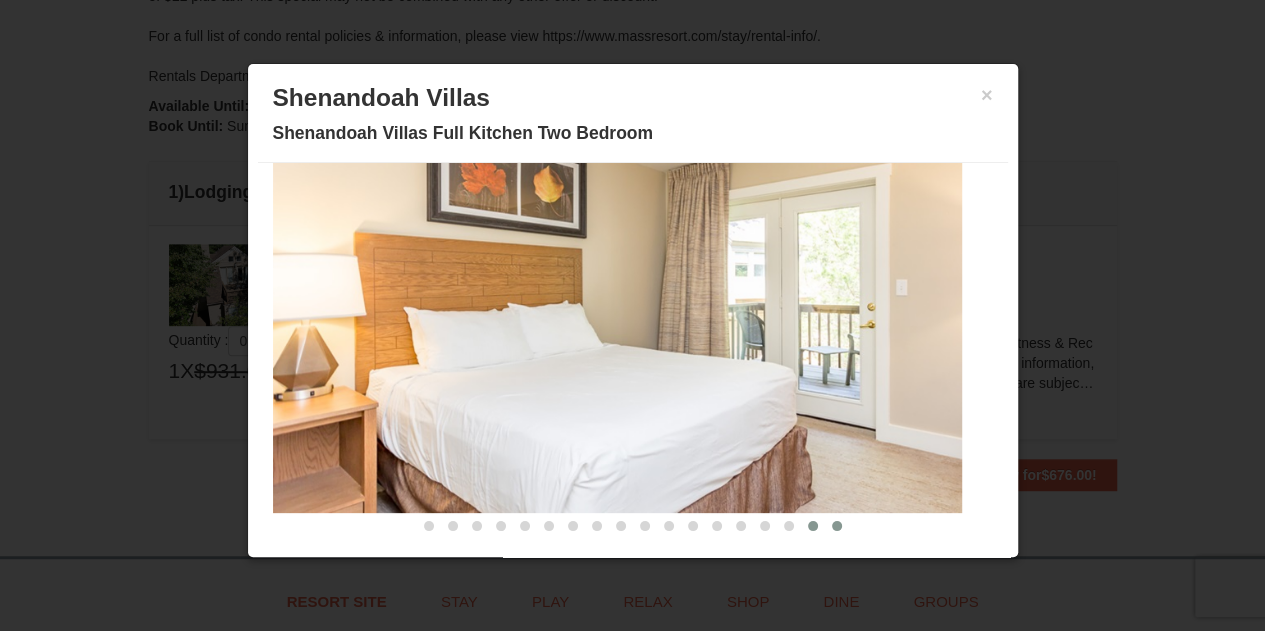 click at bounding box center (837, 526) 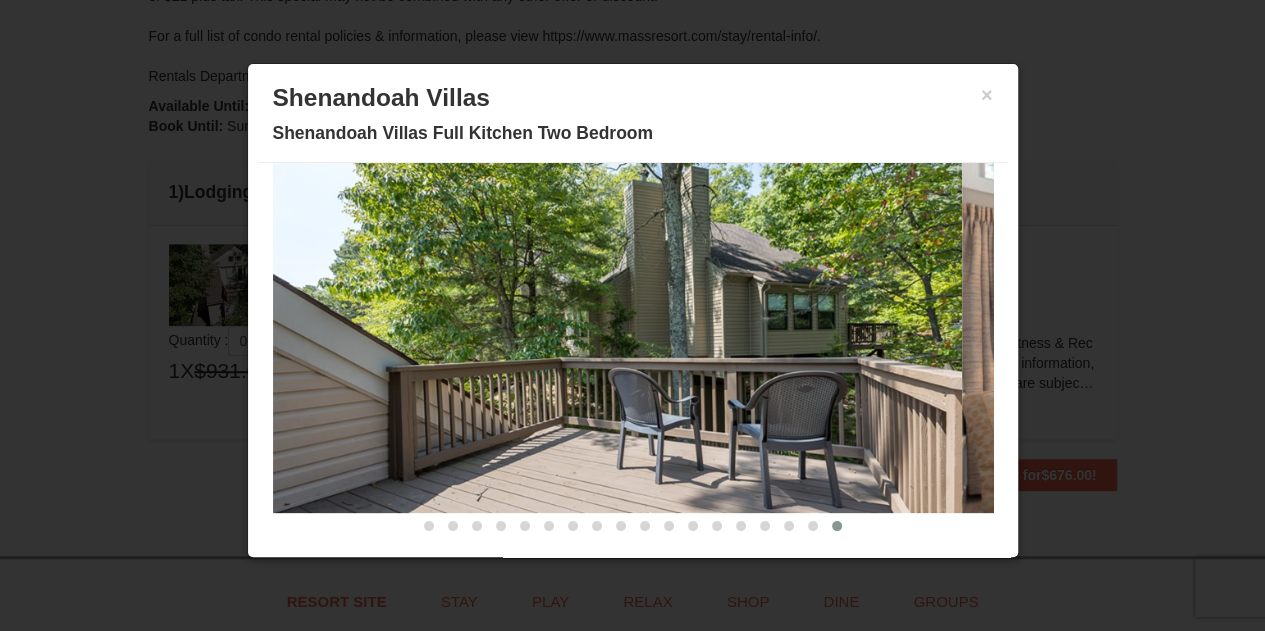 click on "×
Shenandoah Villas  Shenandoah Villas Full Kitchen Two Bedroom" at bounding box center [633, 118] 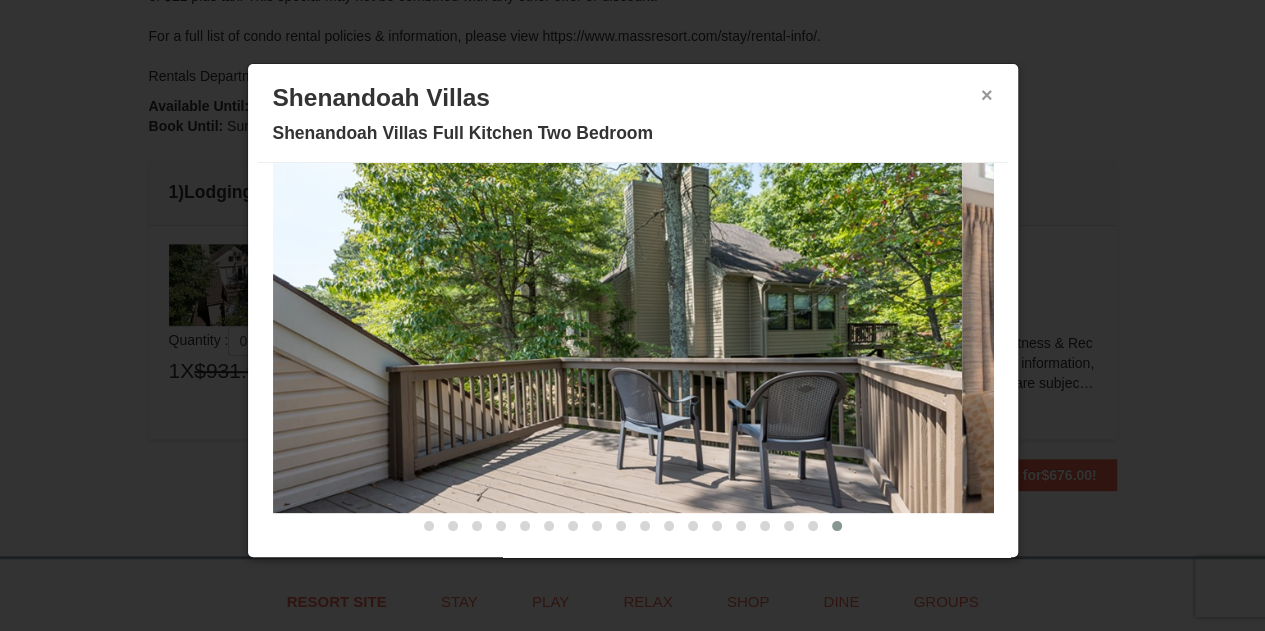 click on "×" at bounding box center [987, 95] 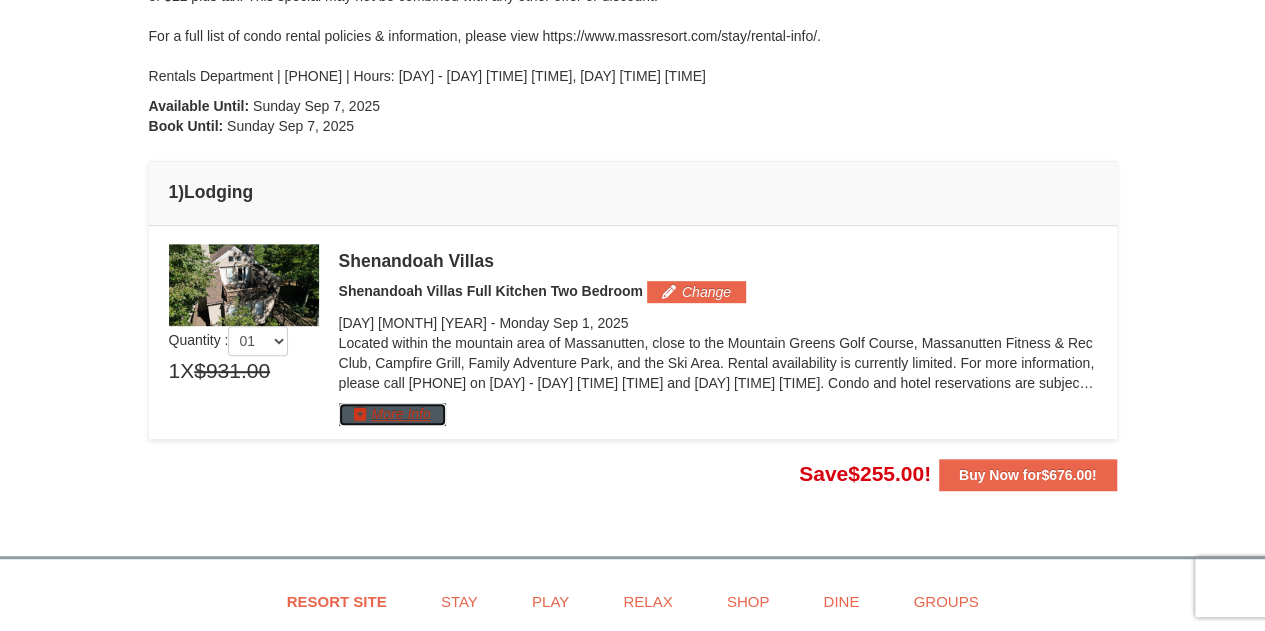 click on "More Info" at bounding box center [392, 414] 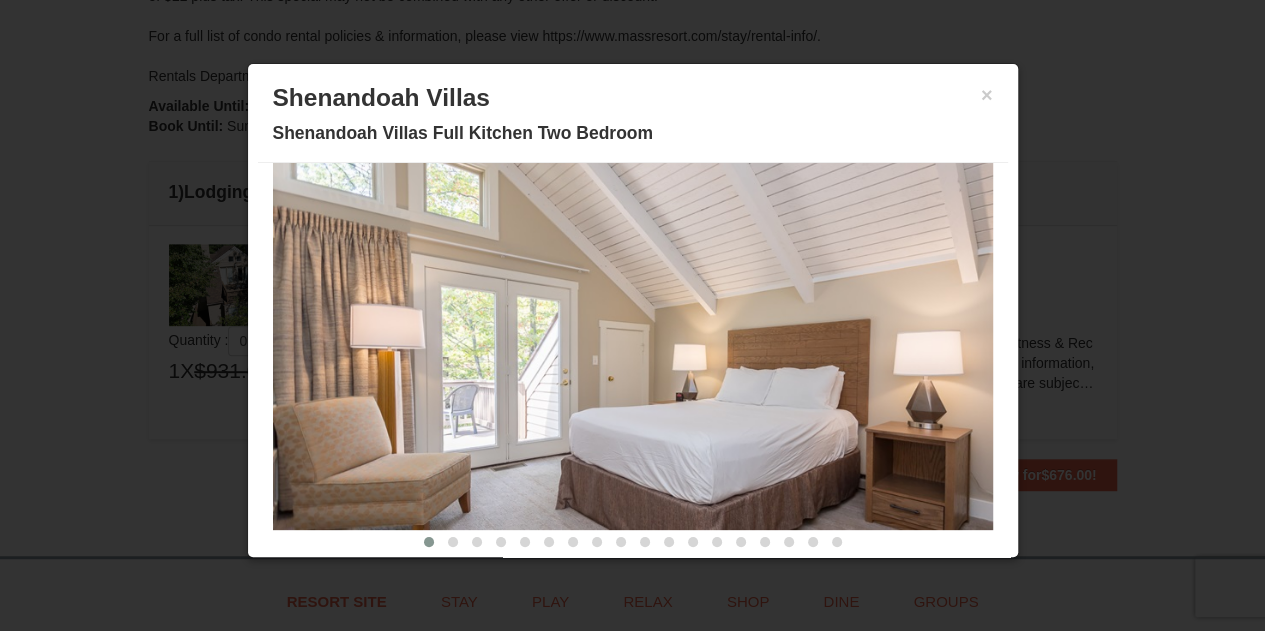 scroll, scrollTop: 0, scrollLeft: 0, axis: both 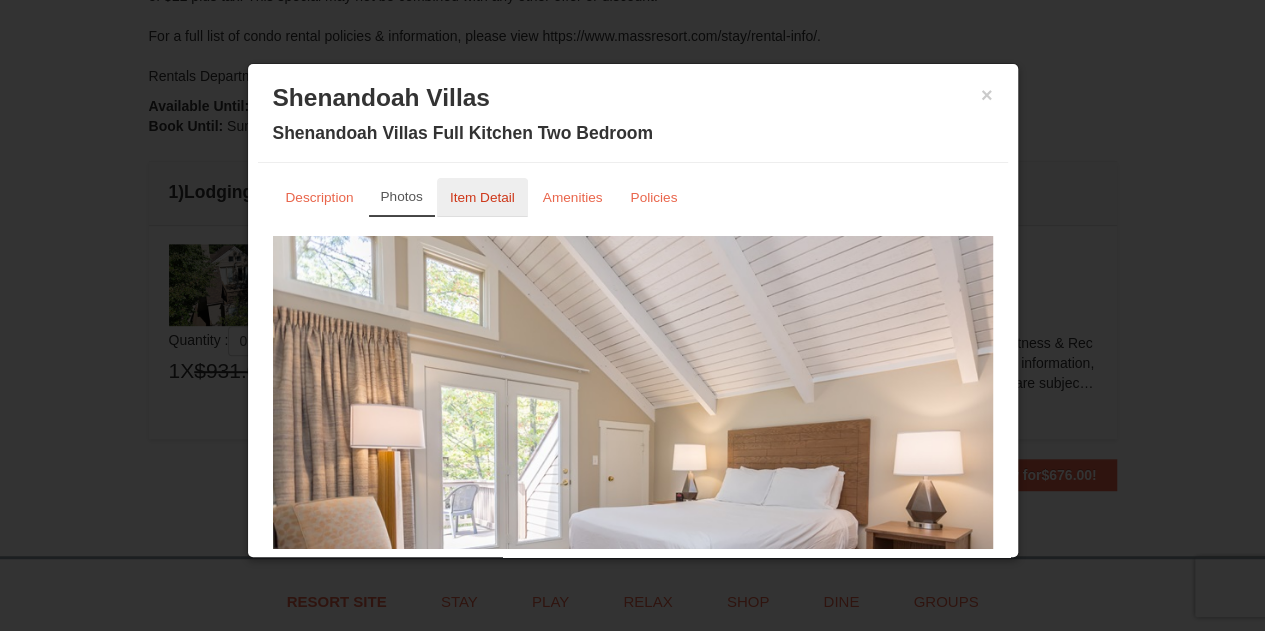 click on "Item Detail" at bounding box center (482, 197) 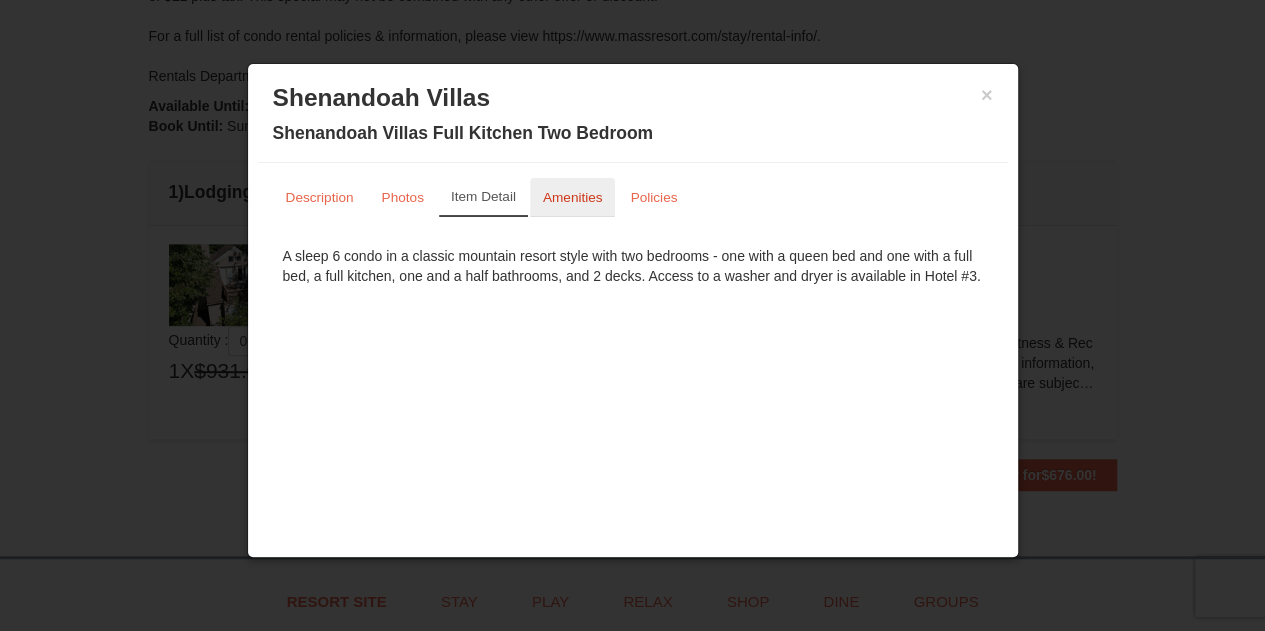 click on "Amenities" at bounding box center [573, 197] 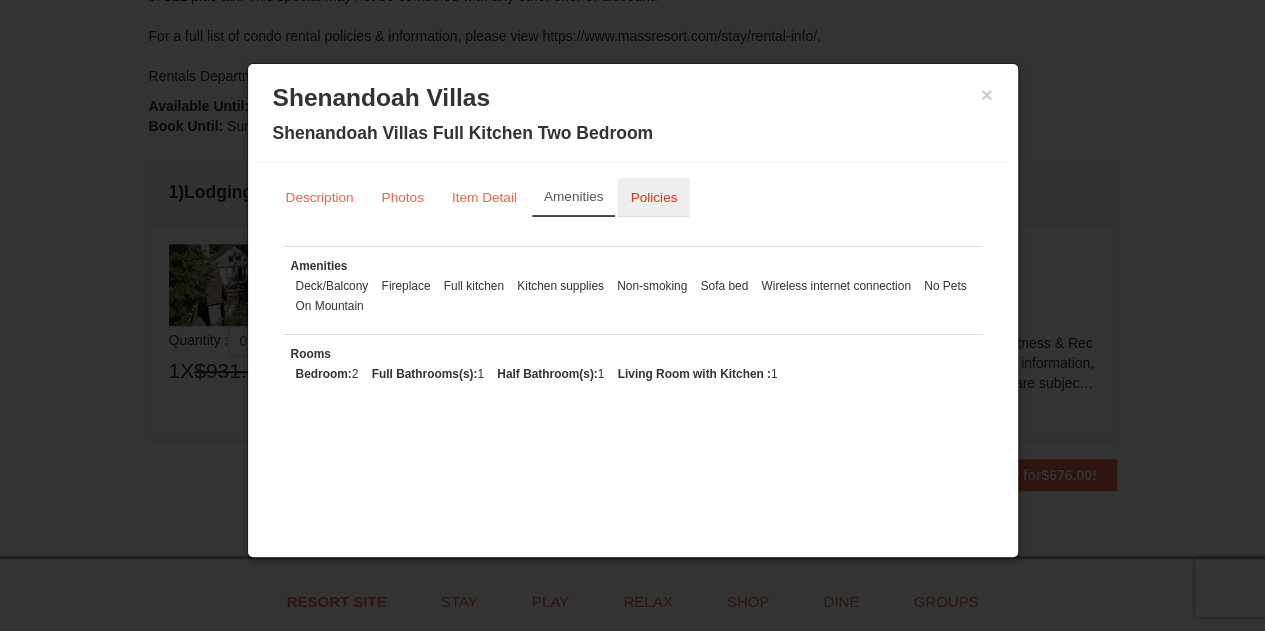 click on "Policies" at bounding box center [653, 197] 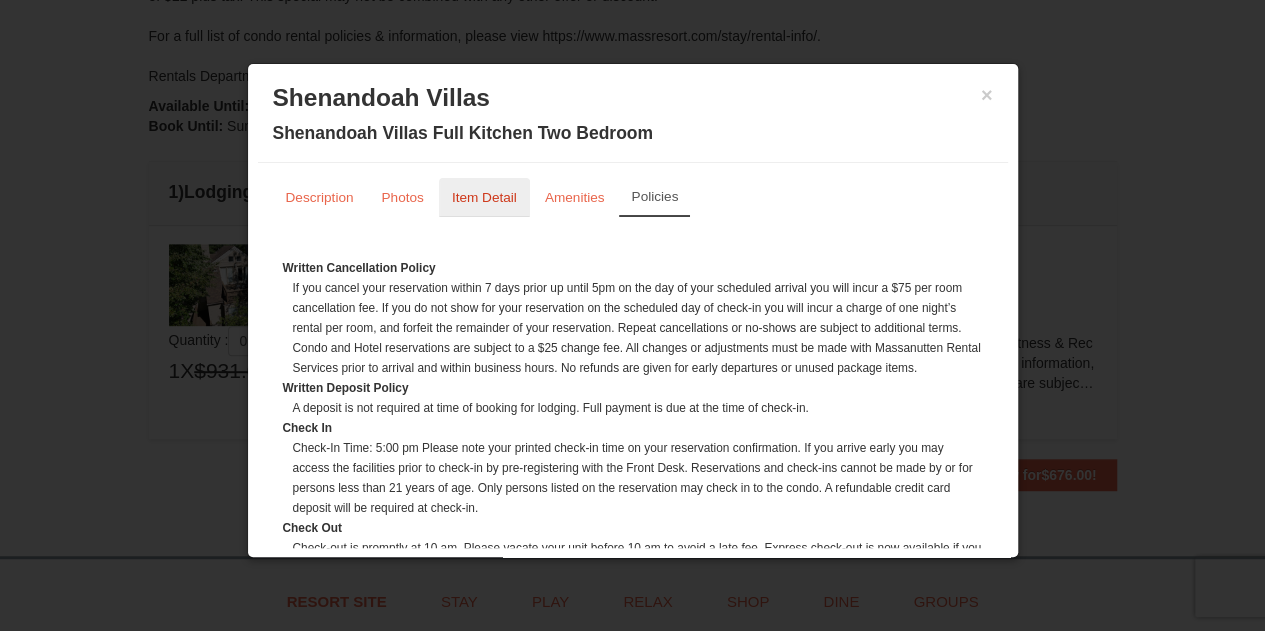 click on "Item Detail" at bounding box center (484, 197) 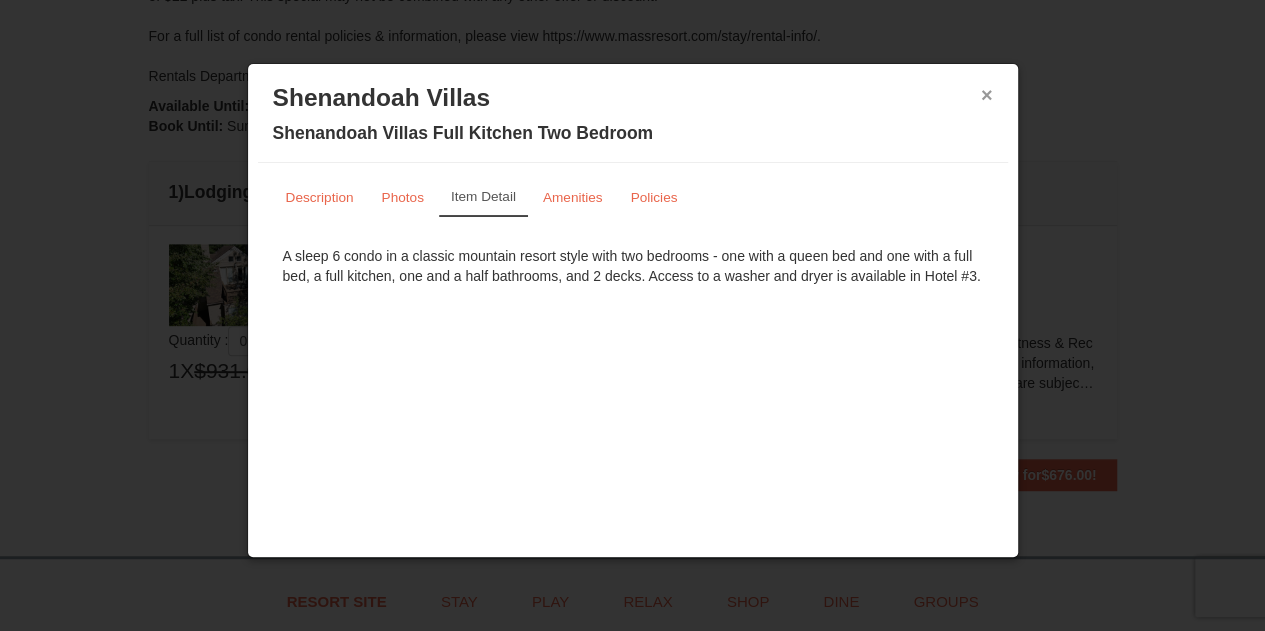 click on "×" at bounding box center (987, 95) 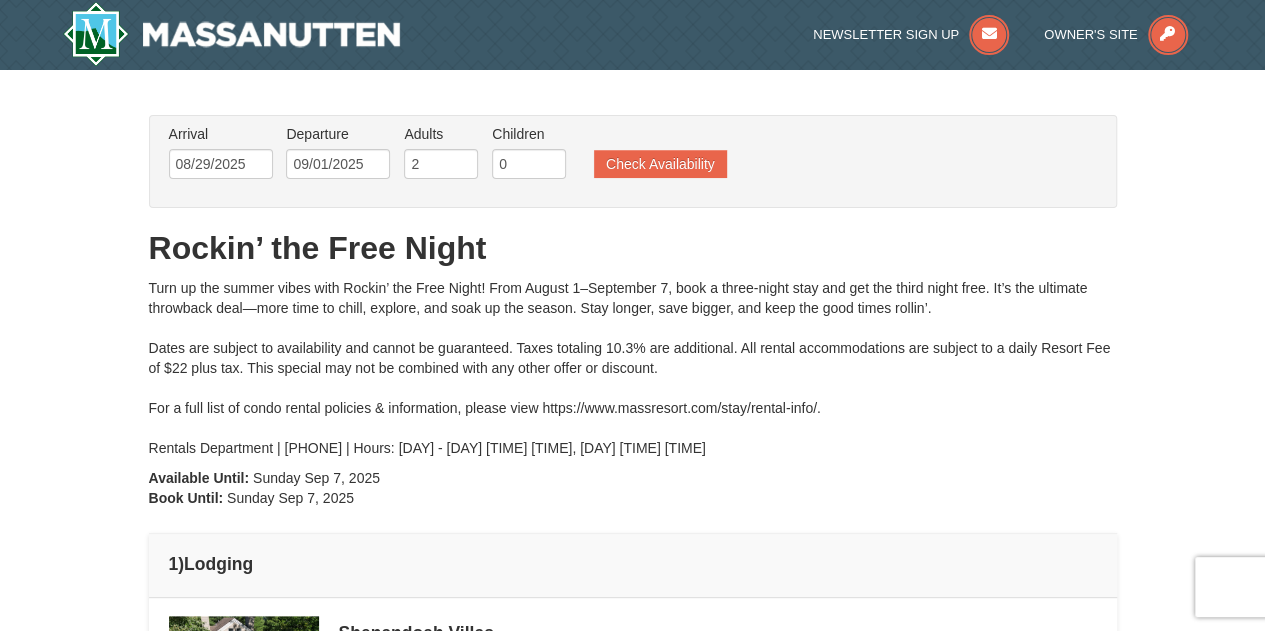 scroll, scrollTop: 0, scrollLeft: 0, axis: both 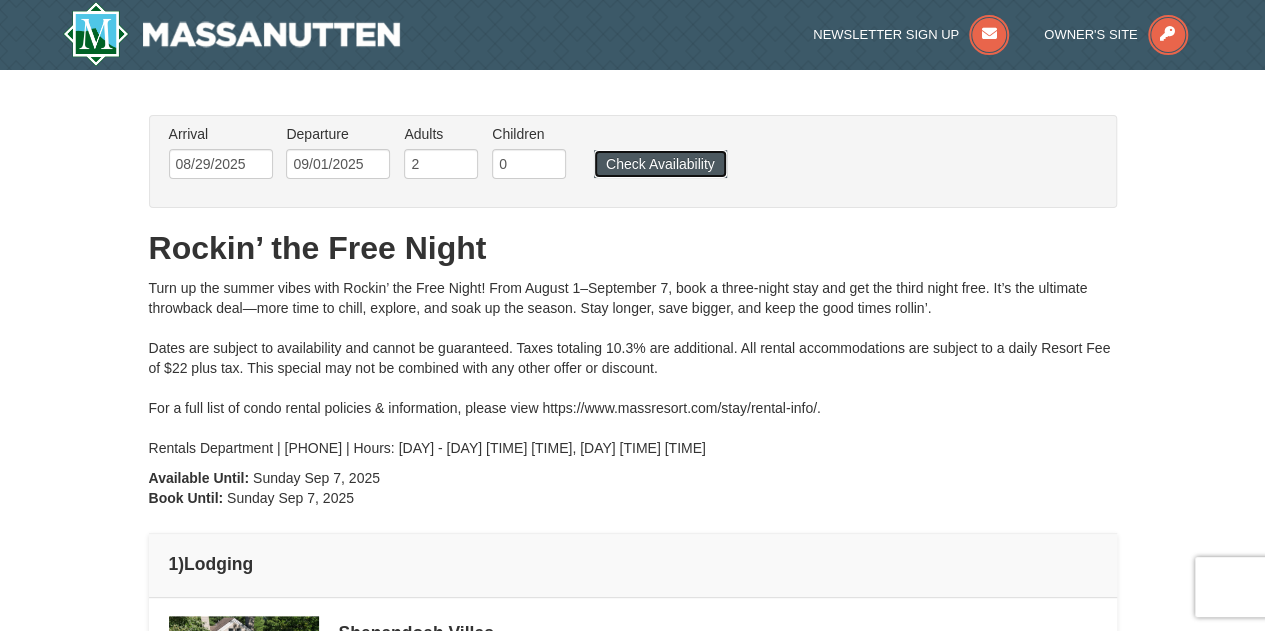 click on "Check Availability" at bounding box center (660, 164) 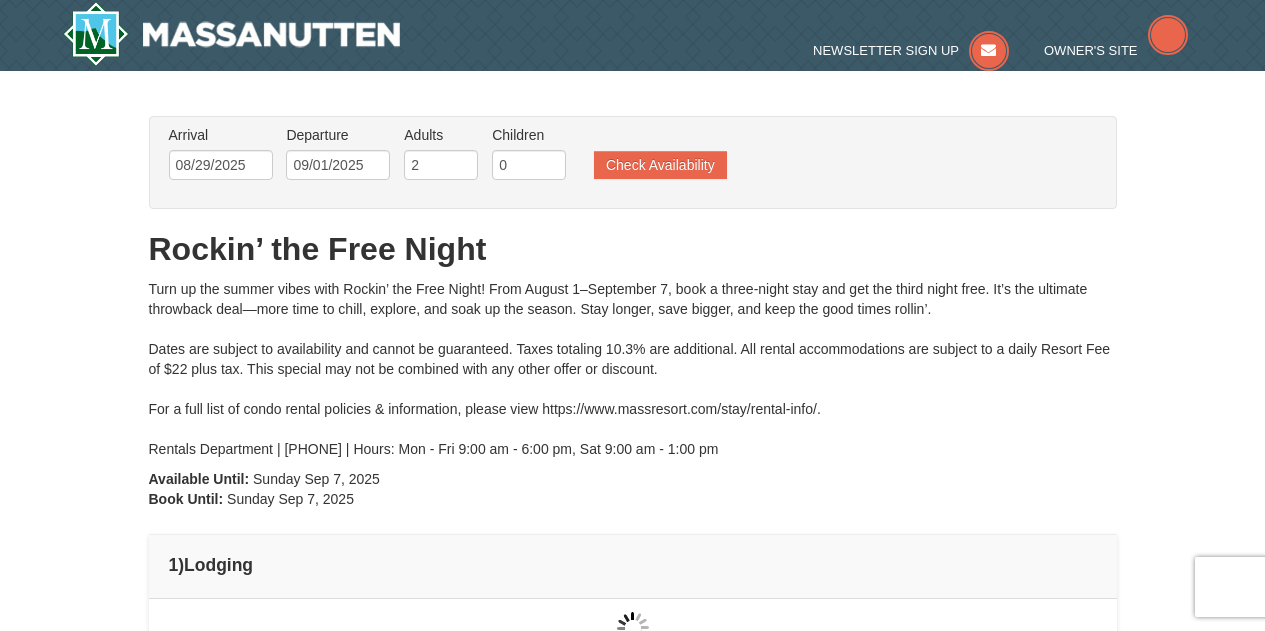 scroll, scrollTop: 0, scrollLeft: 0, axis: both 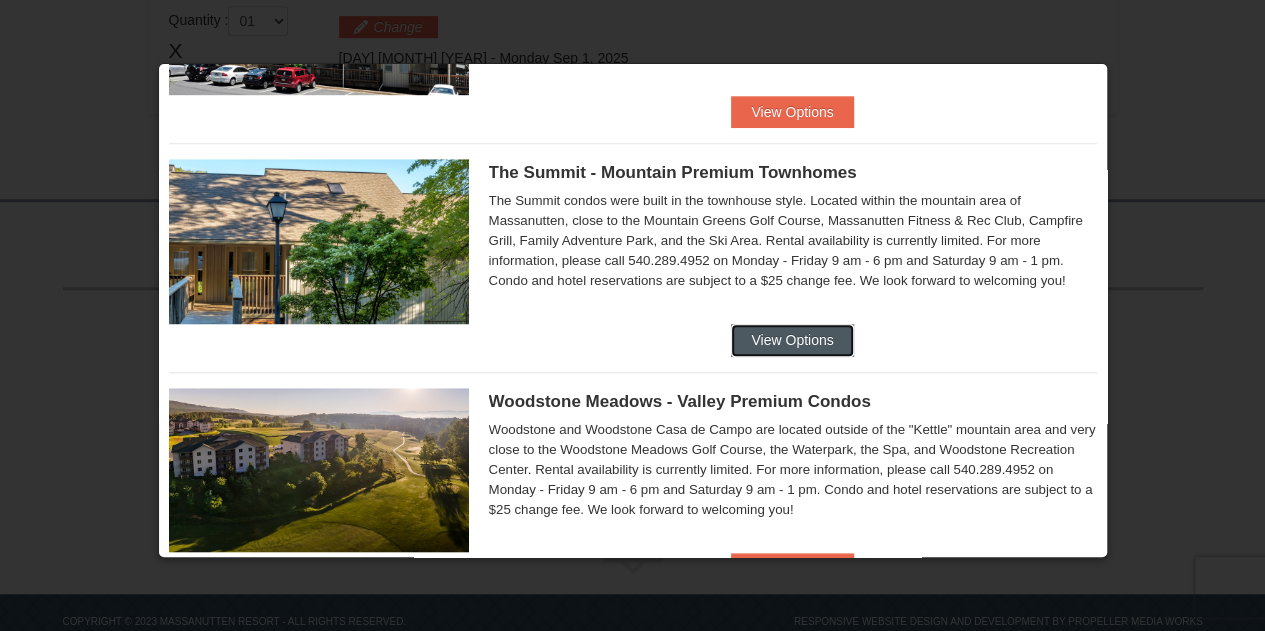 click on "View Options" at bounding box center [792, 340] 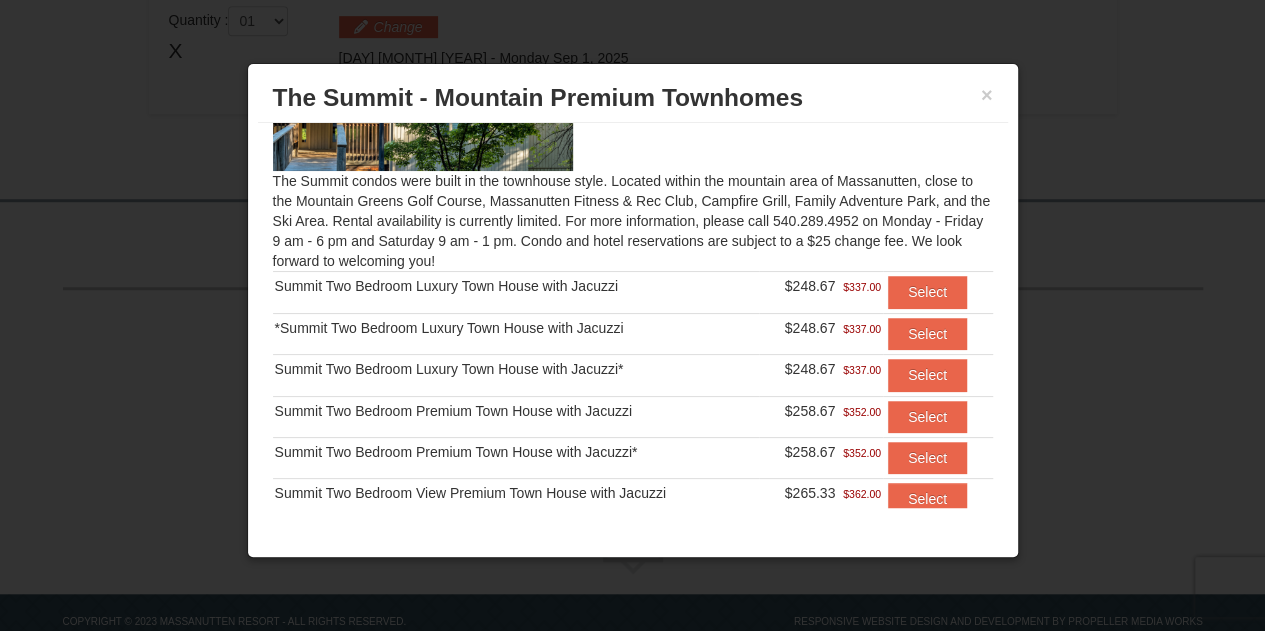 scroll, scrollTop: 175, scrollLeft: 0, axis: vertical 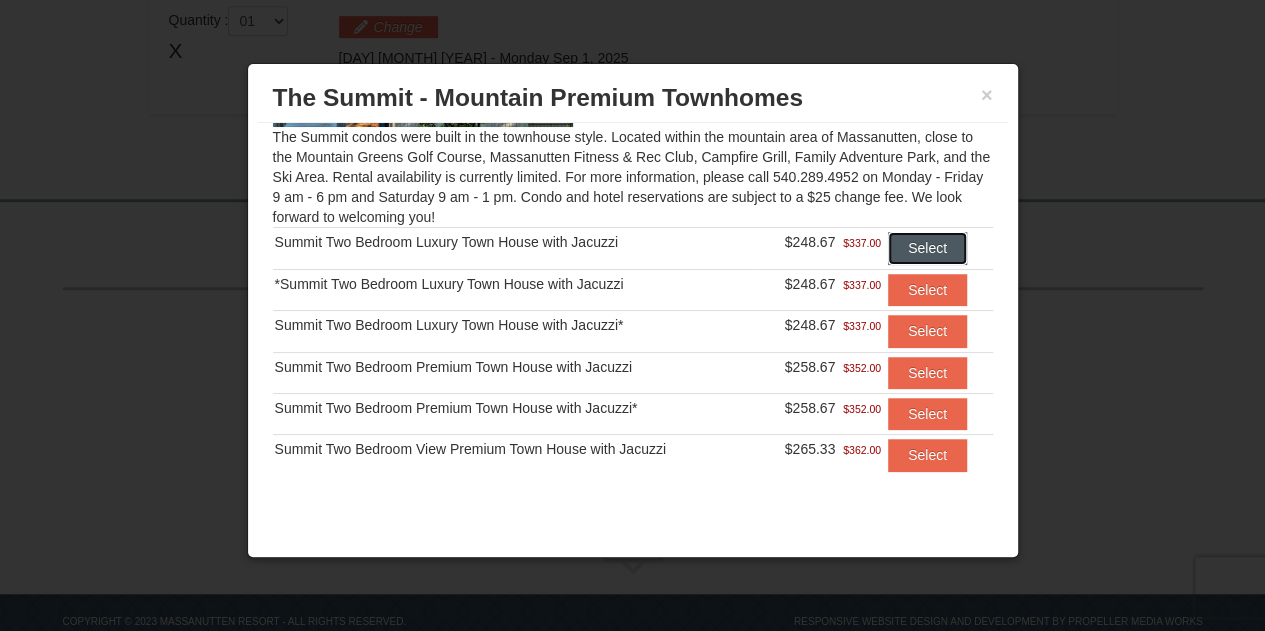 click on "Select" at bounding box center [927, 248] 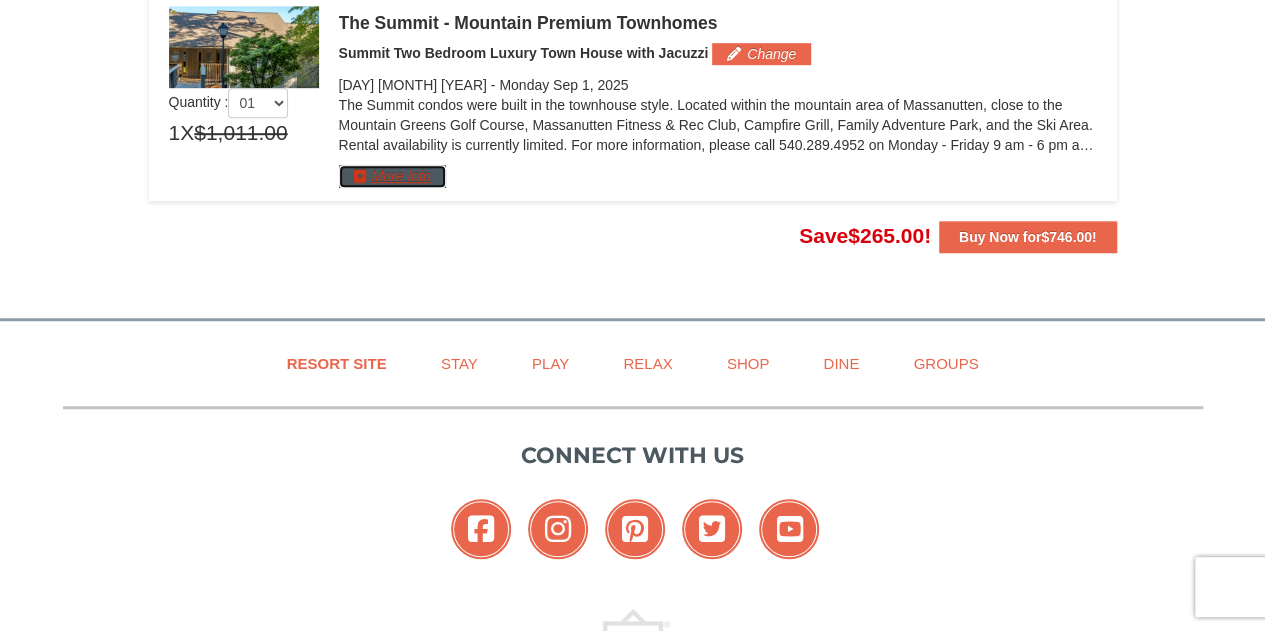 click on "More Info" at bounding box center (392, 176) 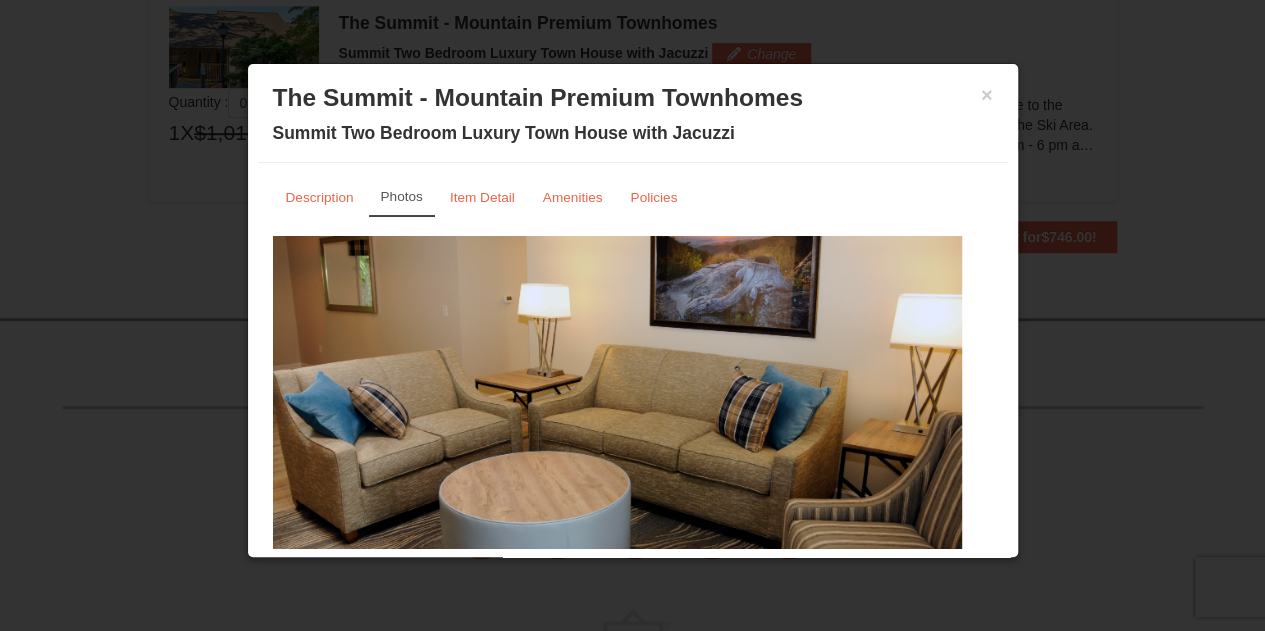 scroll, scrollTop: 100, scrollLeft: 0, axis: vertical 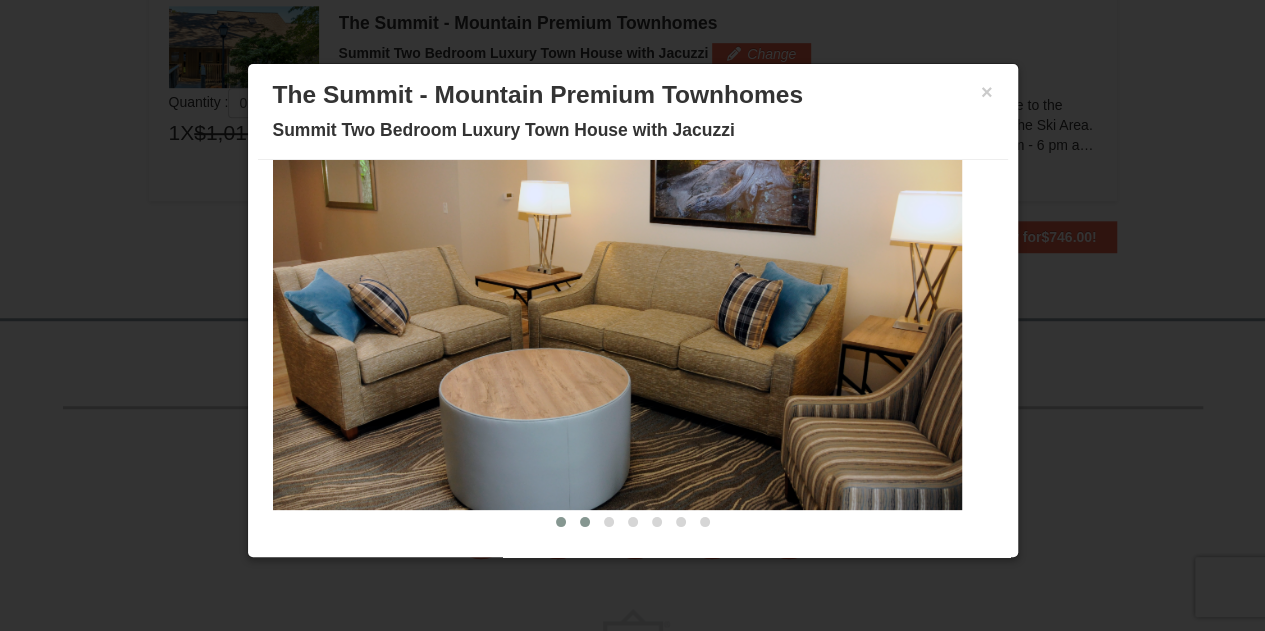 click at bounding box center [585, 522] 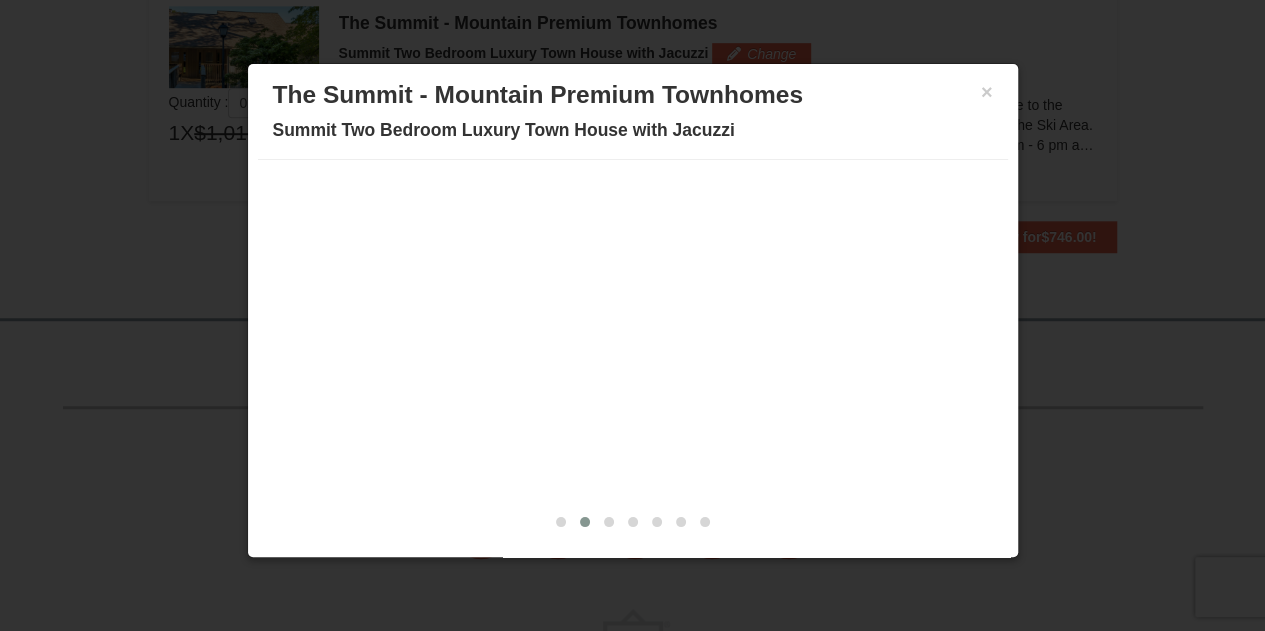 click at bounding box center [585, 522] 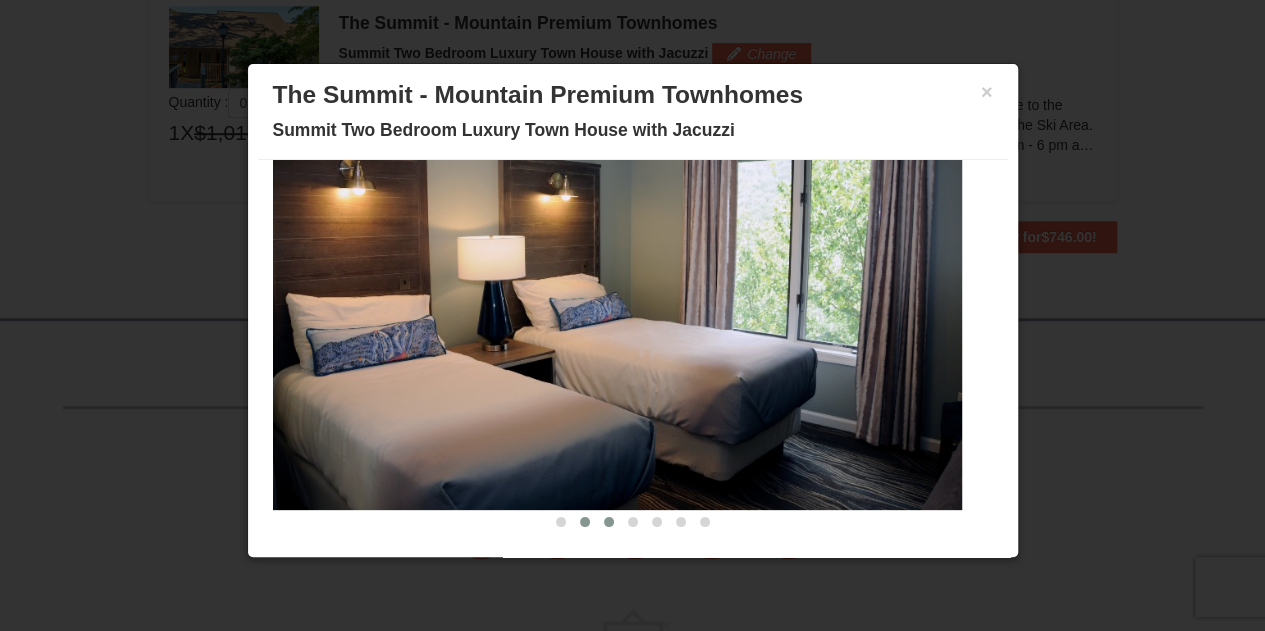 click at bounding box center (609, 522) 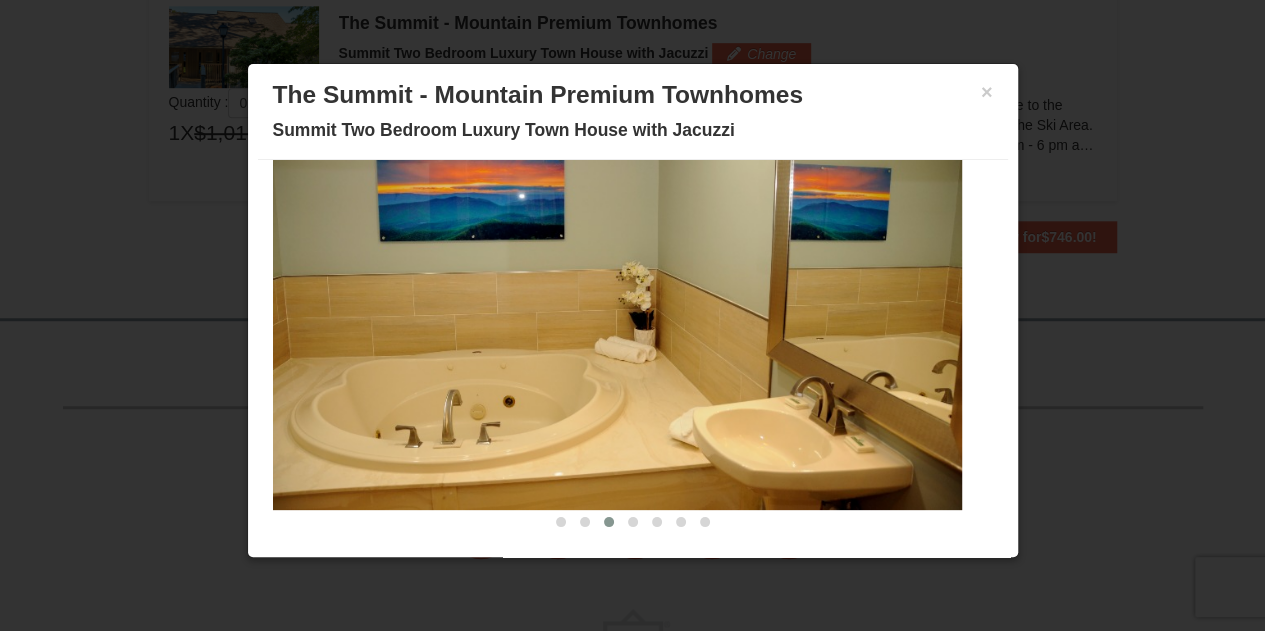 scroll, scrollTop: 0, scrollLeft: 0, axis: both 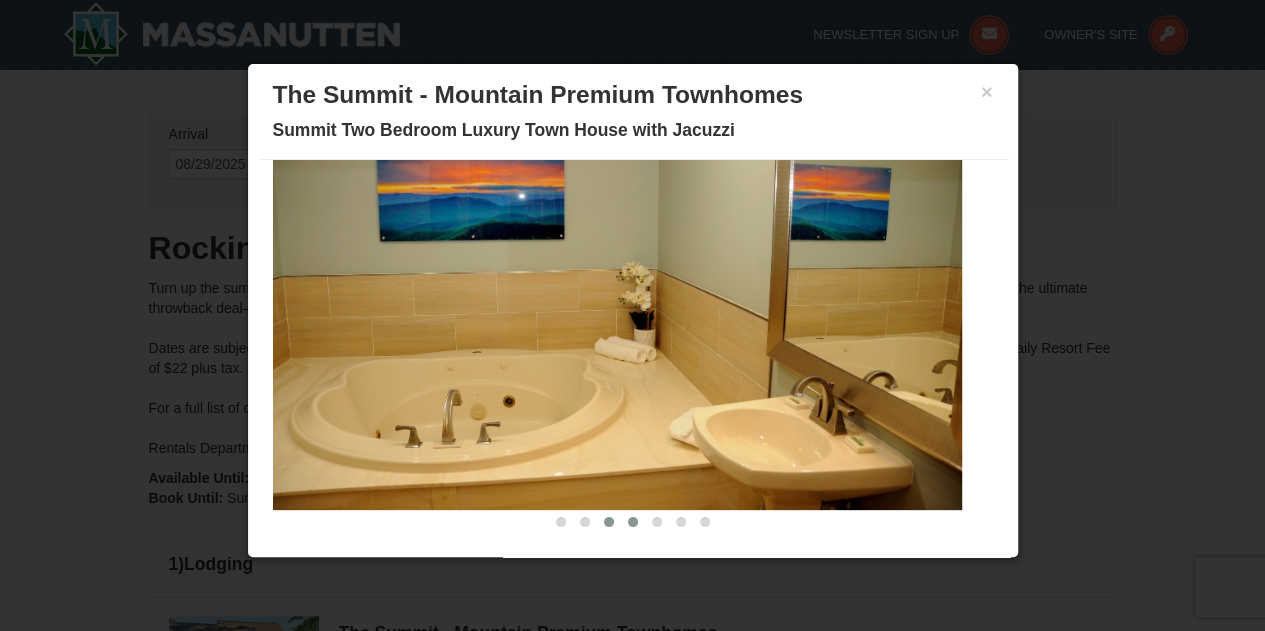 click at bounding box center [633, 522] 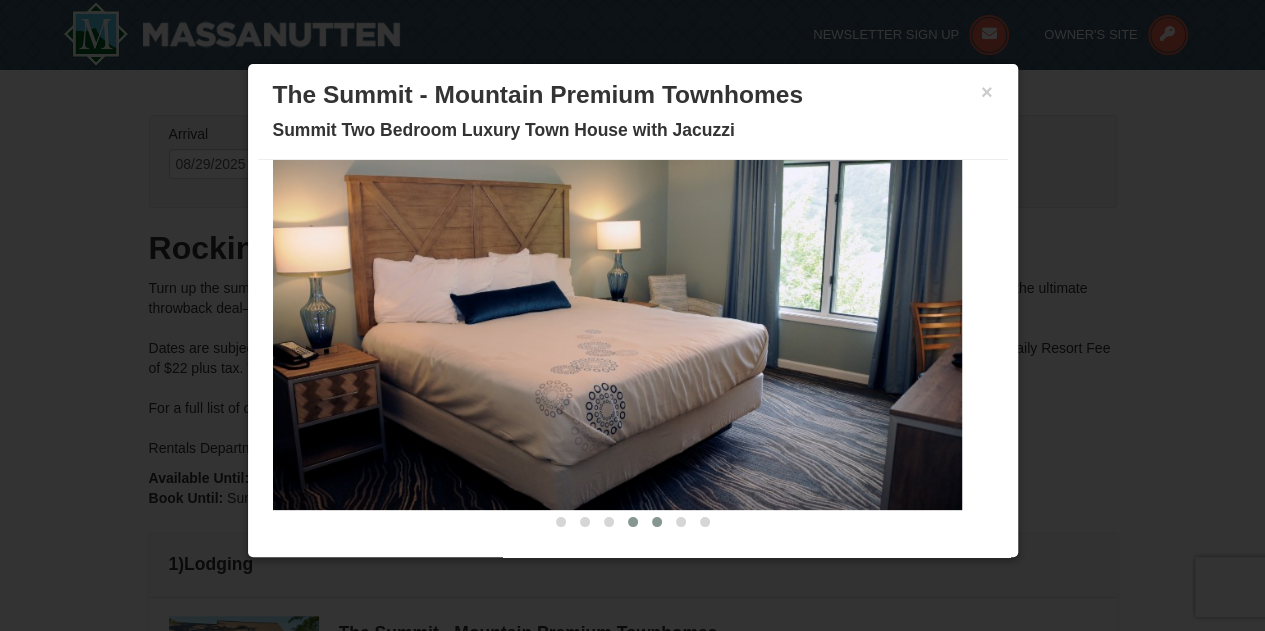 click at bounding box center [657, 522] 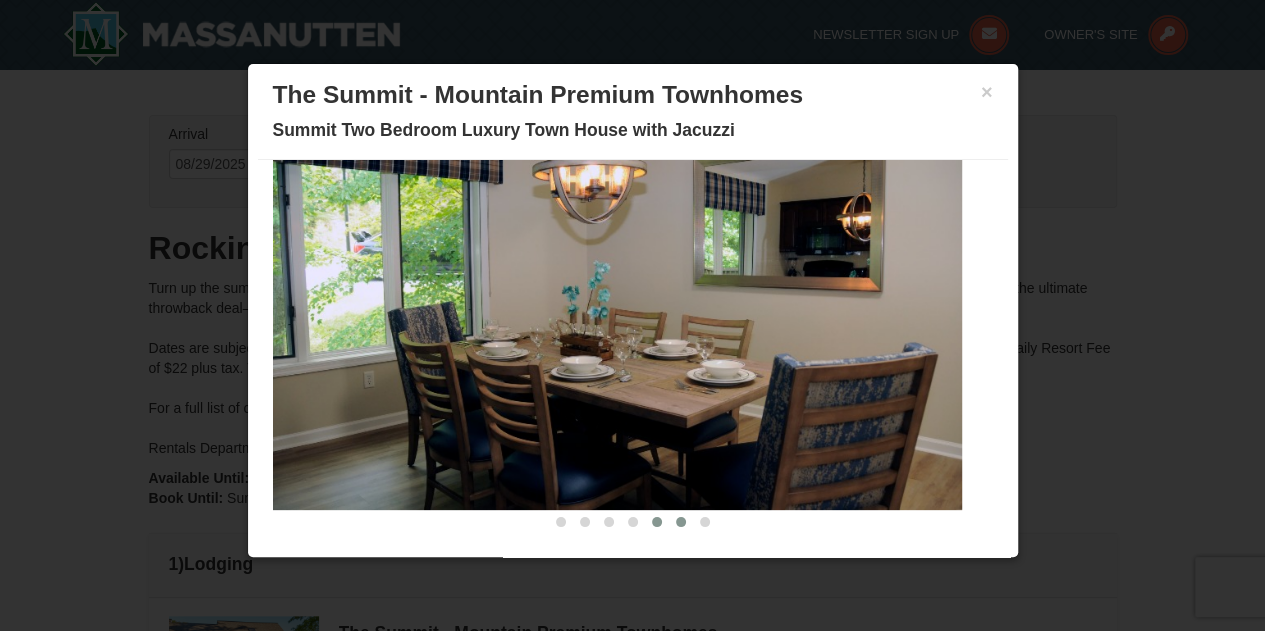 click at bounding box center [681, 522] 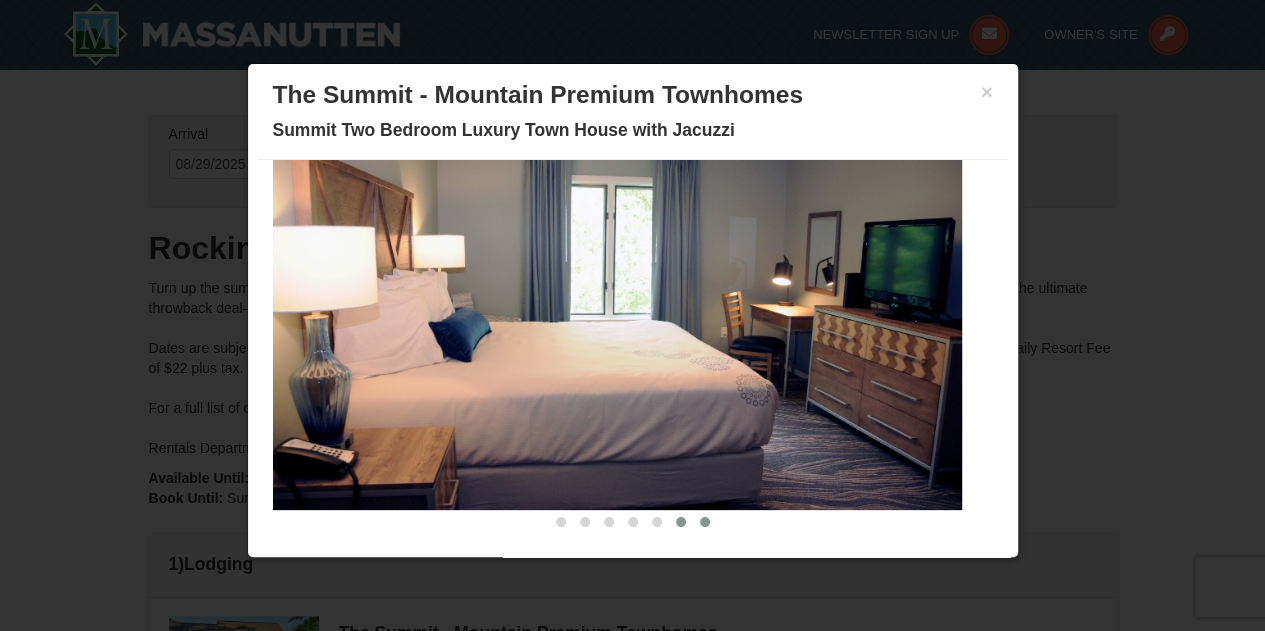 click at bounding box center (705, 522) 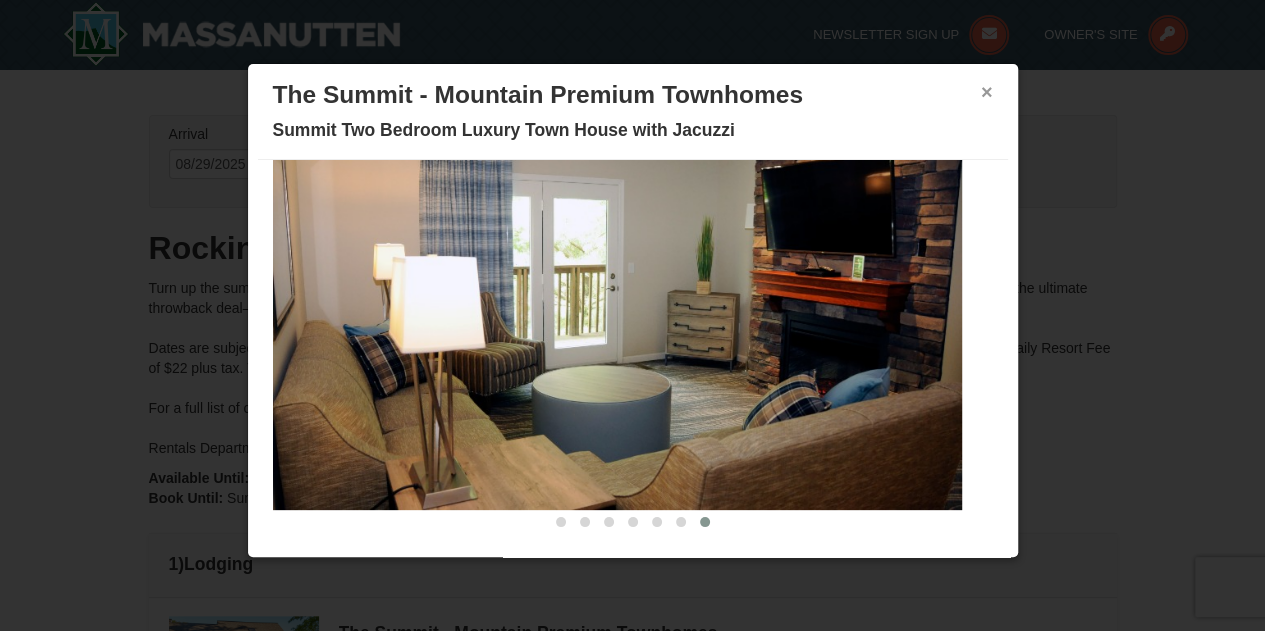 click on "×" at bounding box center (987, 92) 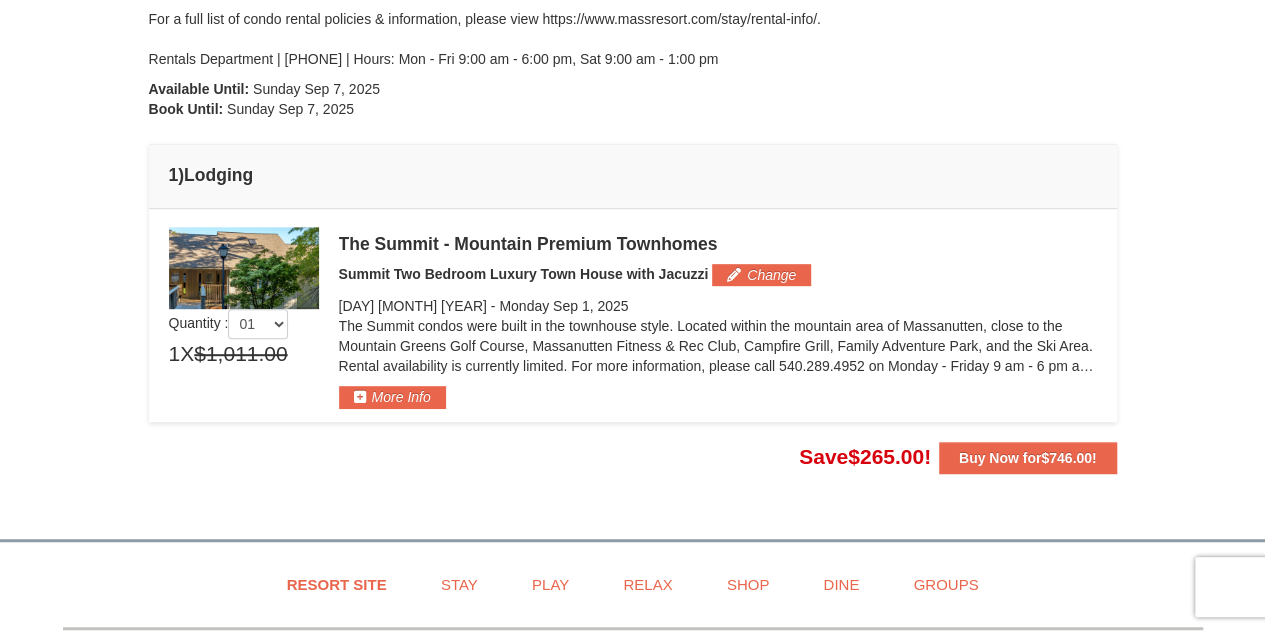 scroll, scrollTop: 390, scrollLeft: 0, axis: vertical 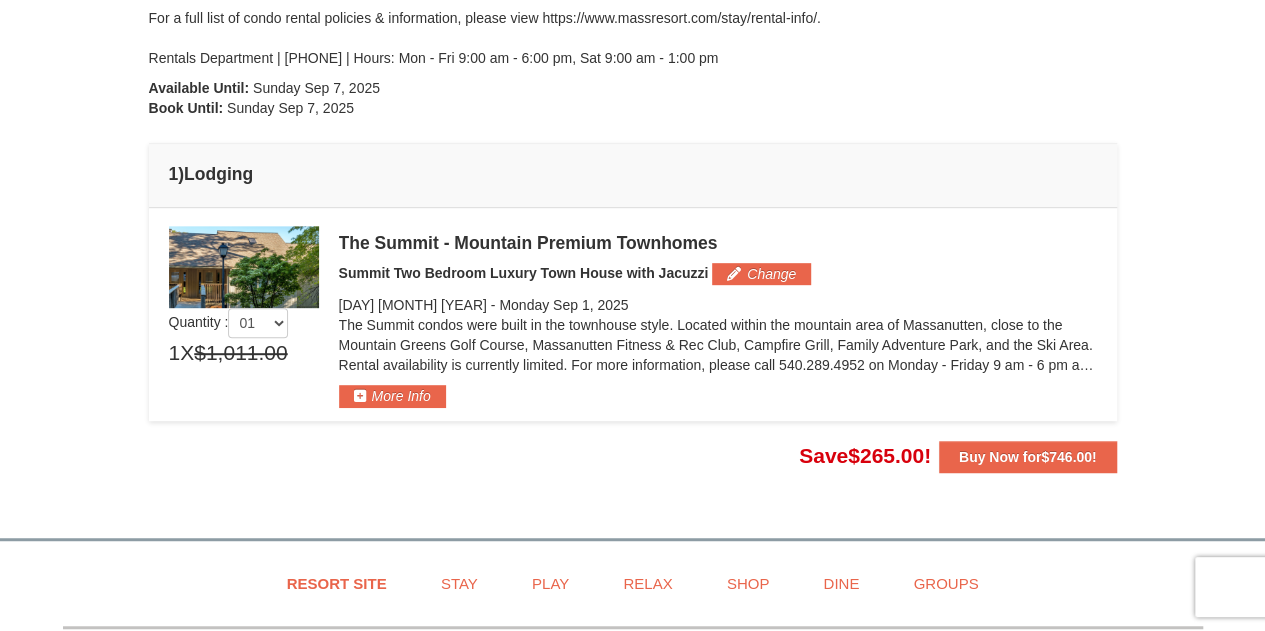 click on "The Summit condos were built in the townhouse style. Located within the mountain area of Massanutten, close to the Mountain Greens Golf Course, Massanutten Fitness & Rec Club, Campfire Grill, Family Adventure Park, and the Ski Area.
Rental availability is currently limited. For more information, please call 540.289.4952 on Monday - Friday 9 am - 6 pm and Saturday 9 am - 1 pm. Condo and hotel reservations are subject to a $25 change fee.
We look forward to welcoming you!" at bounding box center [718, 345] 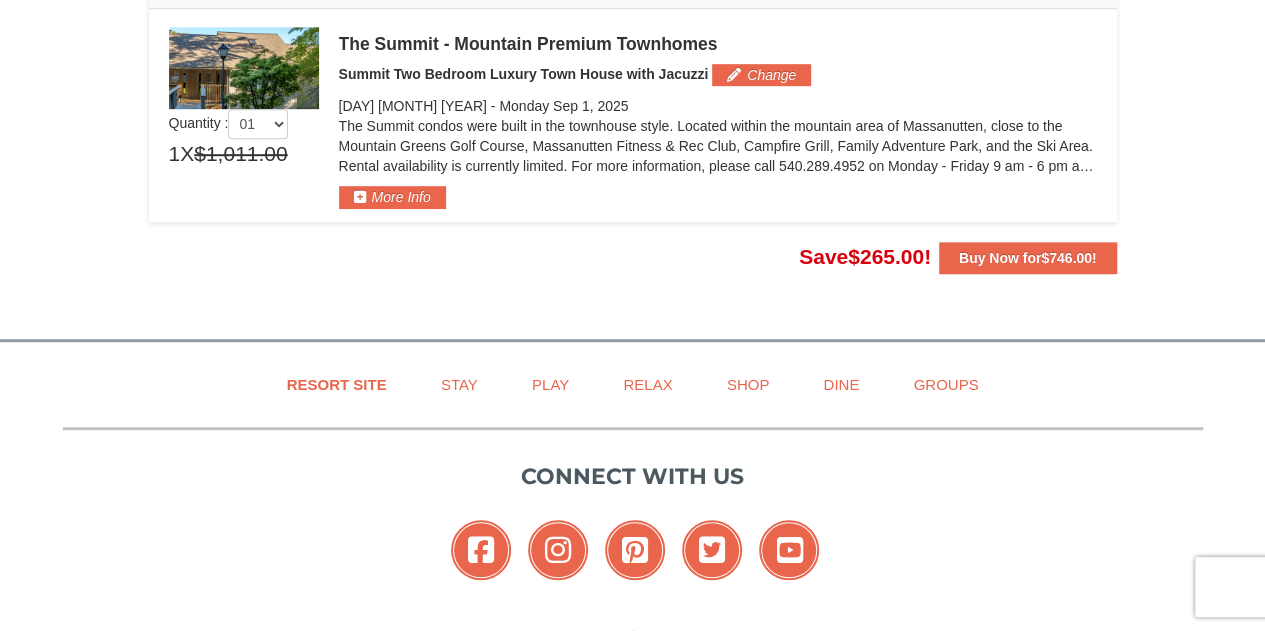 scroll, scrollTop: 605, scrollLeft: 0, axis: vertical 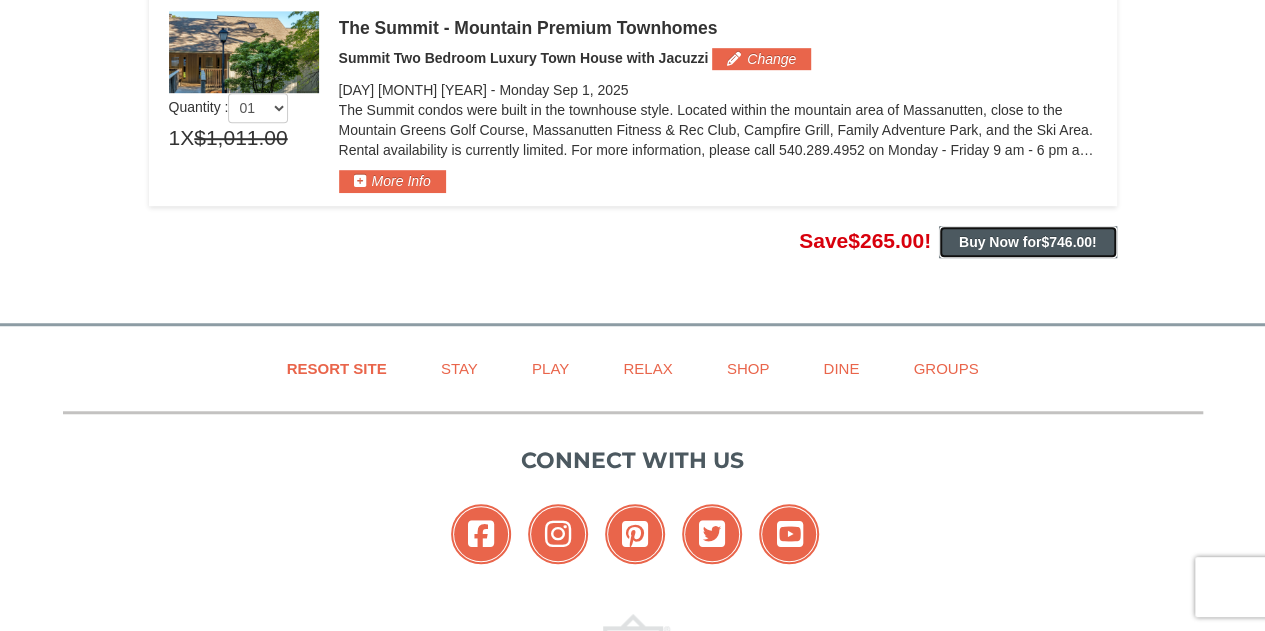click on "Buy Now for
$746.00 !" at bounding box center [1028, 242] 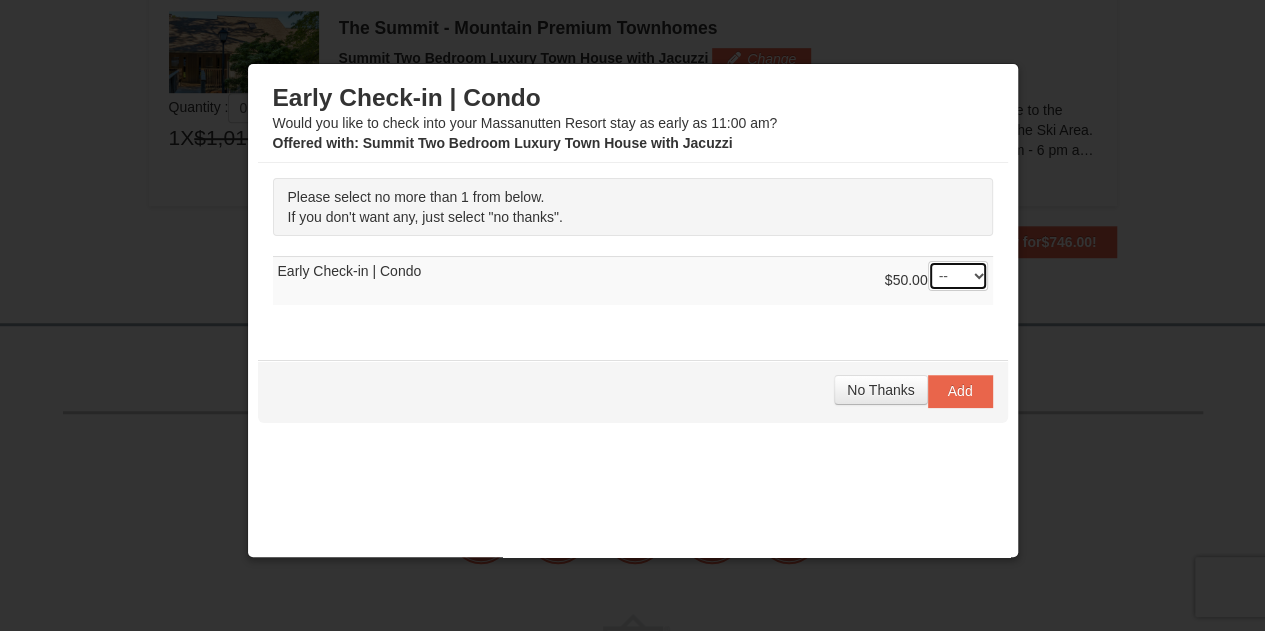 click on "--
01" at bounding box center [958, 276] 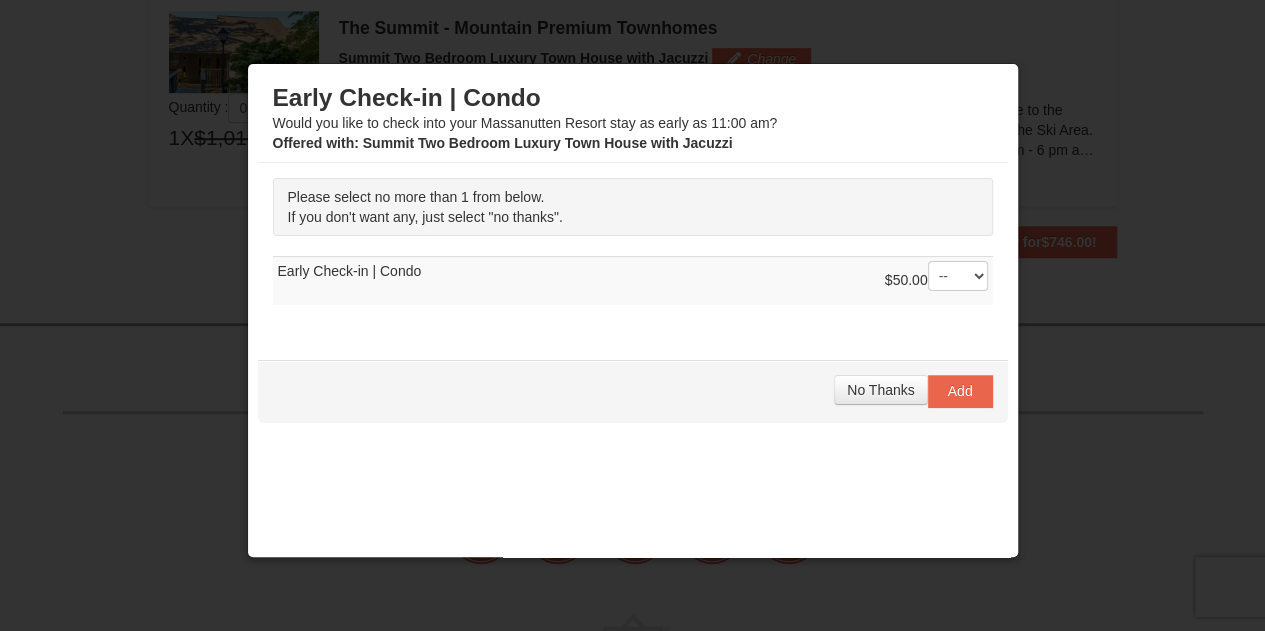 click on "Please select no more than 1 from below.
If you don't want any, just select "no thanks"." at bounding box center [633, 207] 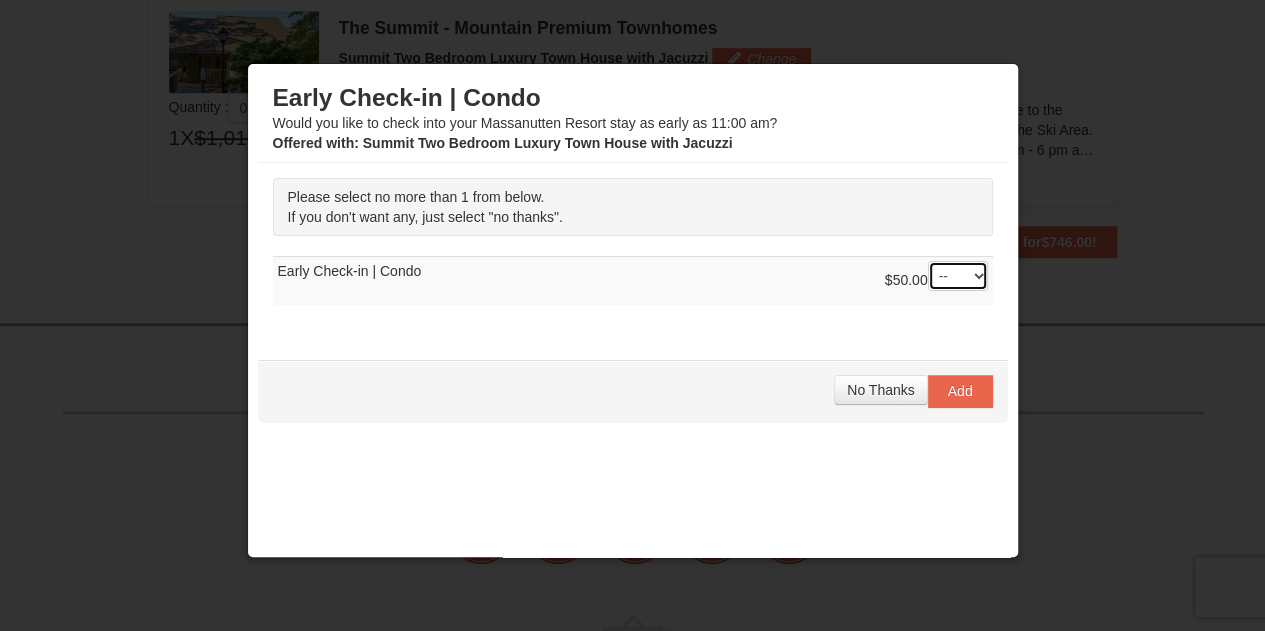 click on "--
01" at bounding box center [958, 276] 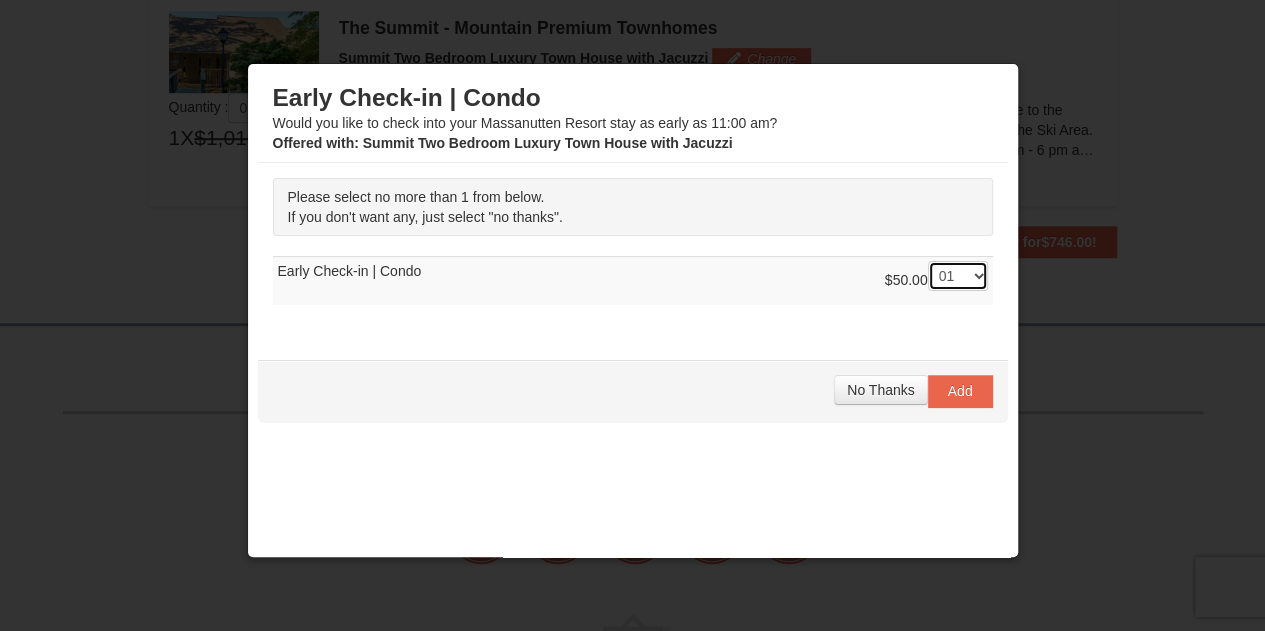 click on "--
01" at bounding box center (958, 276) 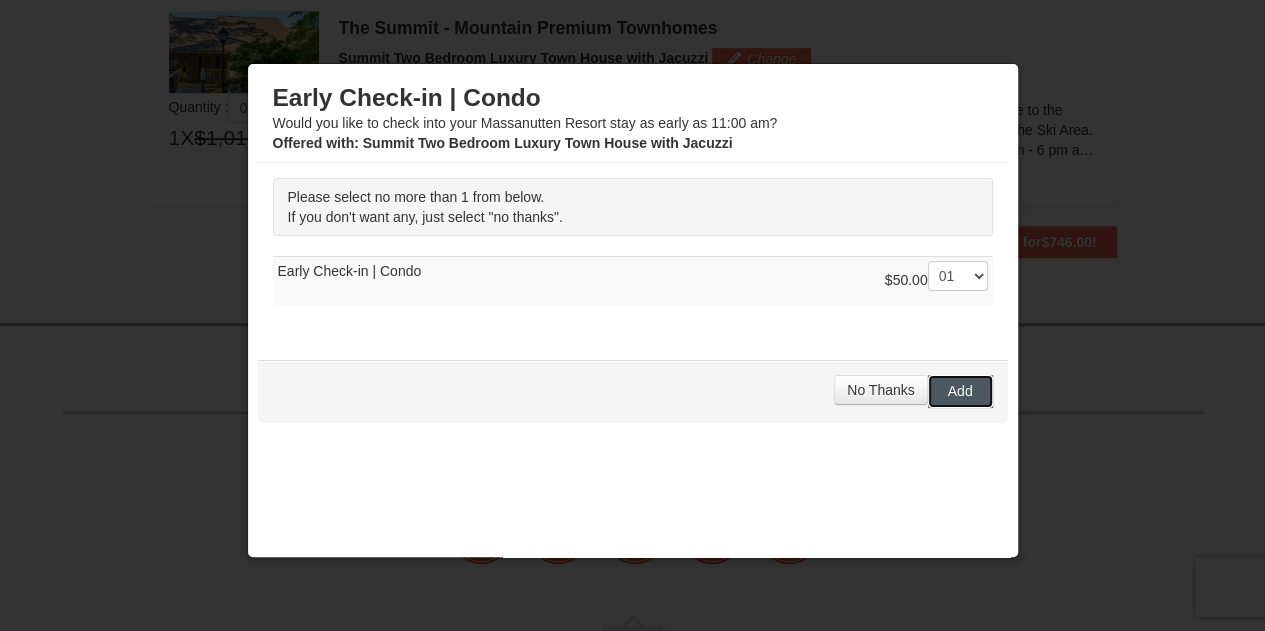 click on "Add" at bounding box center (960, 391) 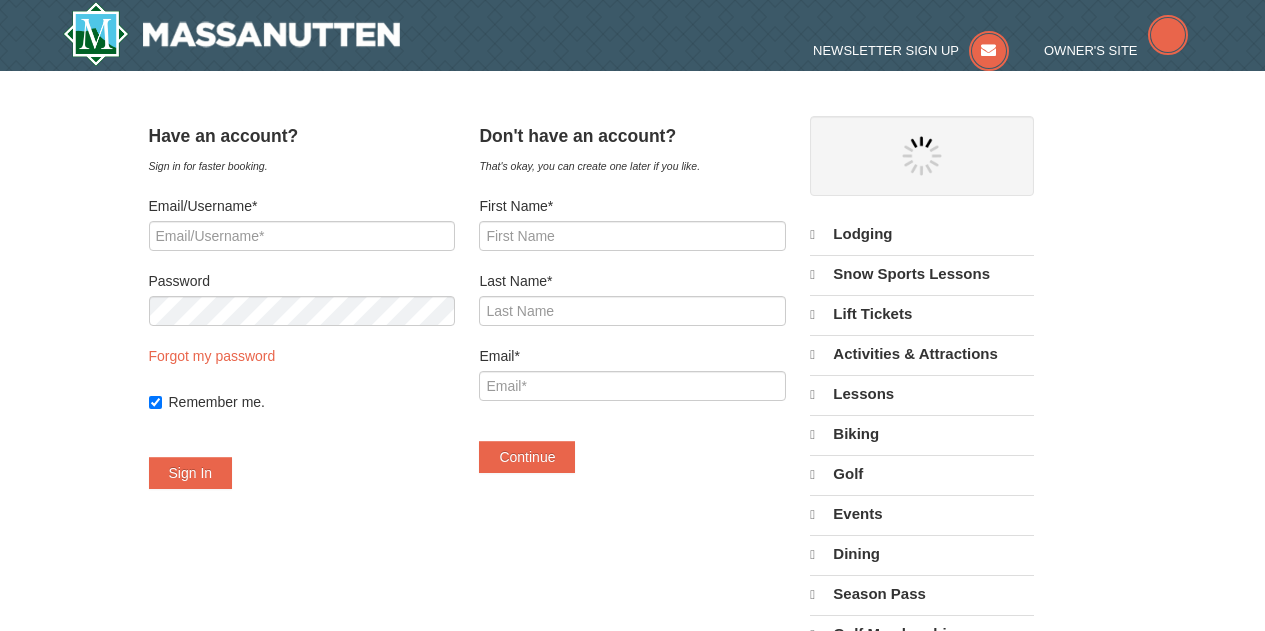 scroll, scrollTop: 0, scrollLeft: 0, axis: both 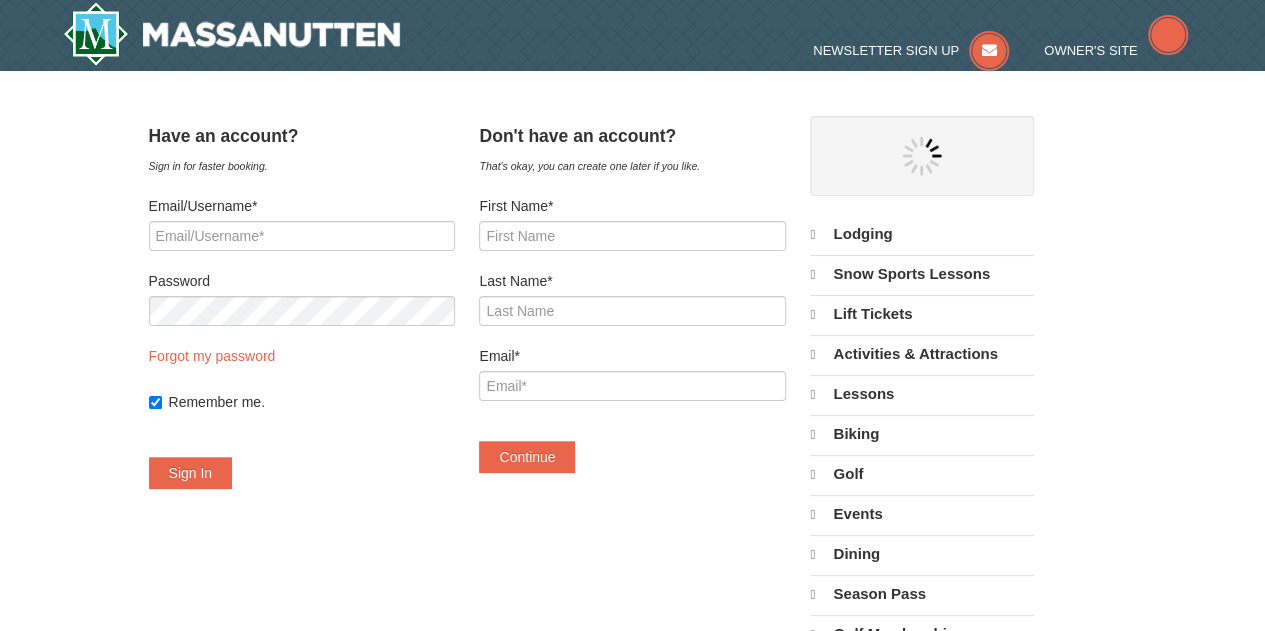 select on "8" 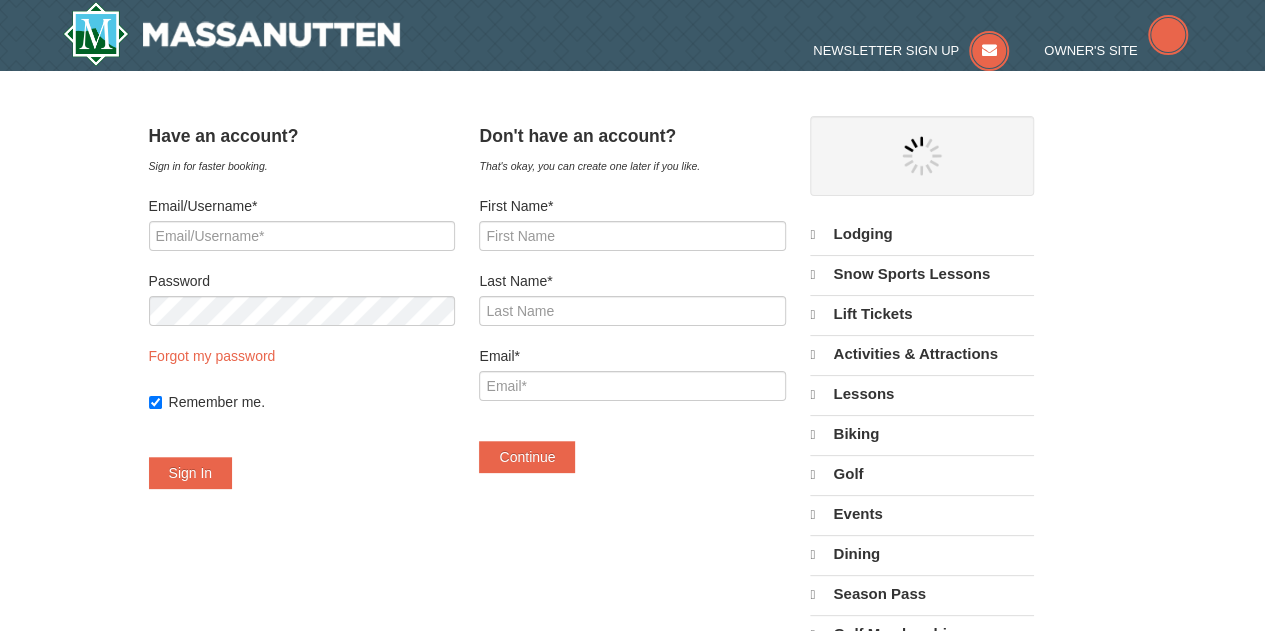 select on "8" 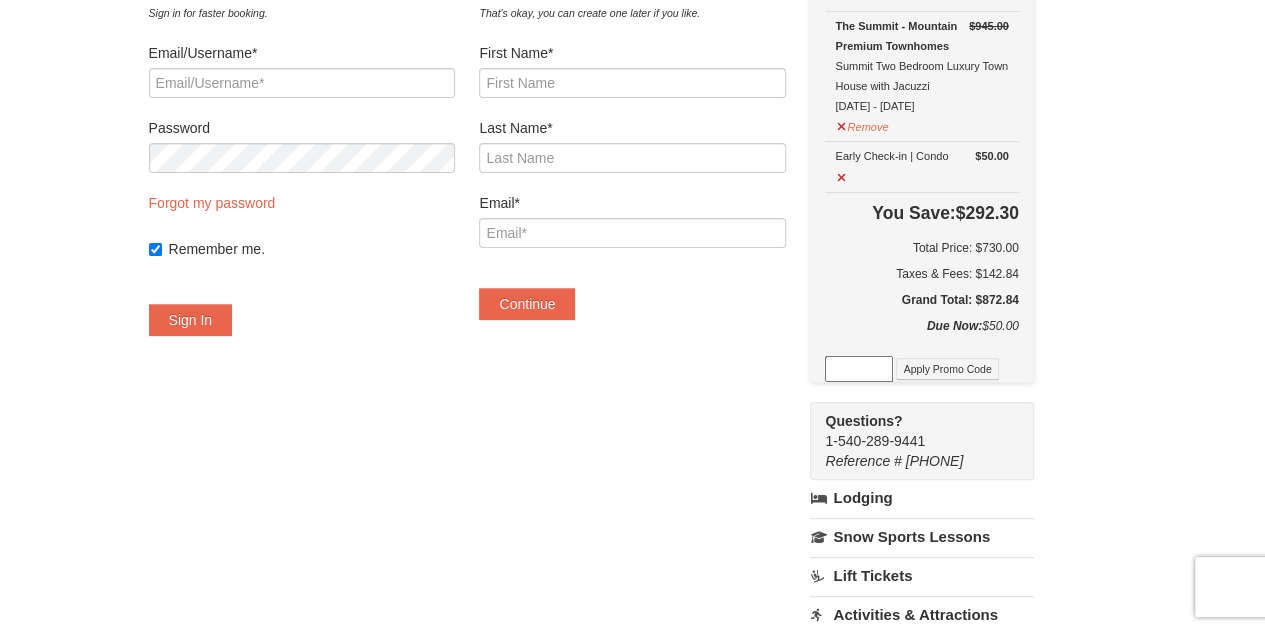 scroll, scrollTop: 0, scrollLeft: 0, axis: both 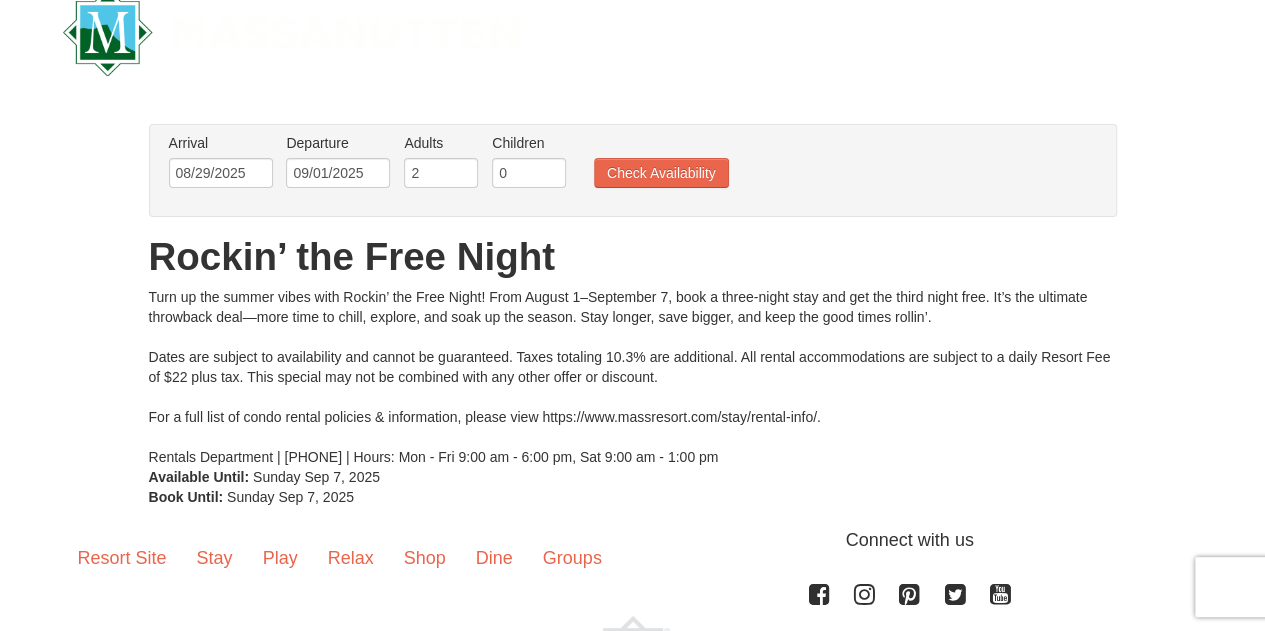 click on "Arrival Please format dates MM/DD/YYYY Please format dates MM/DD/YYYY
MM/DD/YYYY
Departure Please format dates MM/DD/YYYY Please format dates MM/DD/YYYY
MM/DD/YYYY
Adults Please format dates MM/DD/YYYY
2
Children Please format dates MM/DD/YYYY
0
Check Availability" at bounding box center (633, 170) 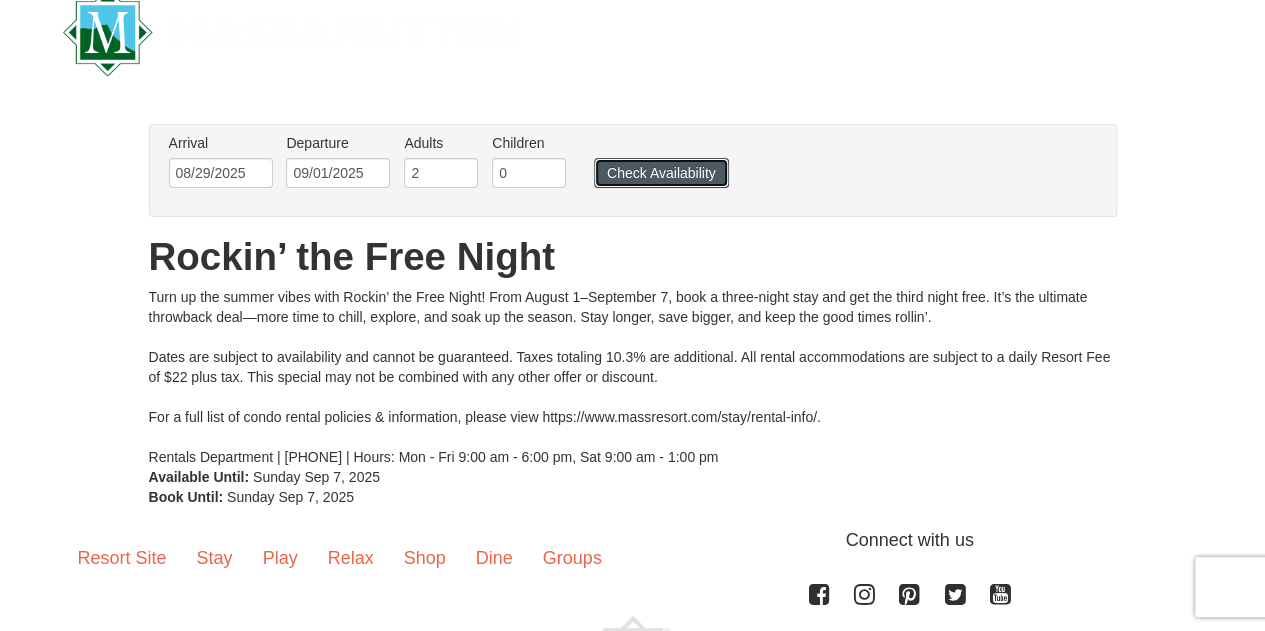 click on "Check Availability" at bounding box center [661, 173] 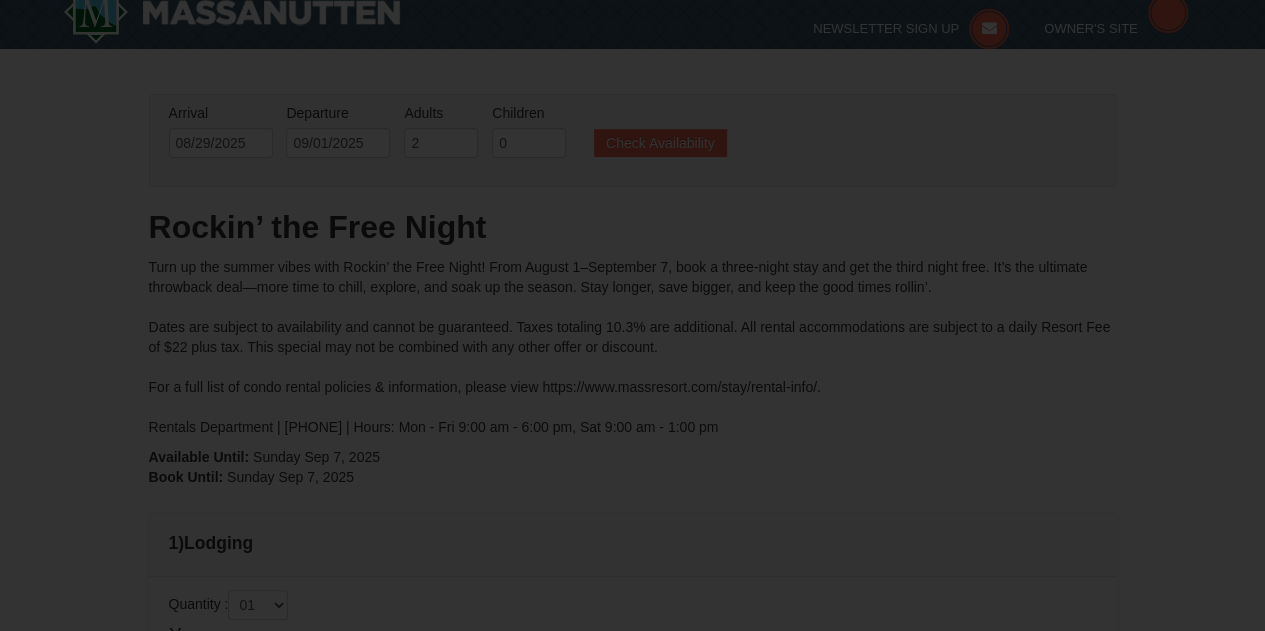 scroll, scrollTop: 0, scrollLeft: 0, axis: both 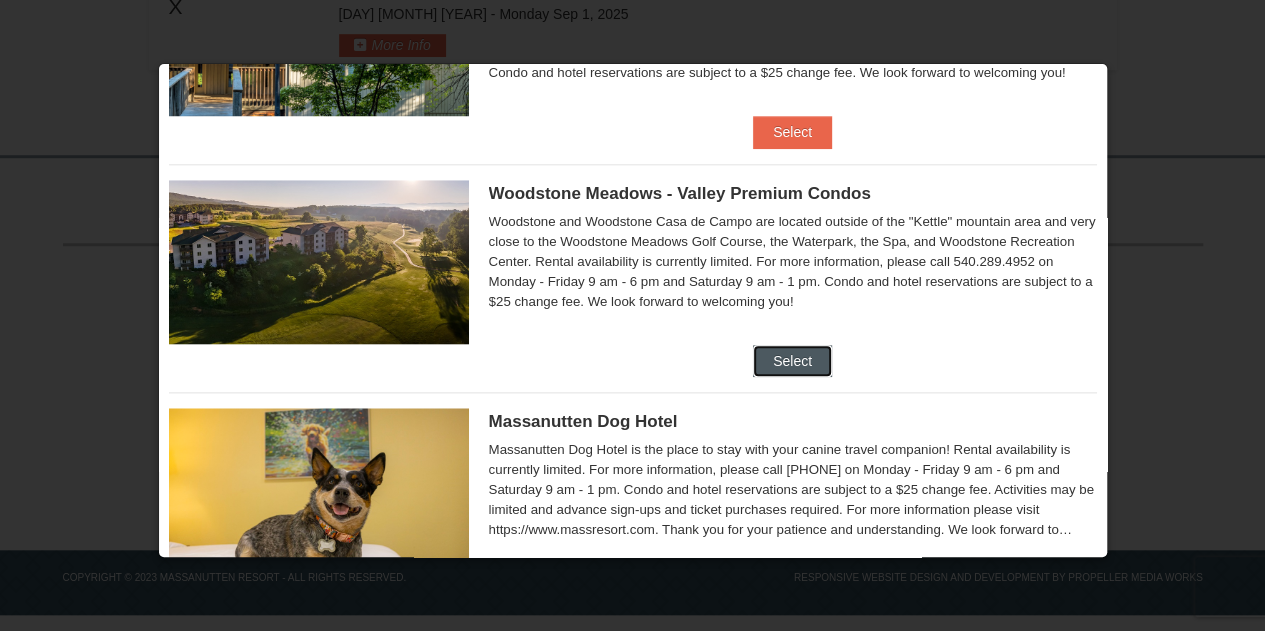 click on "Select" at bounding box center [792, 361] 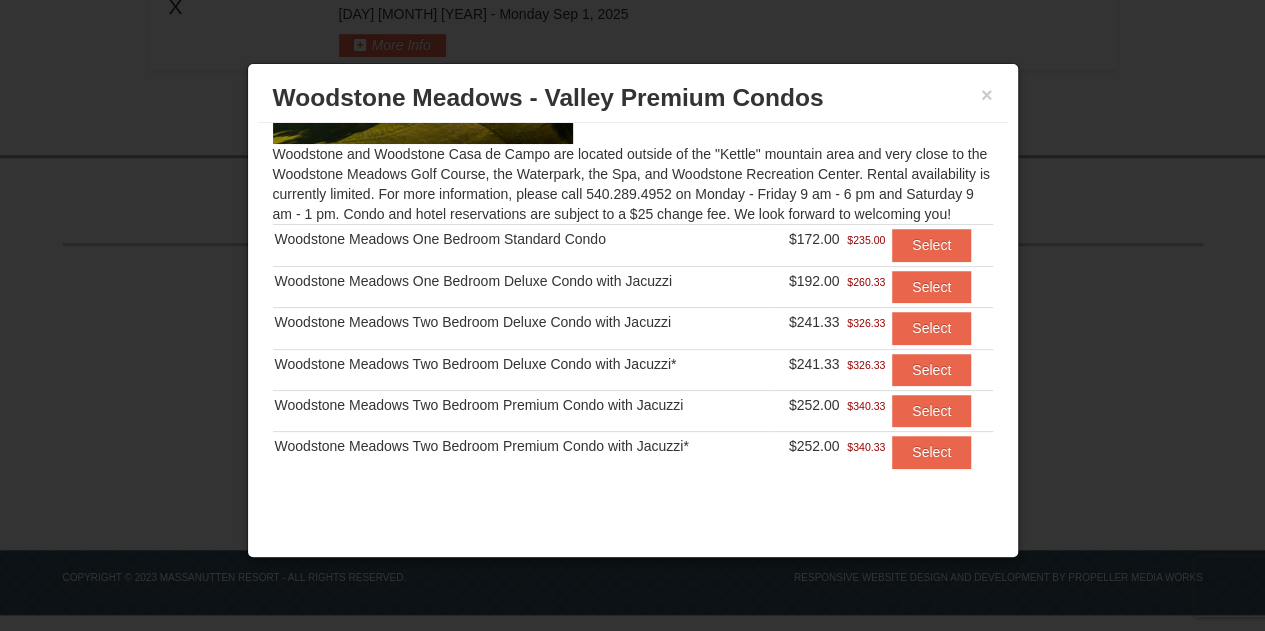scroll, scrollTop: 0, scrollLeft: 0, axis: both 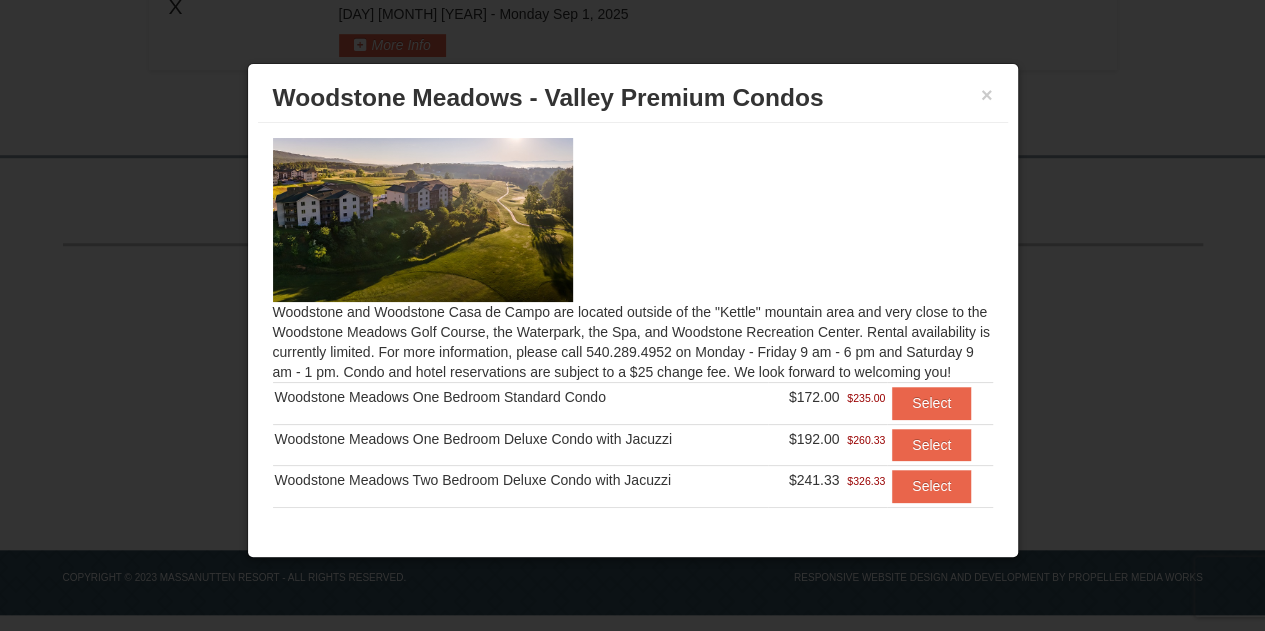 click at bounding box center (632, 315) 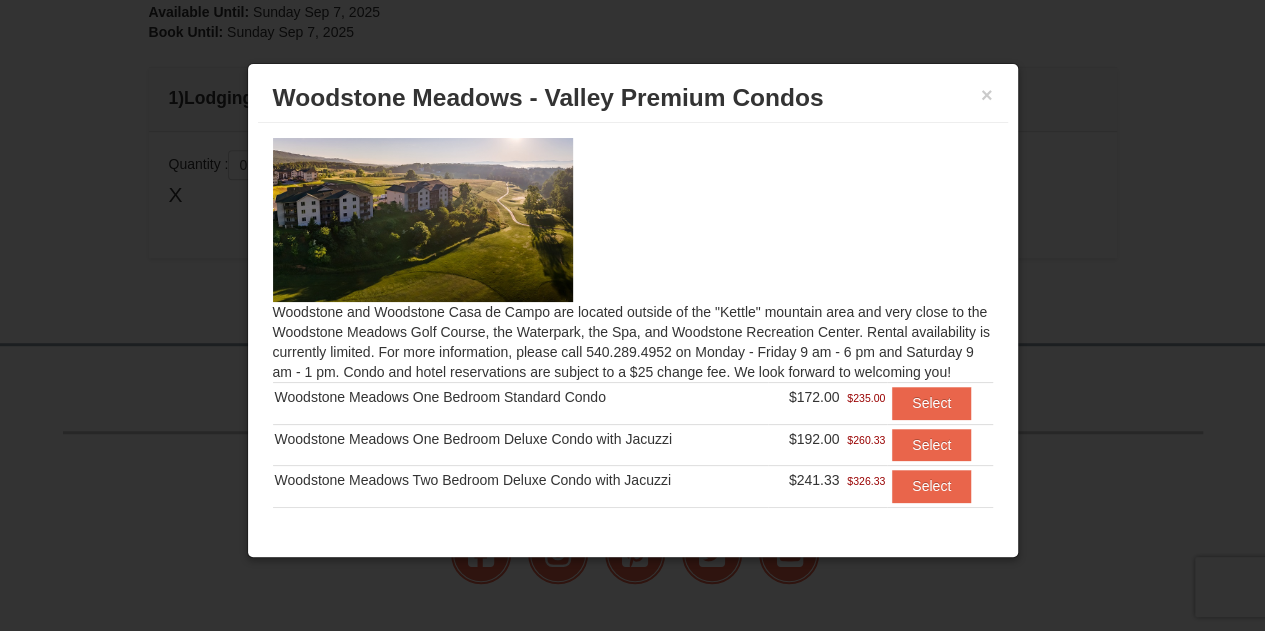 scroll, scrollTop: 458, scrollLeft: 0, axis: vertical 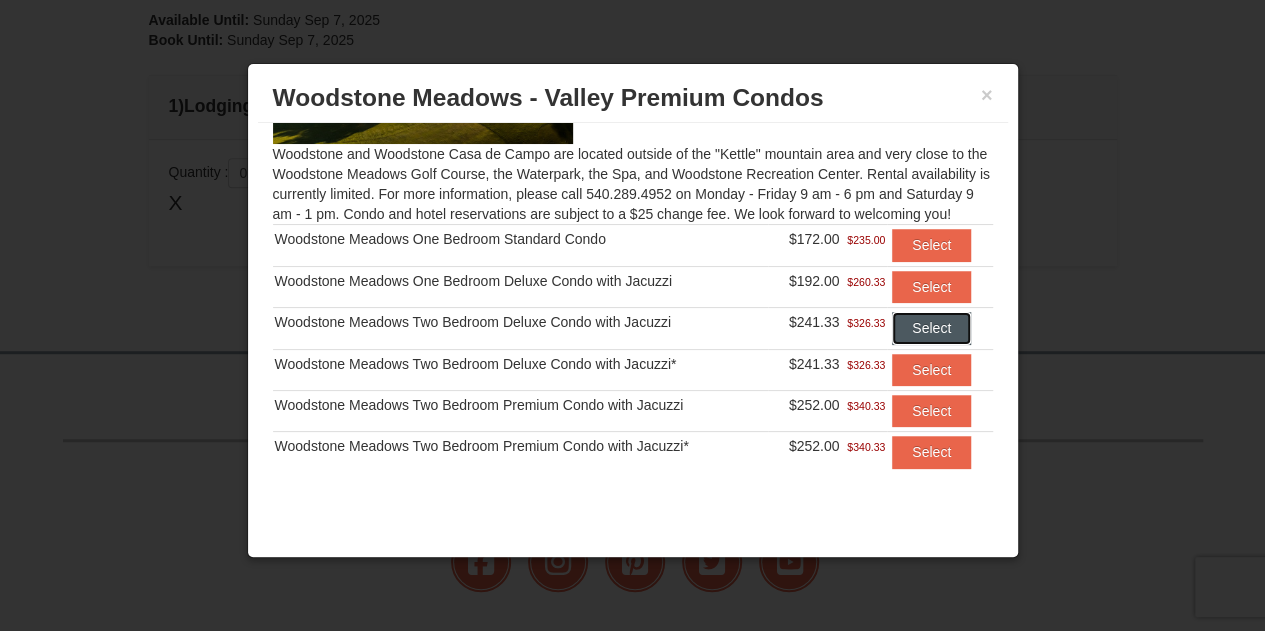 click on "Select" at bounding box center (931, 328) 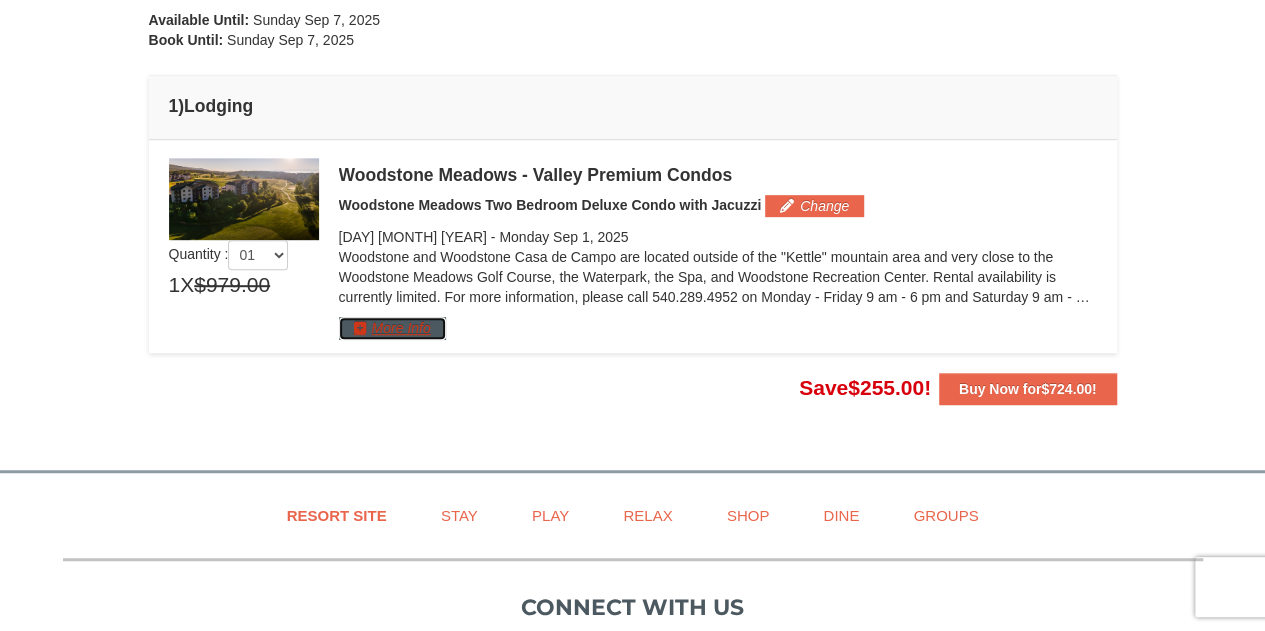 click on "More Info" at bounding box center [392, 328] 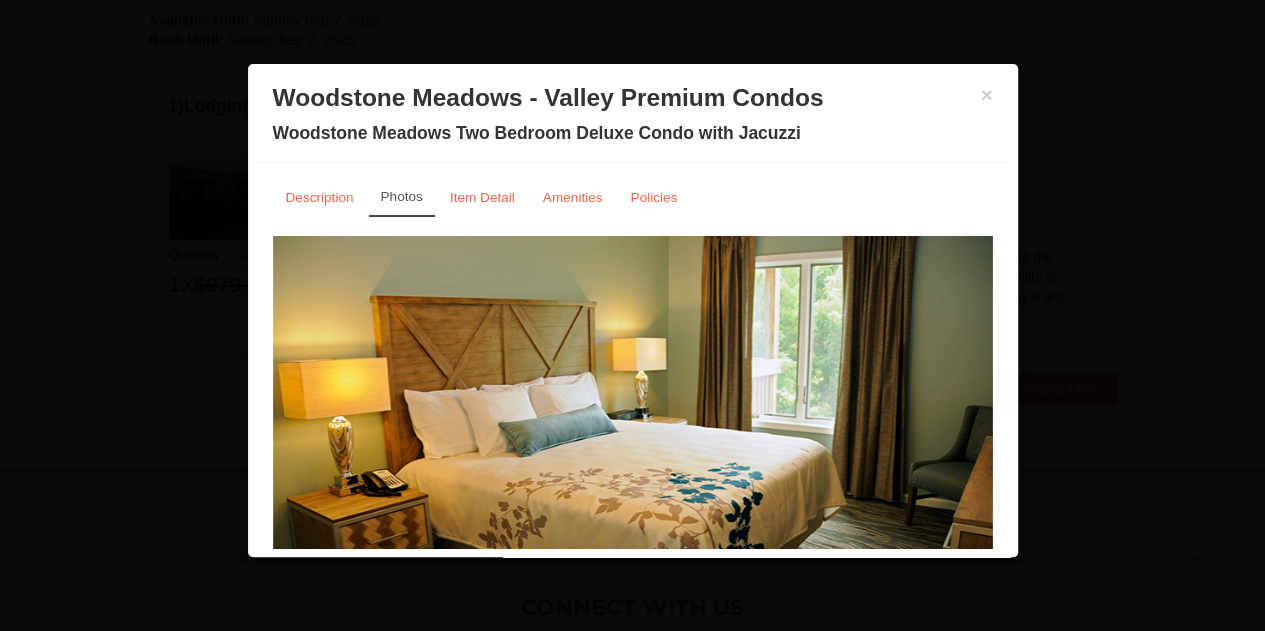 scroll, scrollTop: 478, scrollLeft: 0, axis: vertical 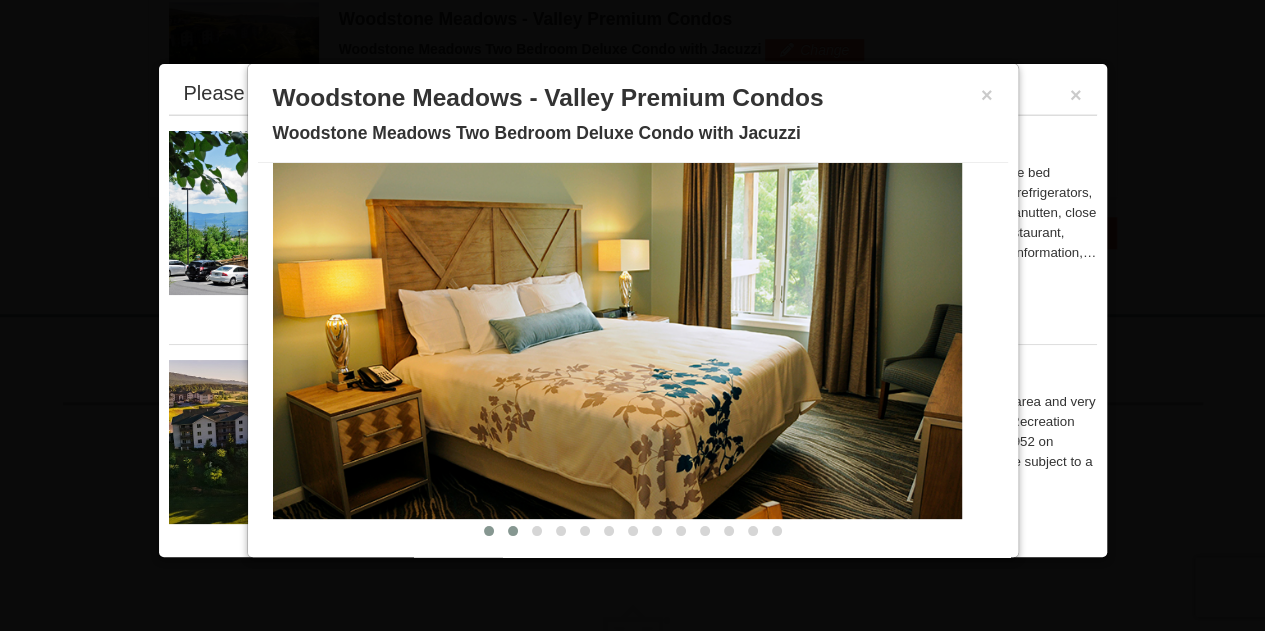 click at bounding box center [513, 531] 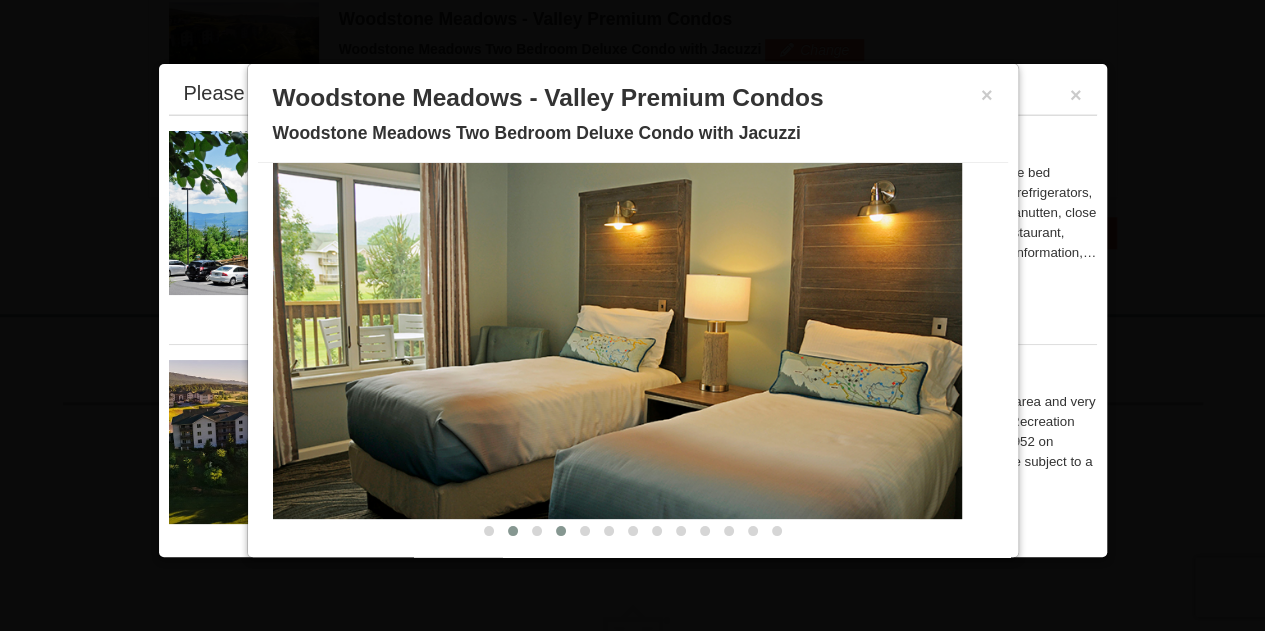 click at bounding box center (561, 531) 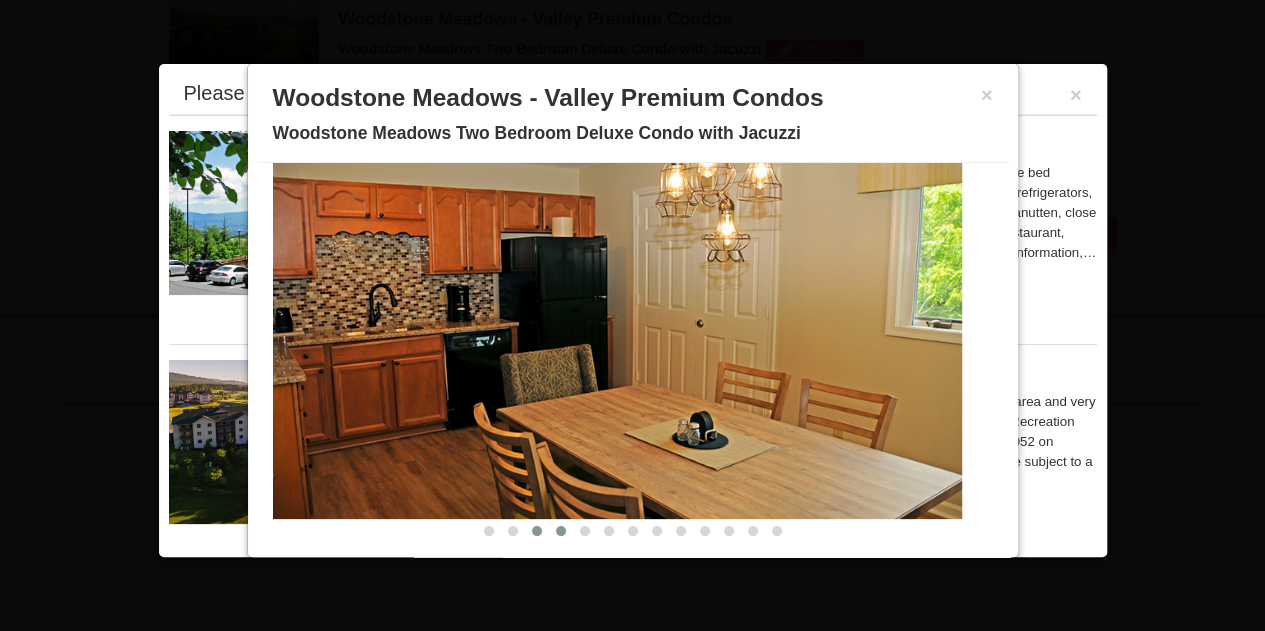 click at bounding box center (537, 531) 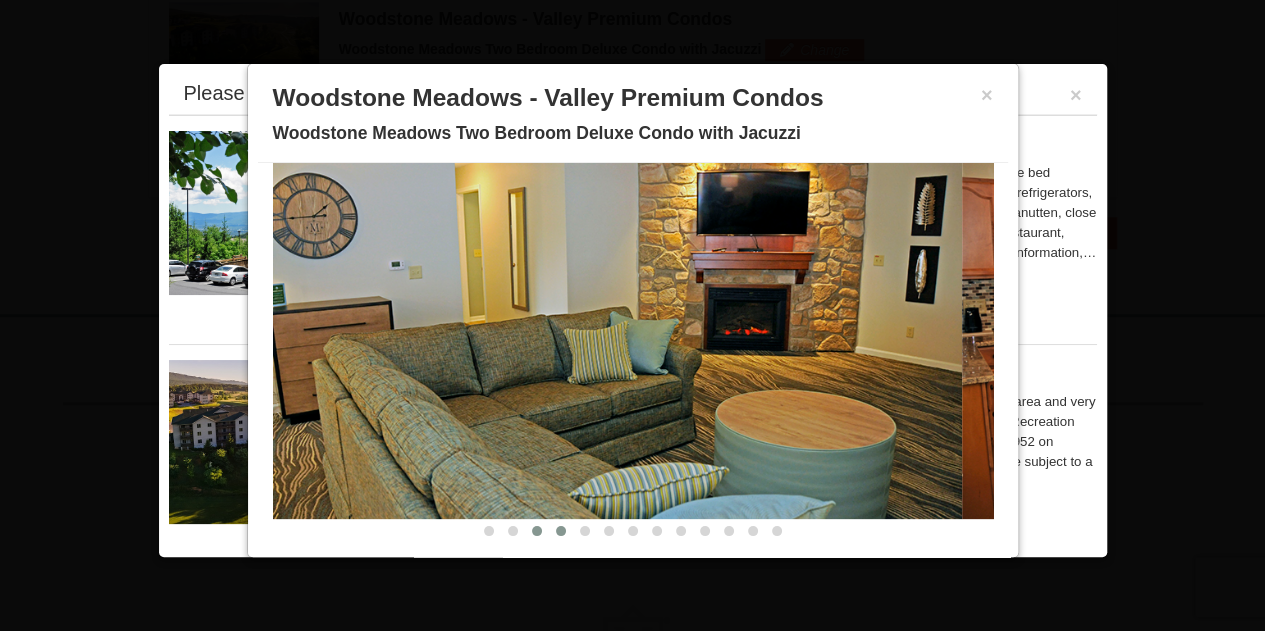click at bounding box center [561, 531] 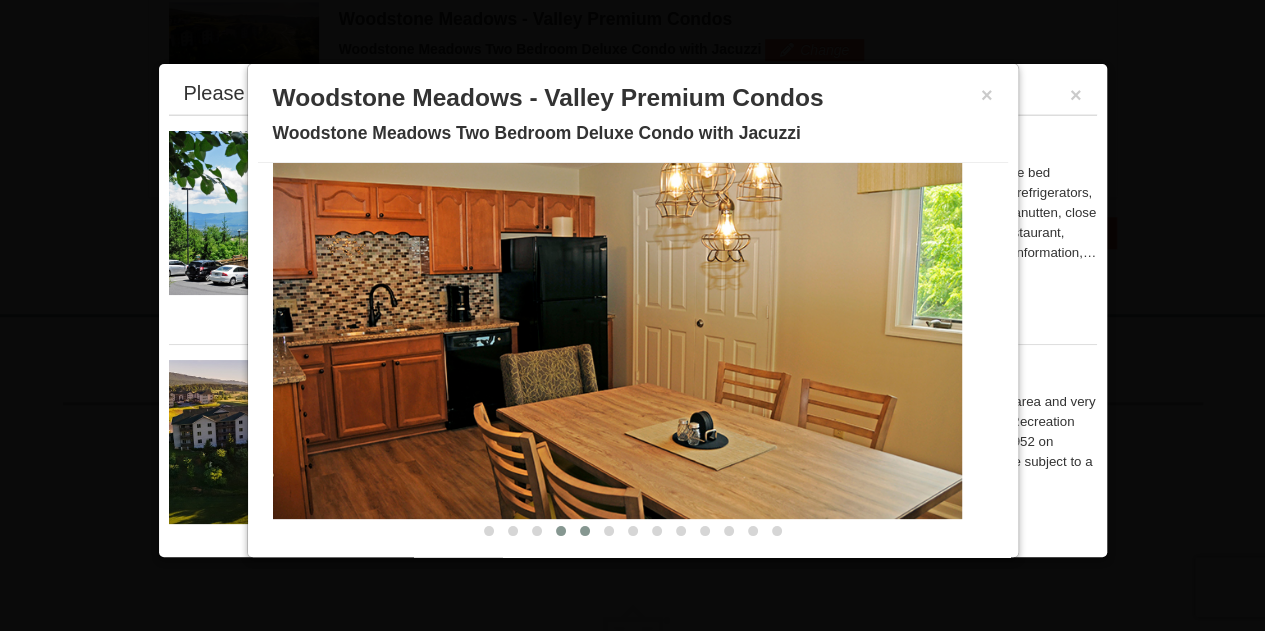 click at bounding box center (585, 531) 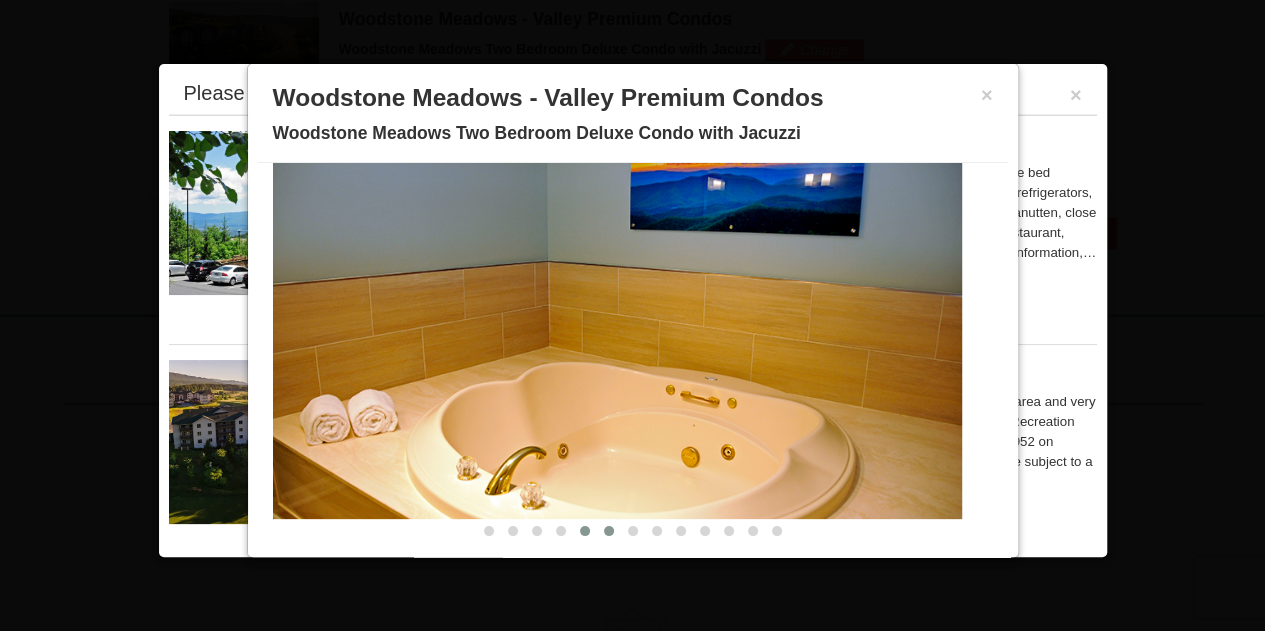 click at bounding box center [609, 531] 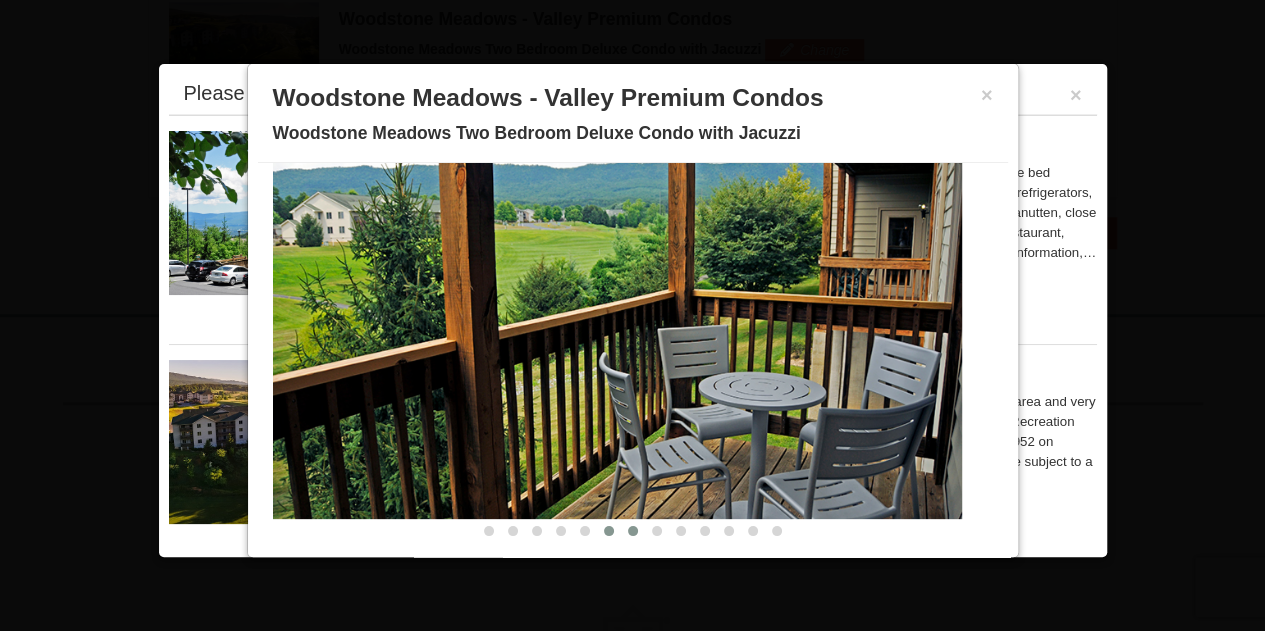 click at bounding box center [633, 531] 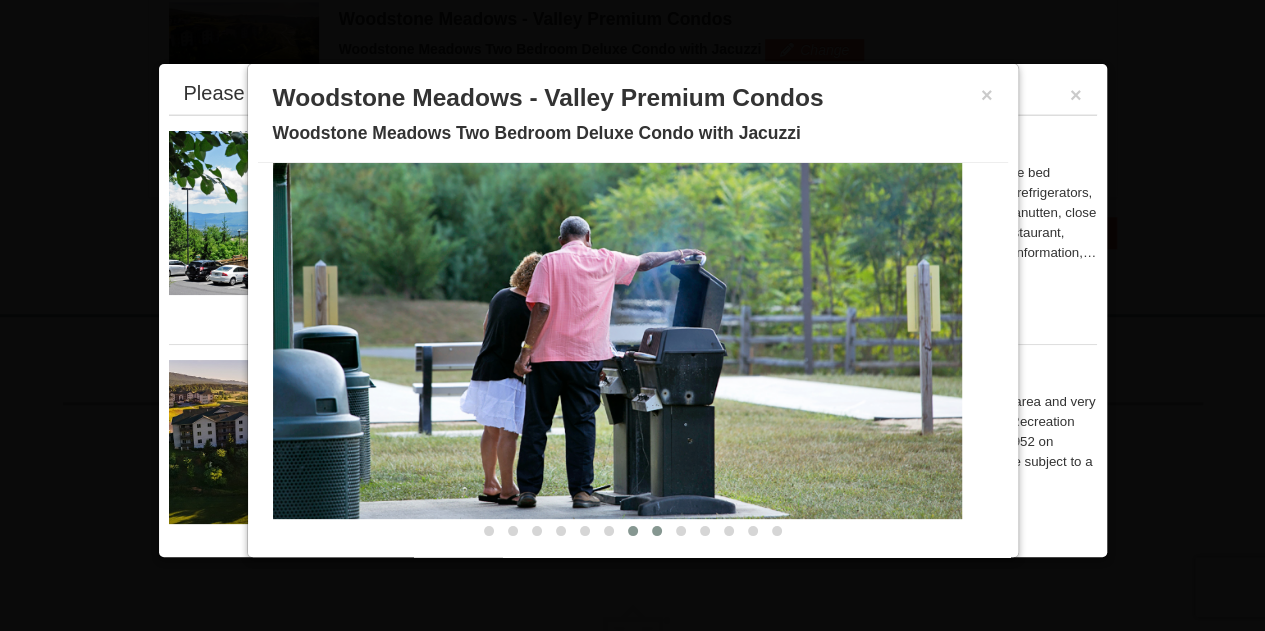 click at bounding box center [657, 531] 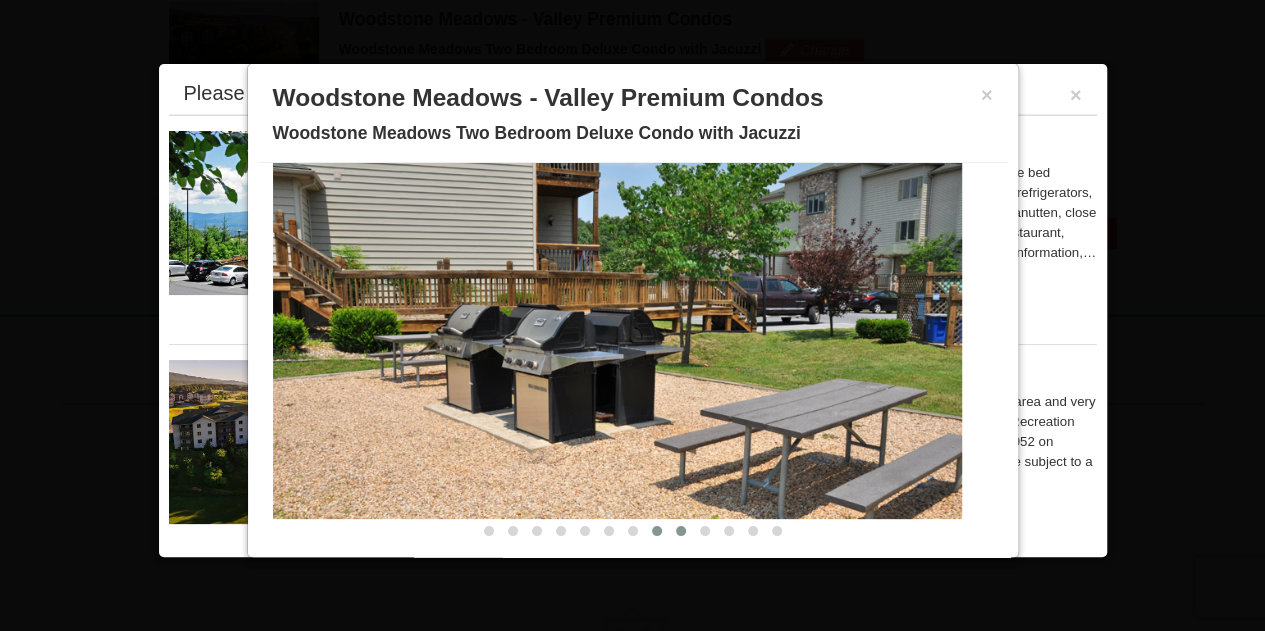 click at bounding box center (681, 531) 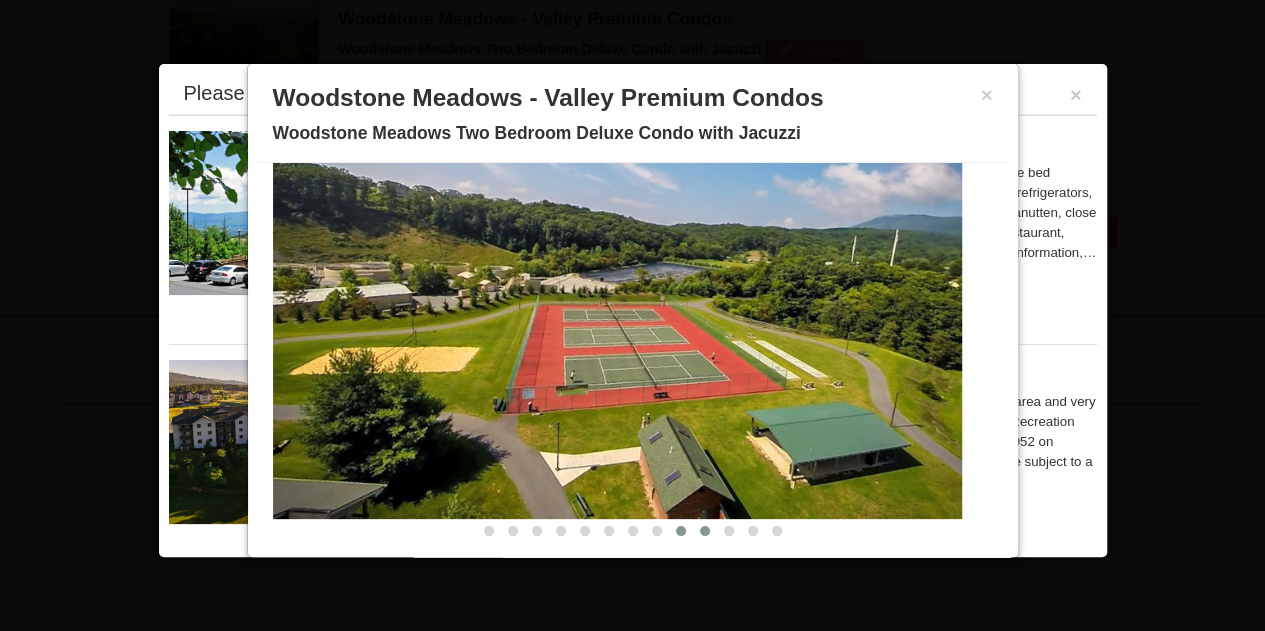 click at bounding box center [705, 531] 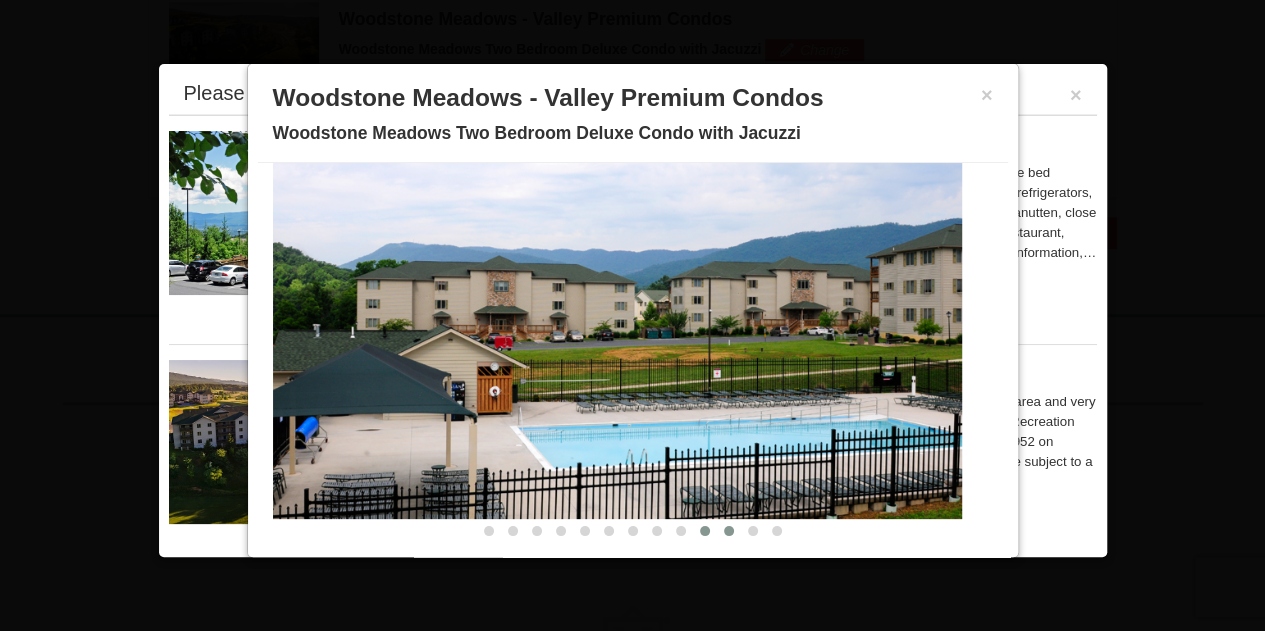 click at bounding box center [729, 531] 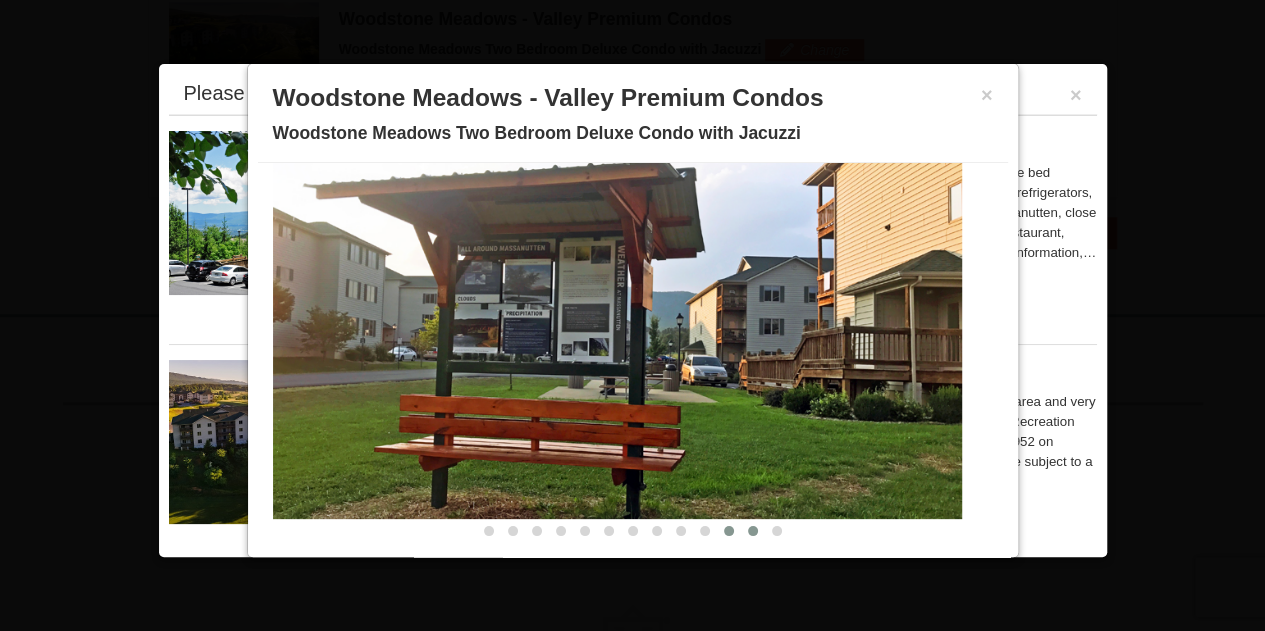 click at bounding box center [753, 531] 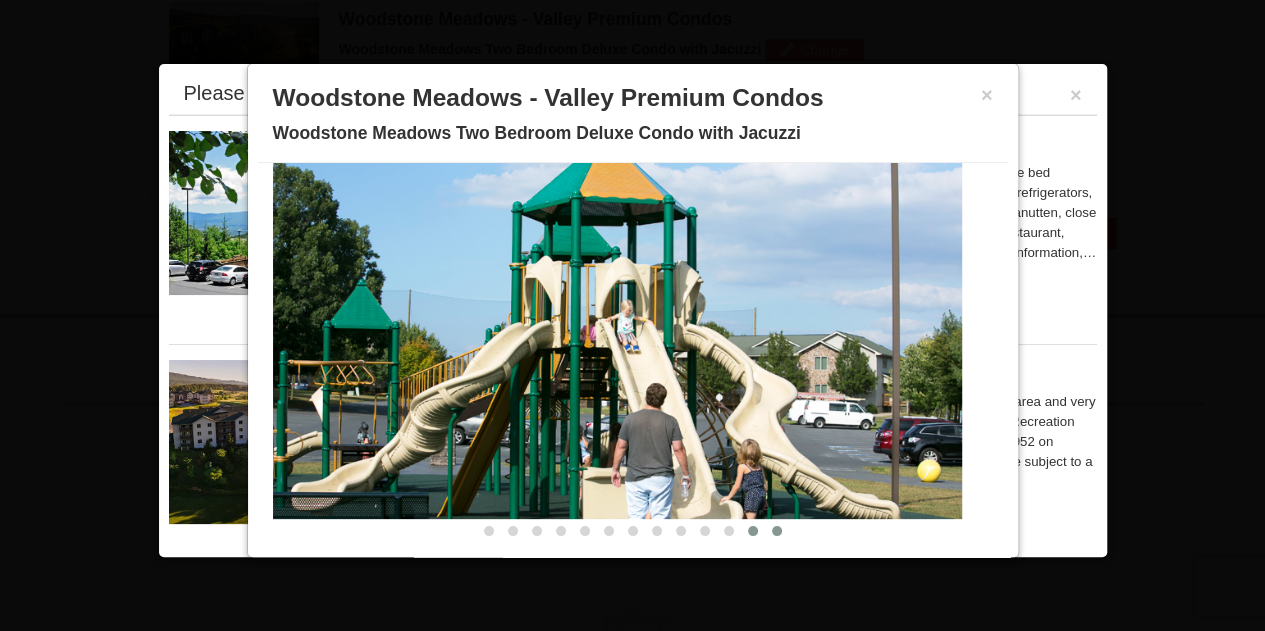 click at bounding box center (777, 531) 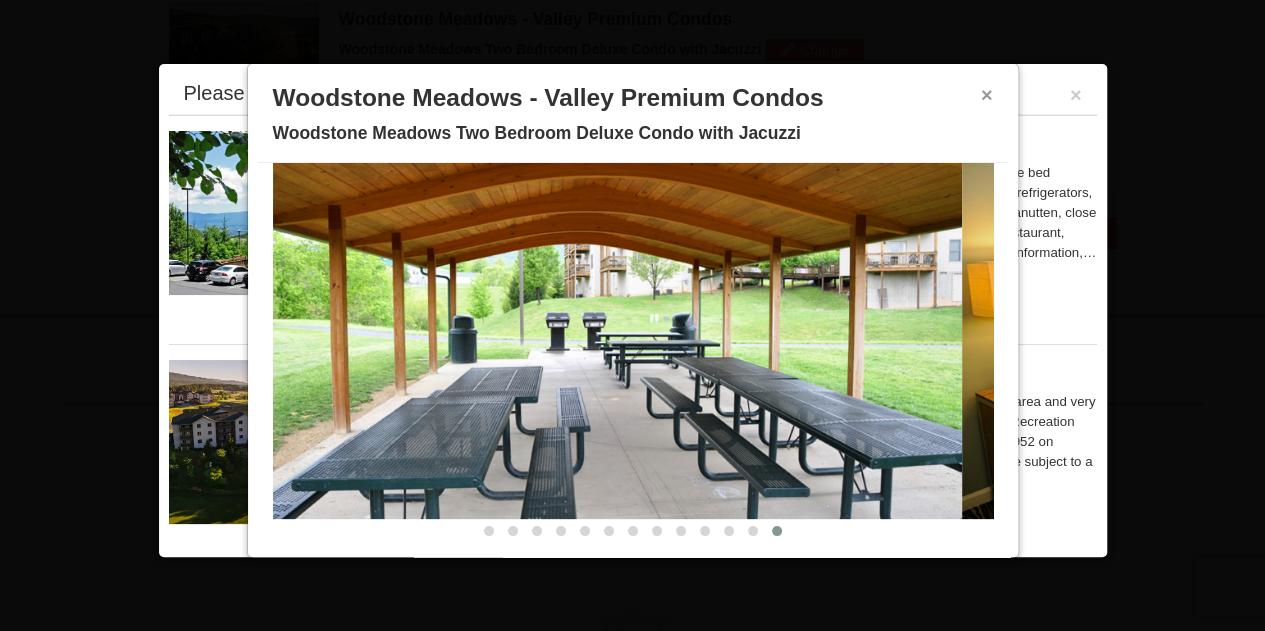 click on "×" at bounding box center [987, 95] 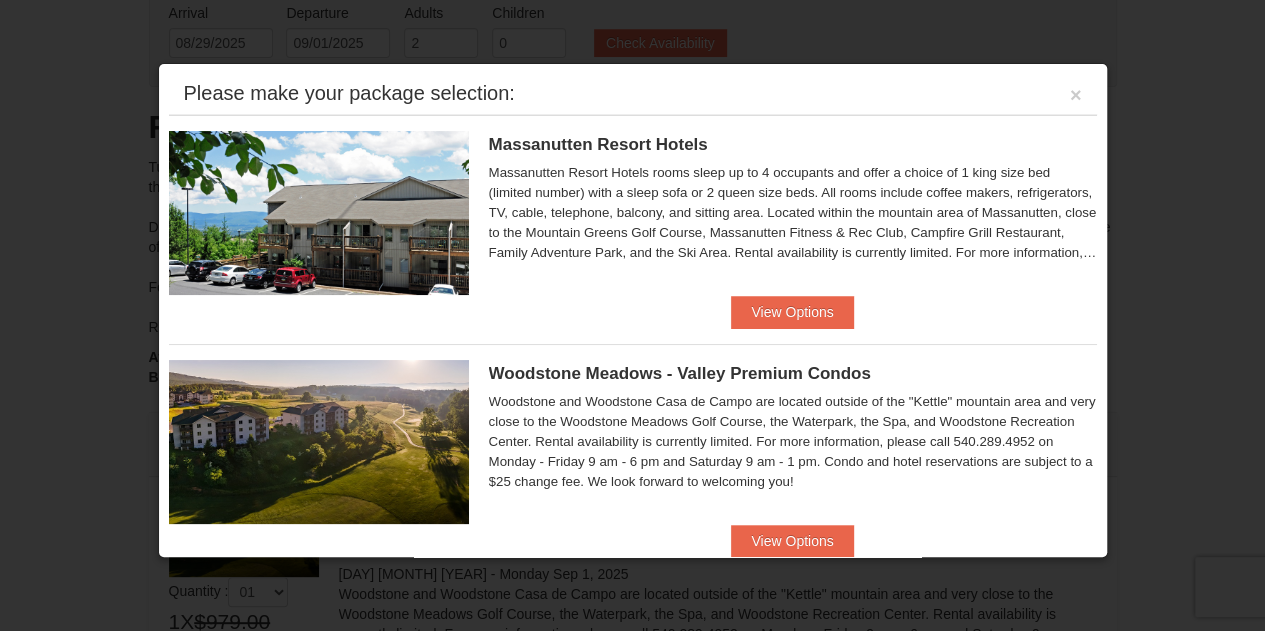 scroll, scrollTop: 113, scrollLeft: 0, axis: vertical 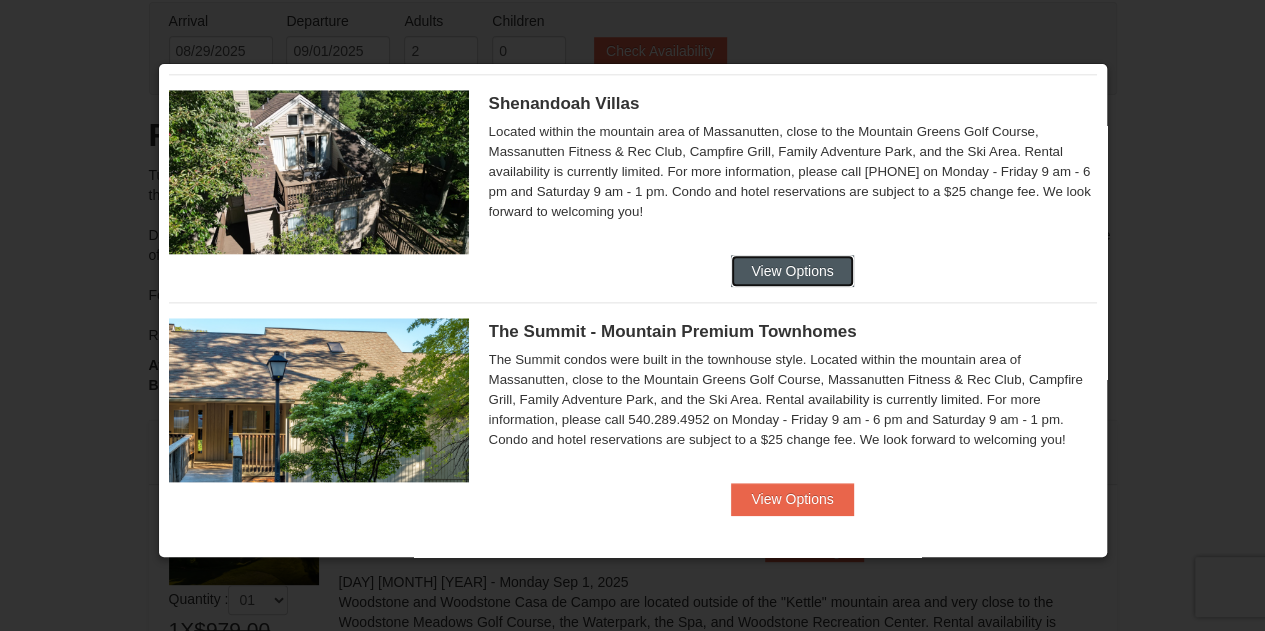 click on "View Options" at bounding box center [792, 271] 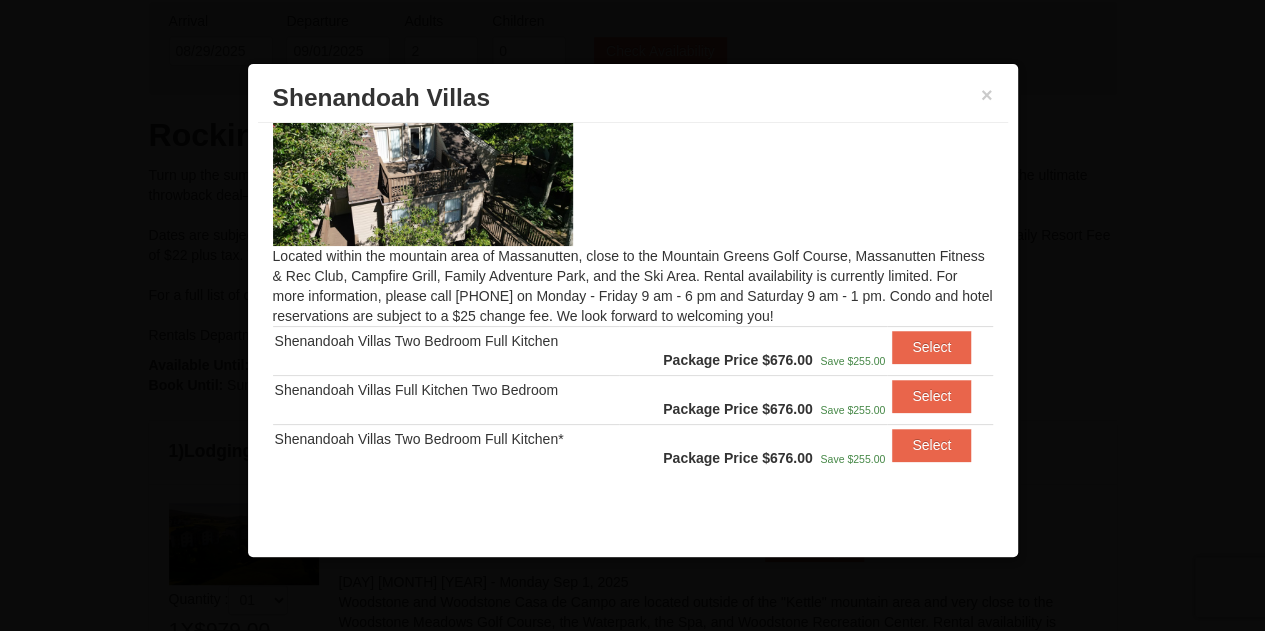 scroll, scrollTop: 54, scrollLeft: 0, axis: vertical 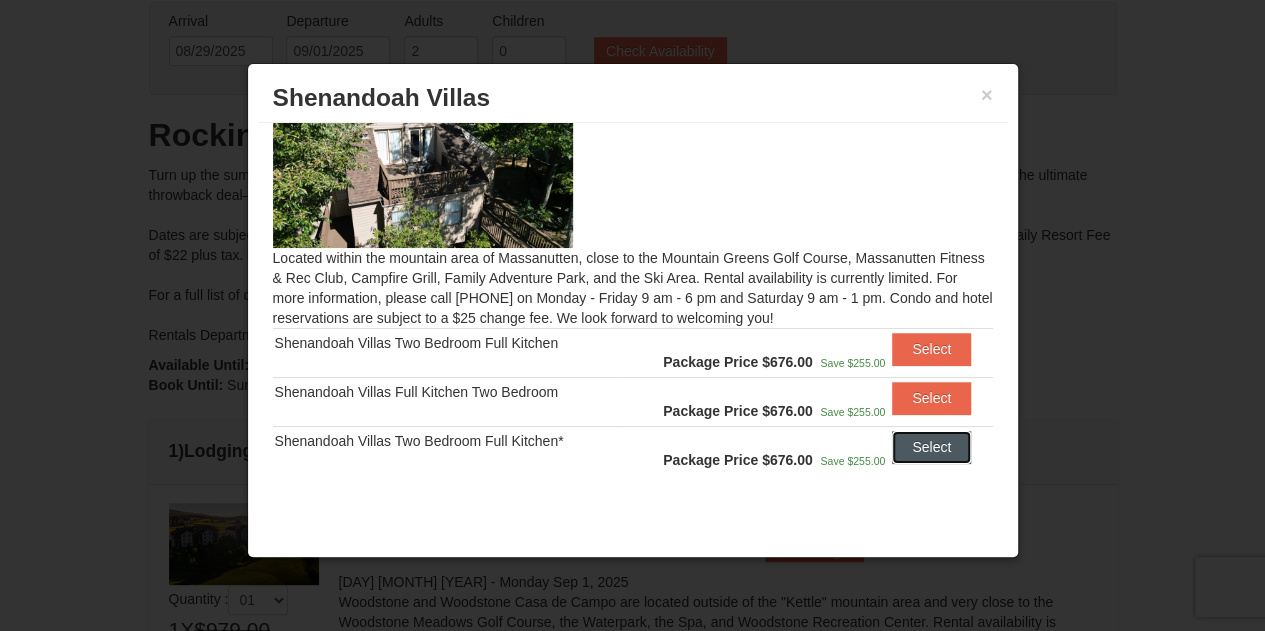 click on "Select" at bounding box center (931, 447) 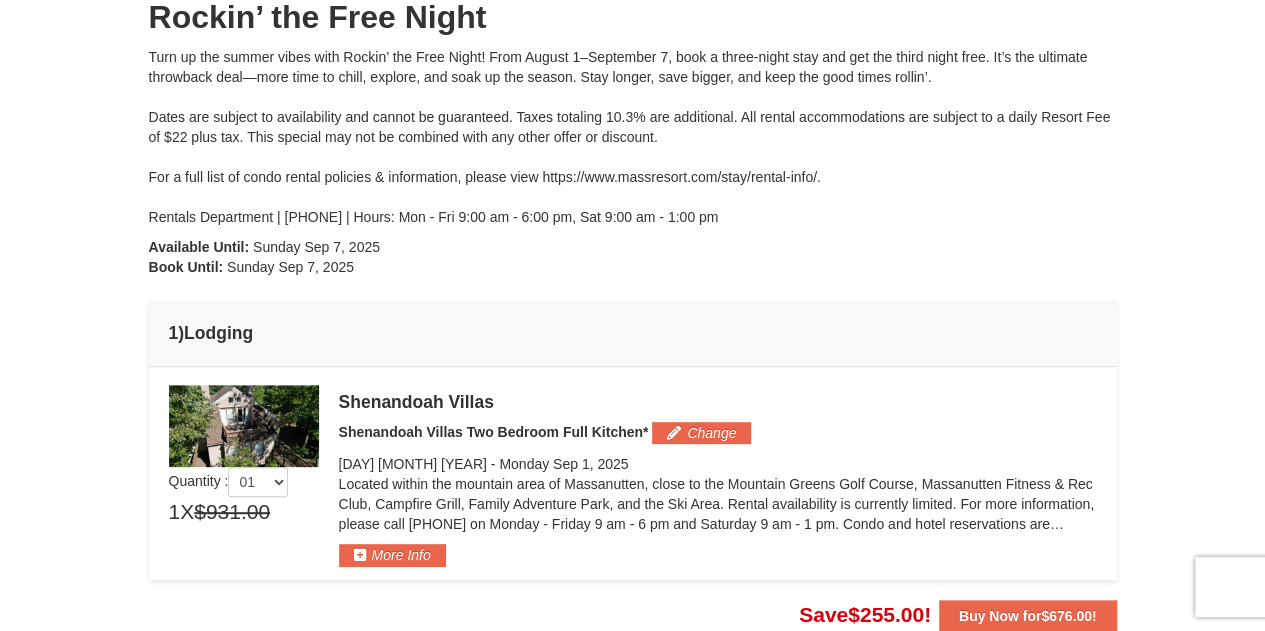 scroll, scrollTop: 235, scrollLeft: 0, axis: vertical 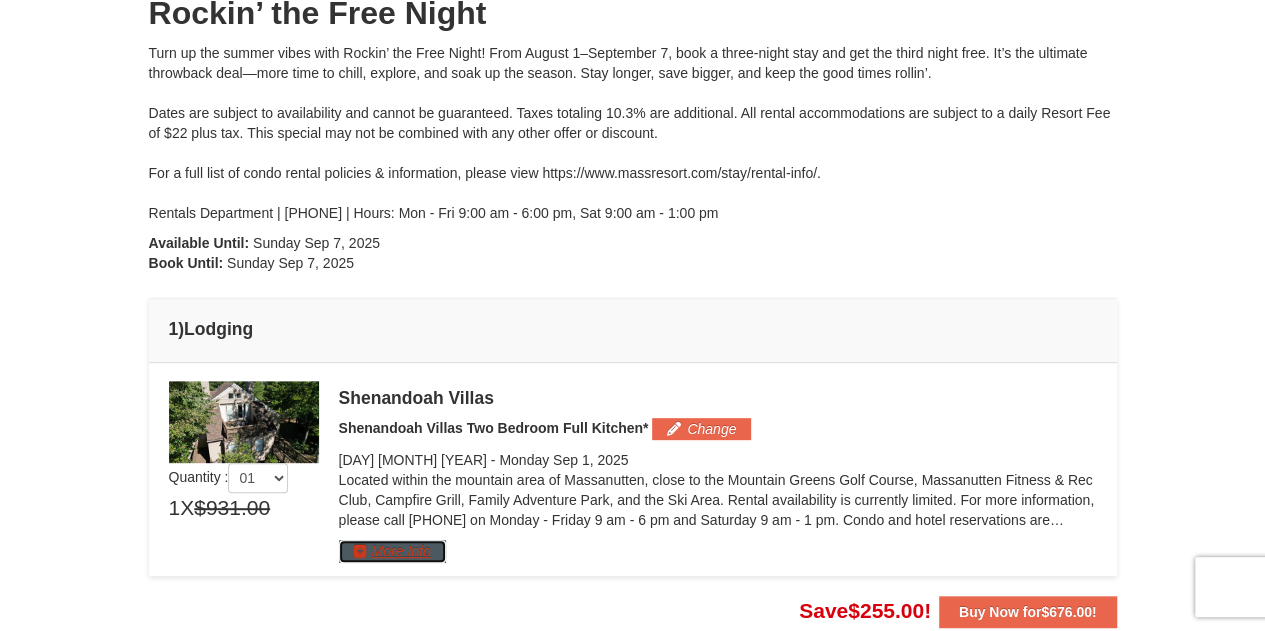 click on "More Info" at bounding box center [392, 551] 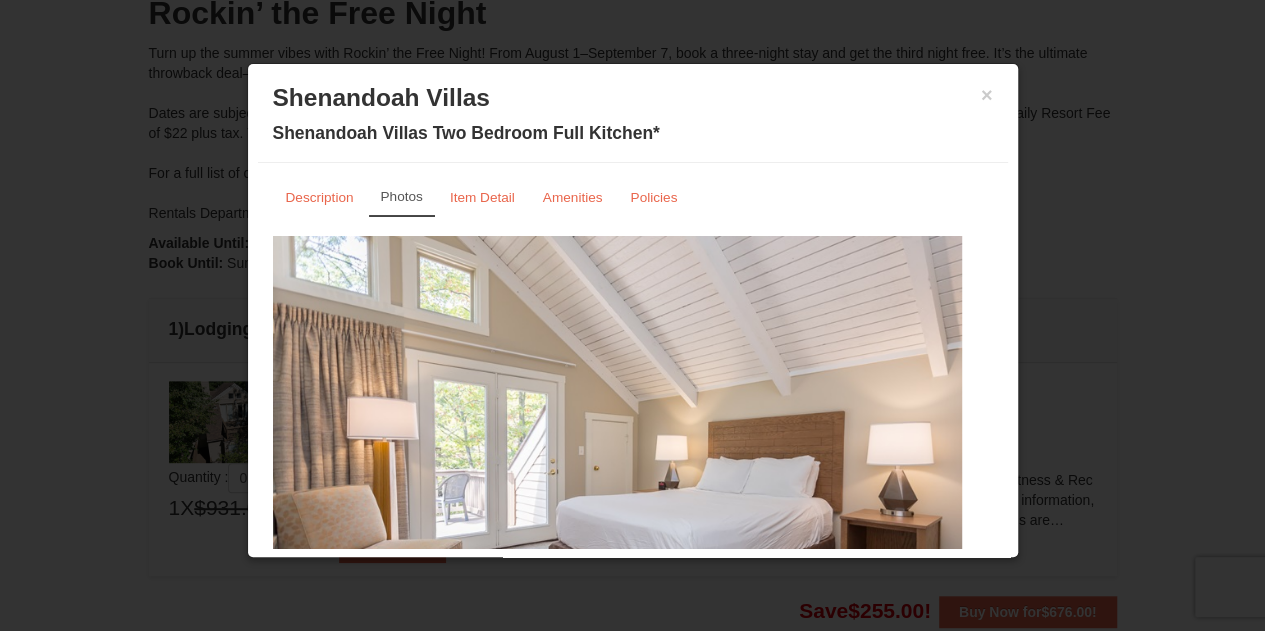 scroll, scrollTop: 100, scrollLeft: 0, axis: vertical 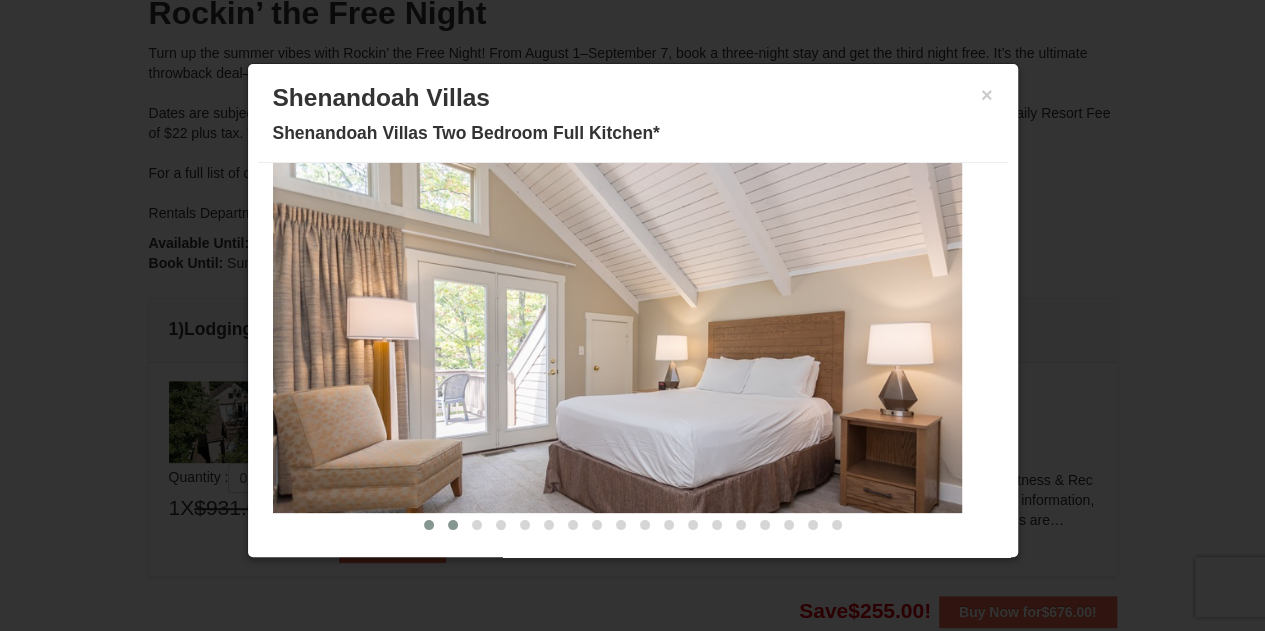 click at bounding box center [453, 525] 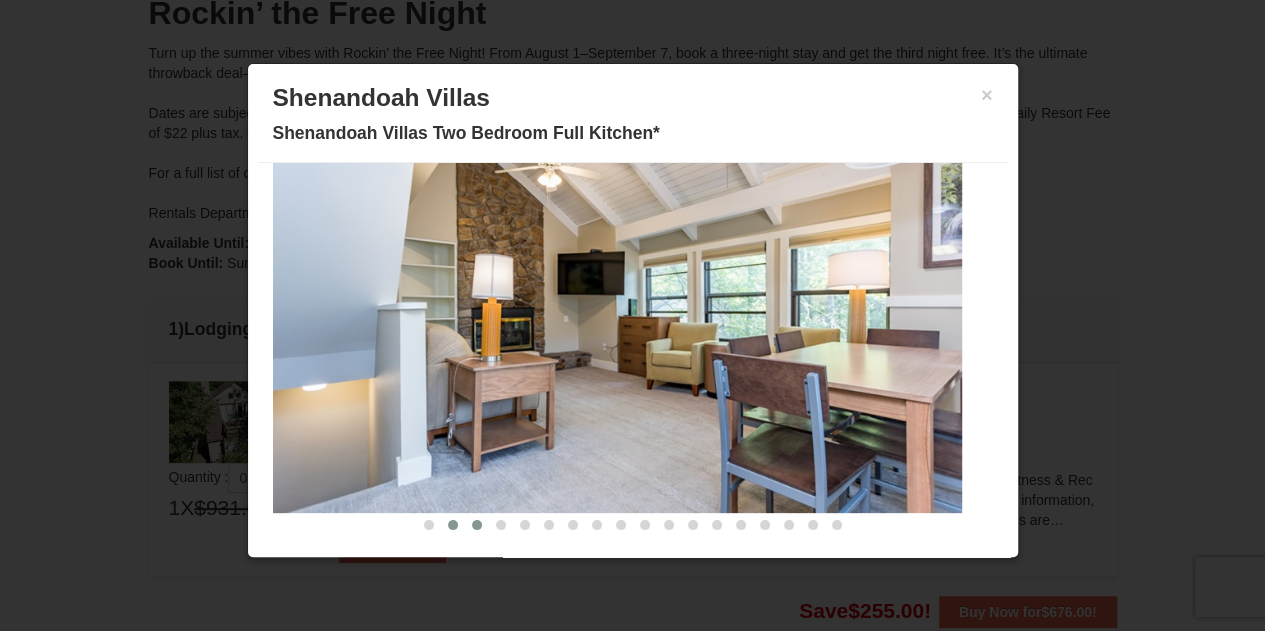 click at bounding box center (477, 525) 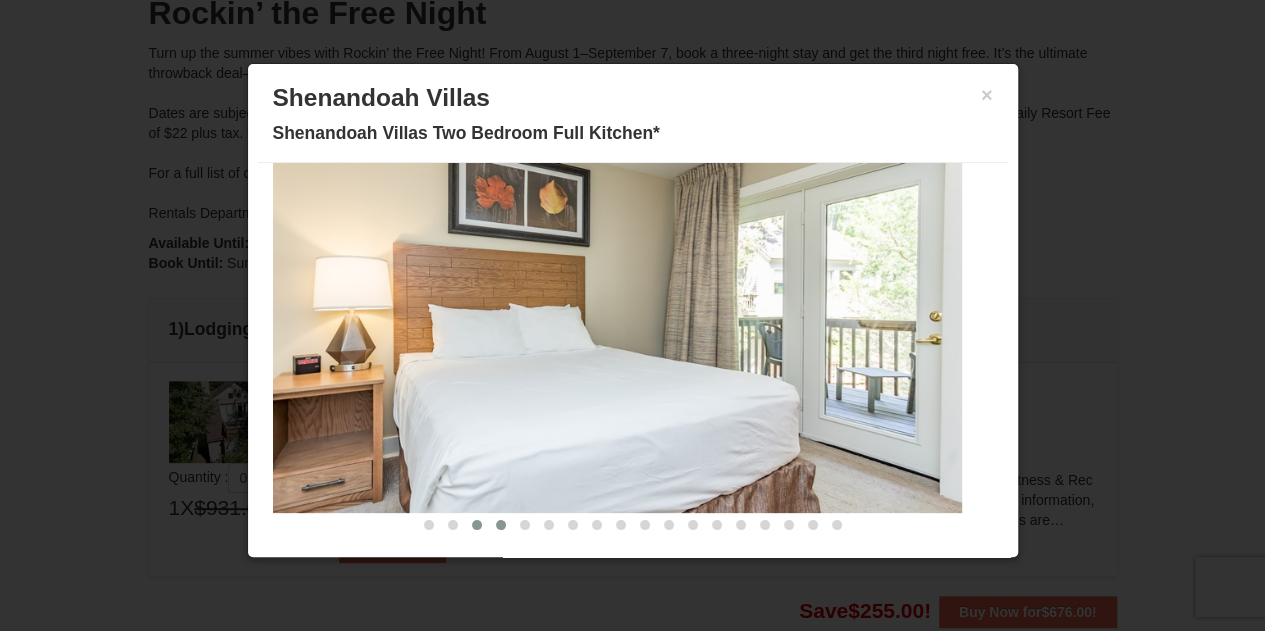 click at bounding box center [501, 525] 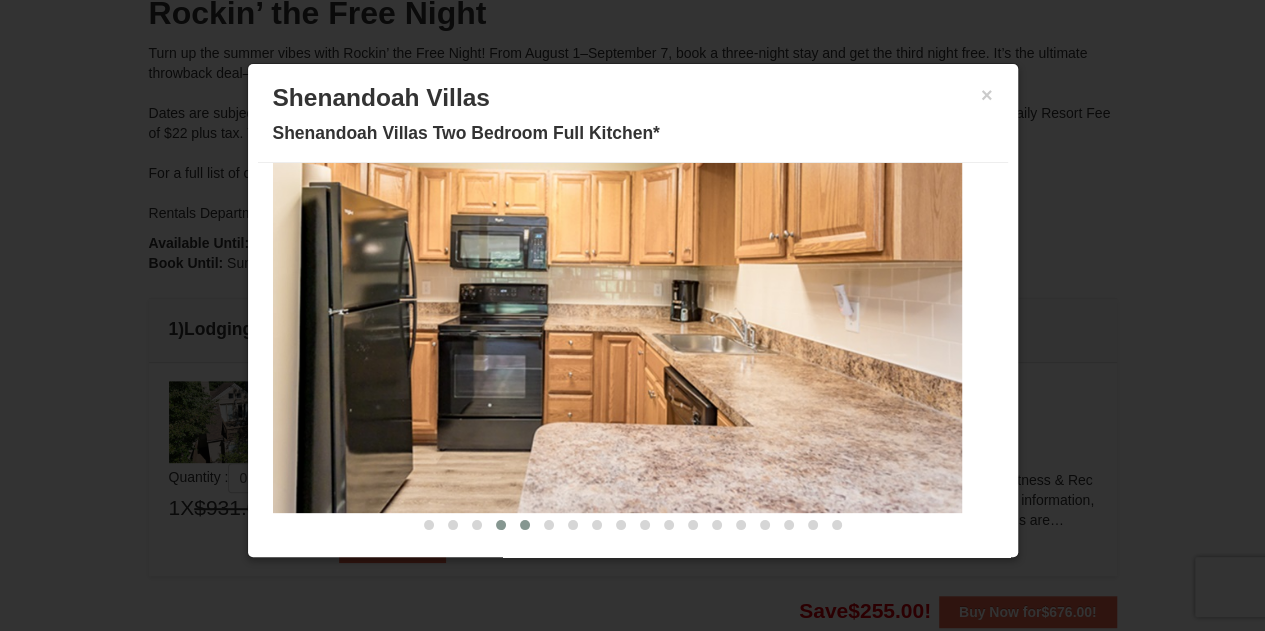 click at bounding box center [525, 525] 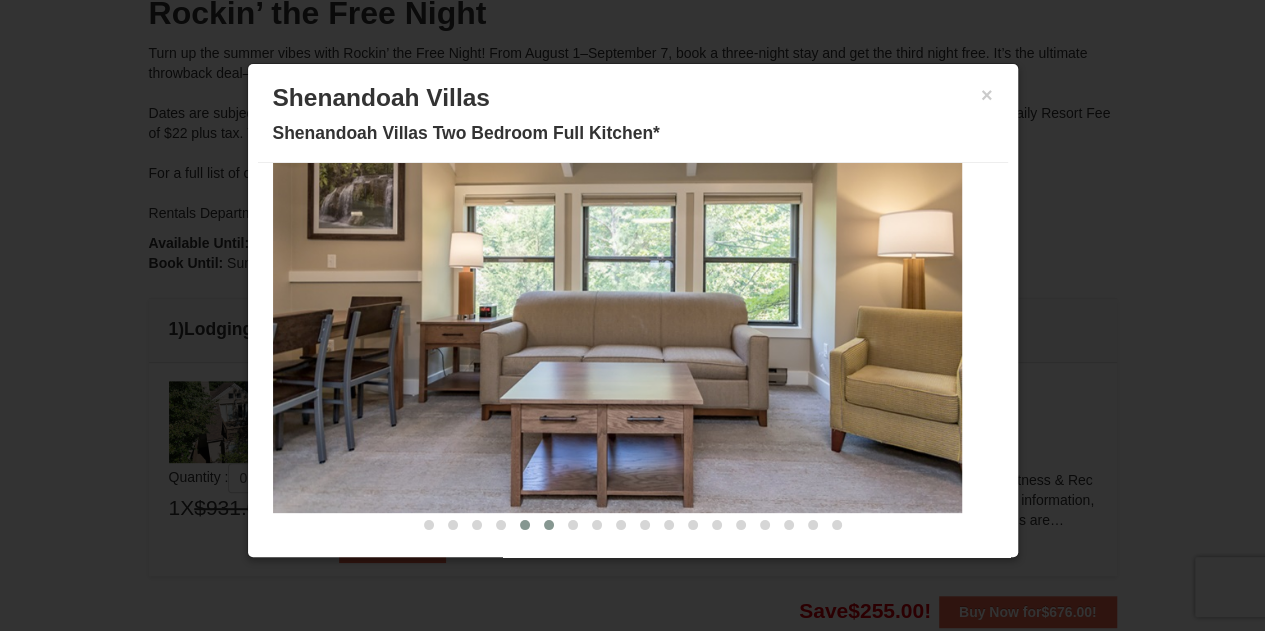 click at bounding box center (549, 525) 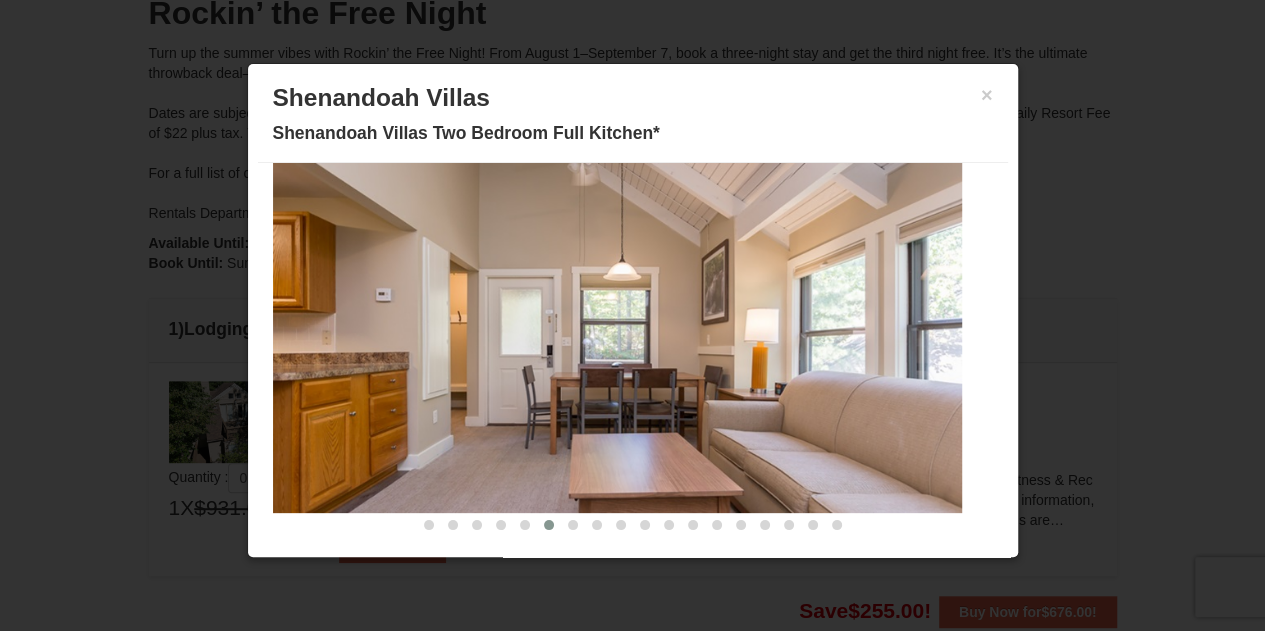 click on "Shenandoah Villas
Details  >>
Located within the mountain area of Massanutten, close to the Mountain Greens Golf Course, Massanutten Fitness & Rec Club, Campfire Grill, Family Adventure Park, and the Ski Area.
Rental availability is currently limited. For more information, please call [PHONE] on Monday - Friday 9 am - 6 pm and Saturday 9 am - 1 pm. Condo and hotel reservations are subject to a $25 change fee.
We look forward to welcoming you!
‹ ›  1" at bounding box center (633, 355) 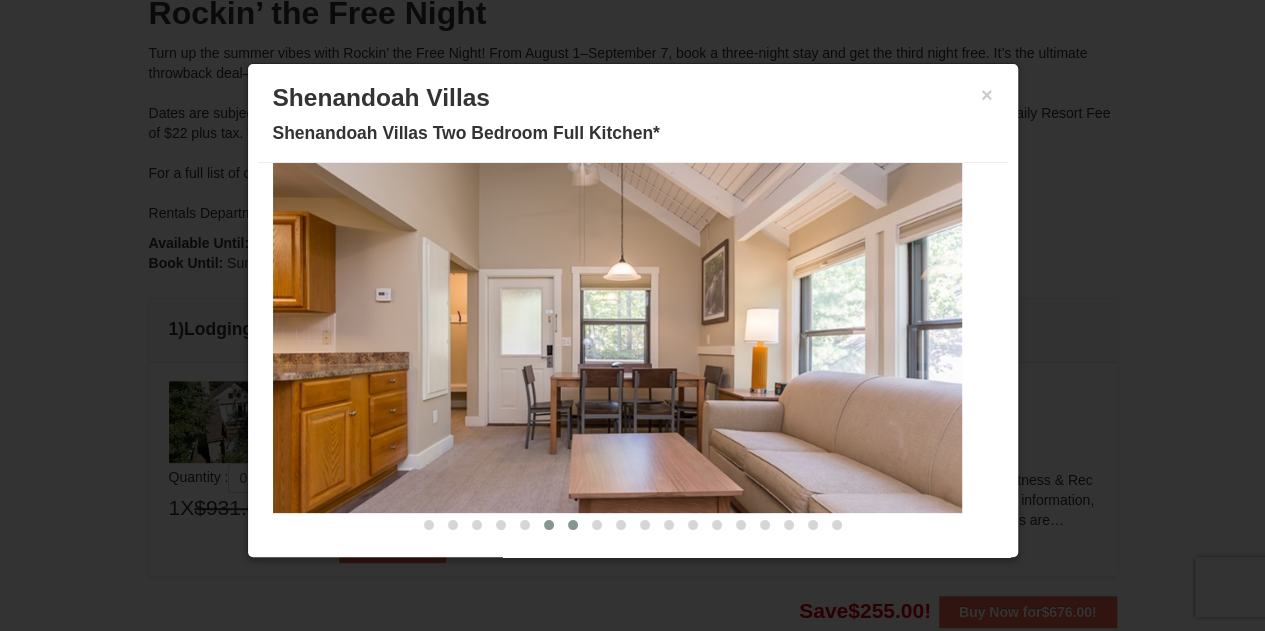 click at bounding box center (573, 525) 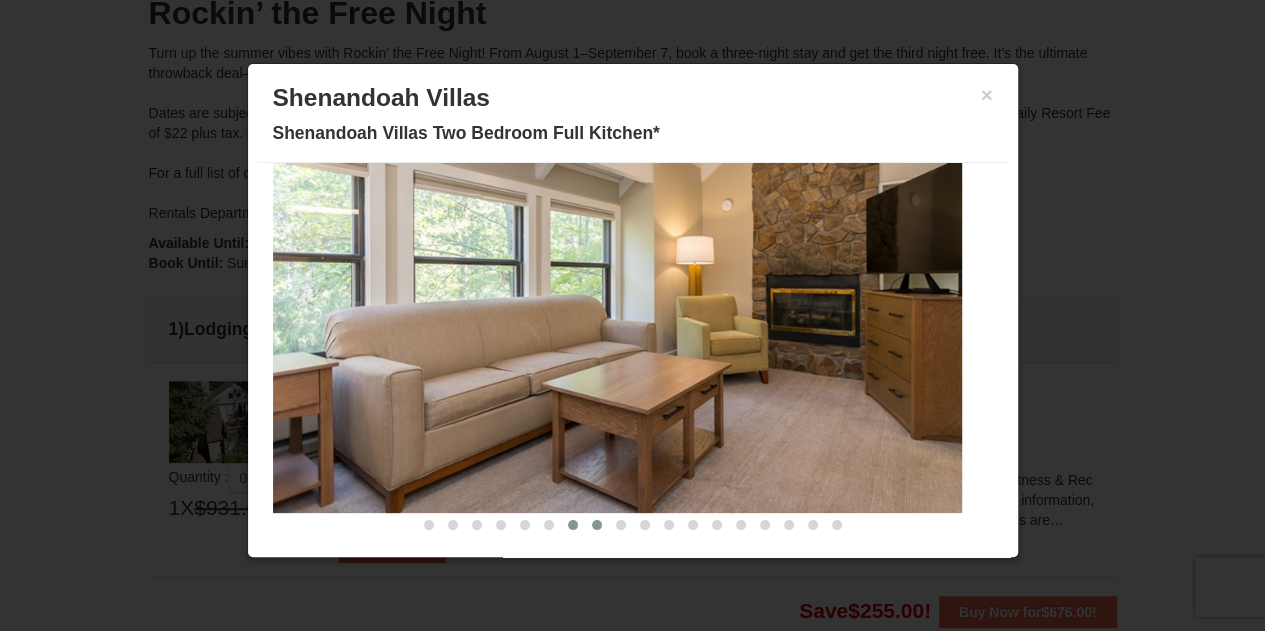 click at bounding box center (597, 525) 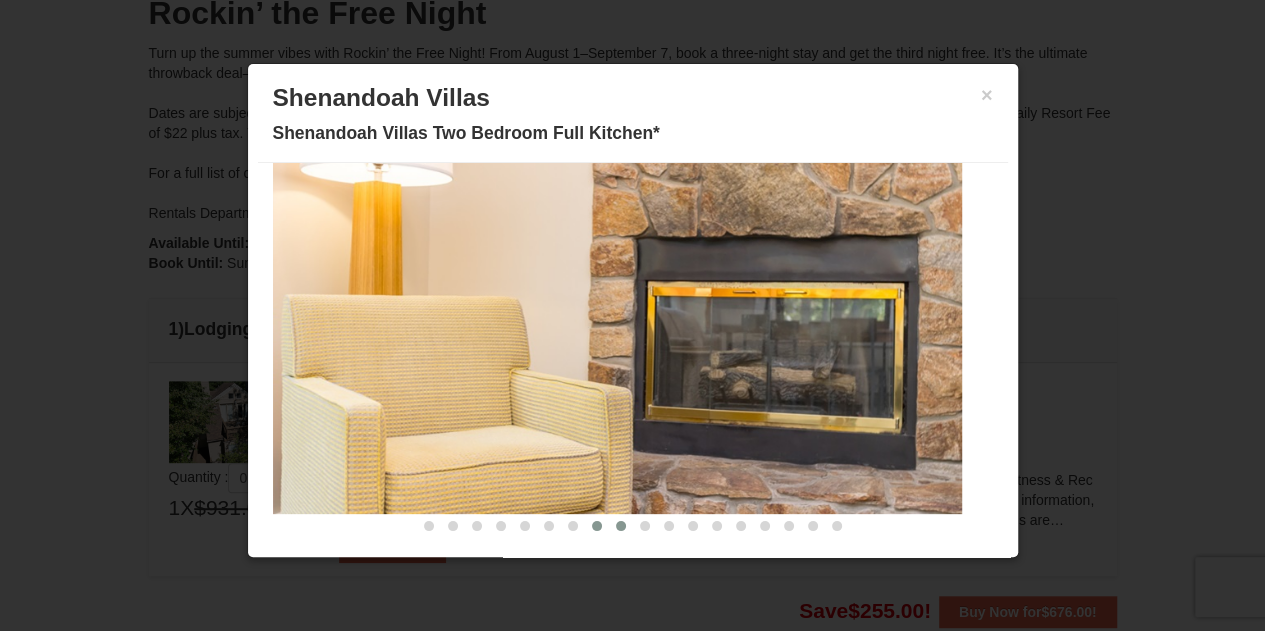 click at bounding box center [621, 526] 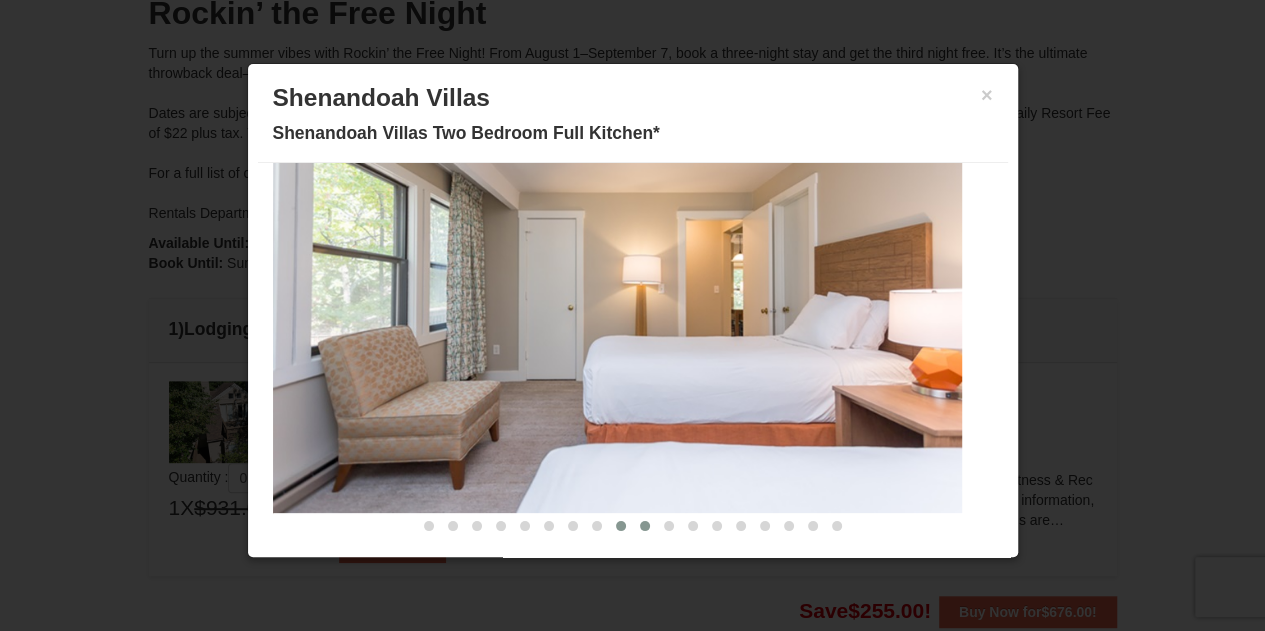 click at bounding box center (645, 526) 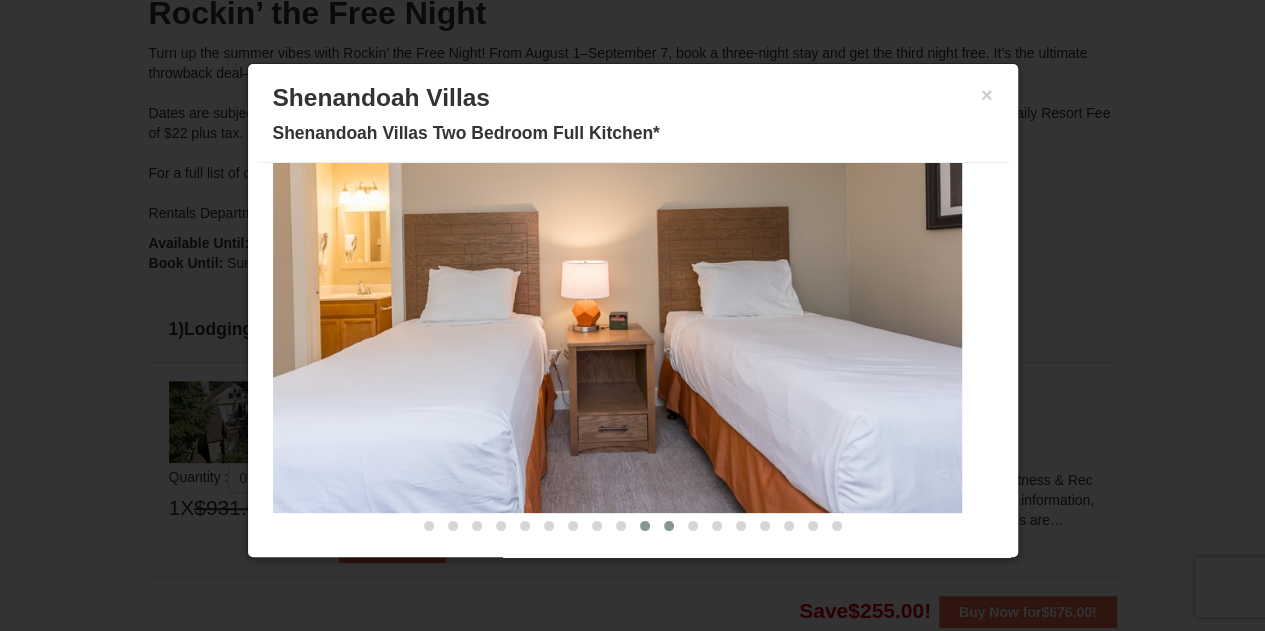 click at bounding box center [669, 526] 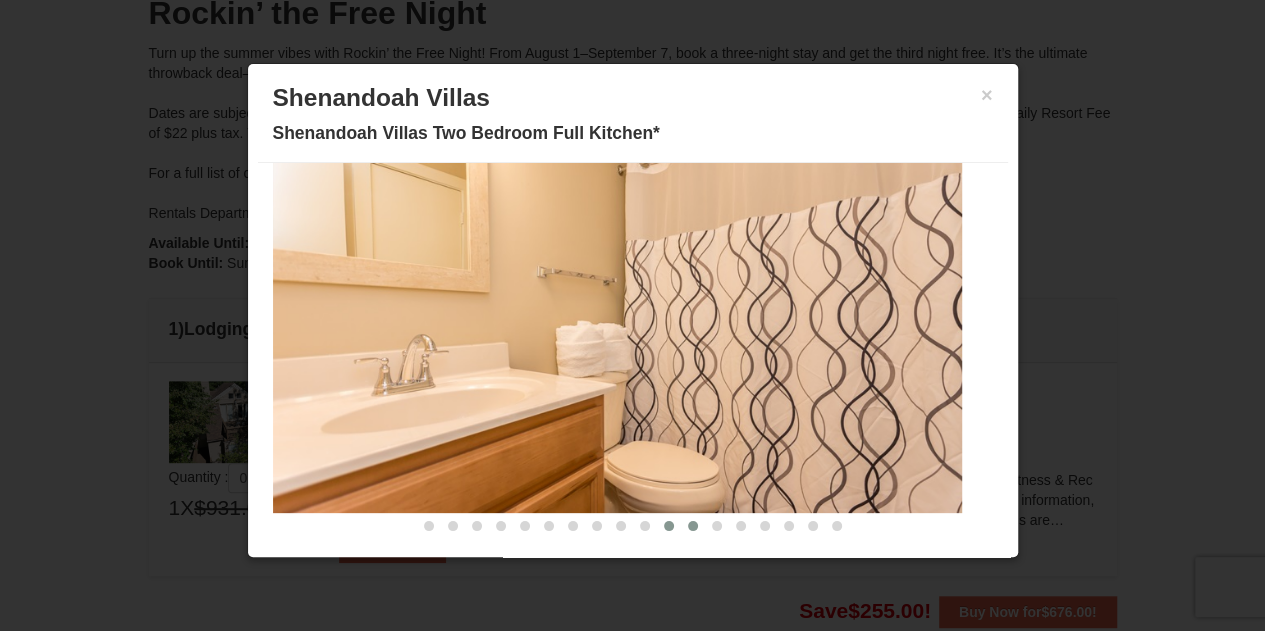 click at bounding box center [693, 526] 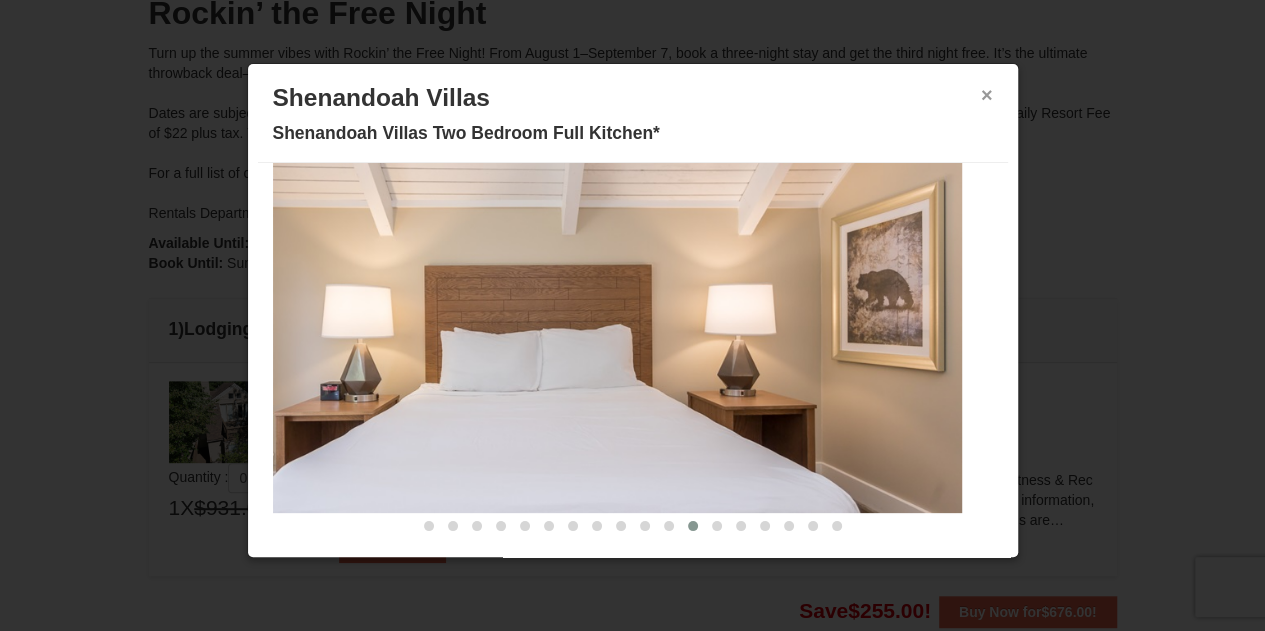 click on "×" at bounding box center (987, 95) 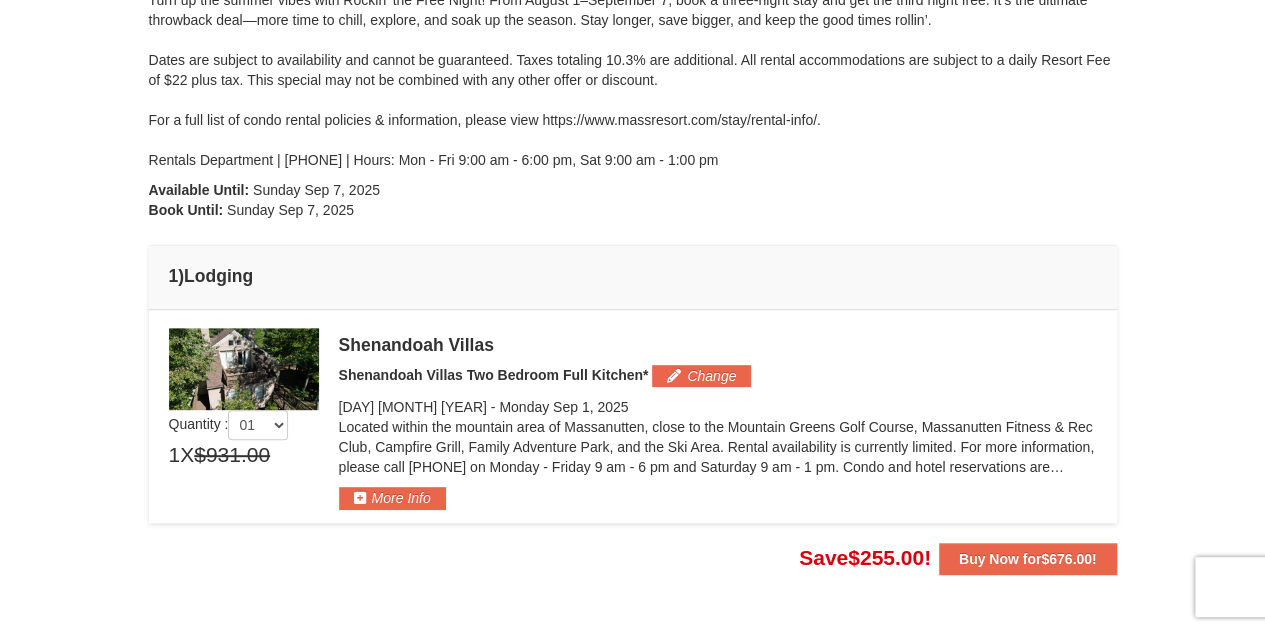scroll, scrollTop: 297, scrollLeft: 0, axis: vertical 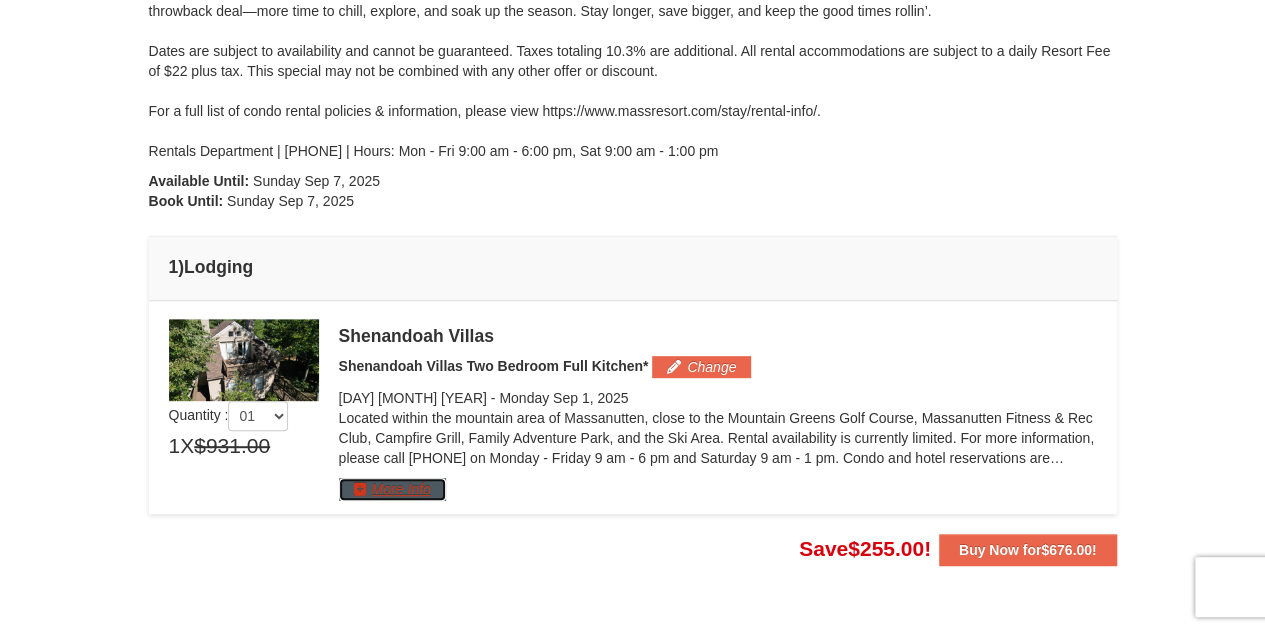 click on "More Info" at bounding box center (392, 489) 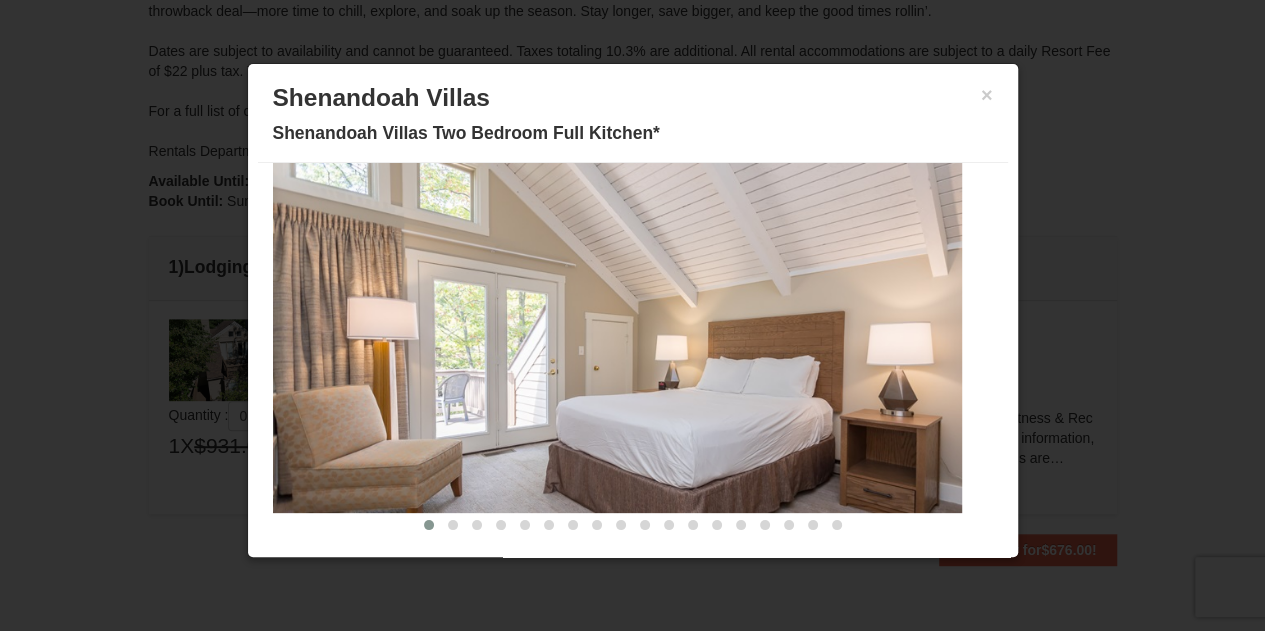 scroll, scrollTop: 20, scrollLeft: 0, axis: vertical 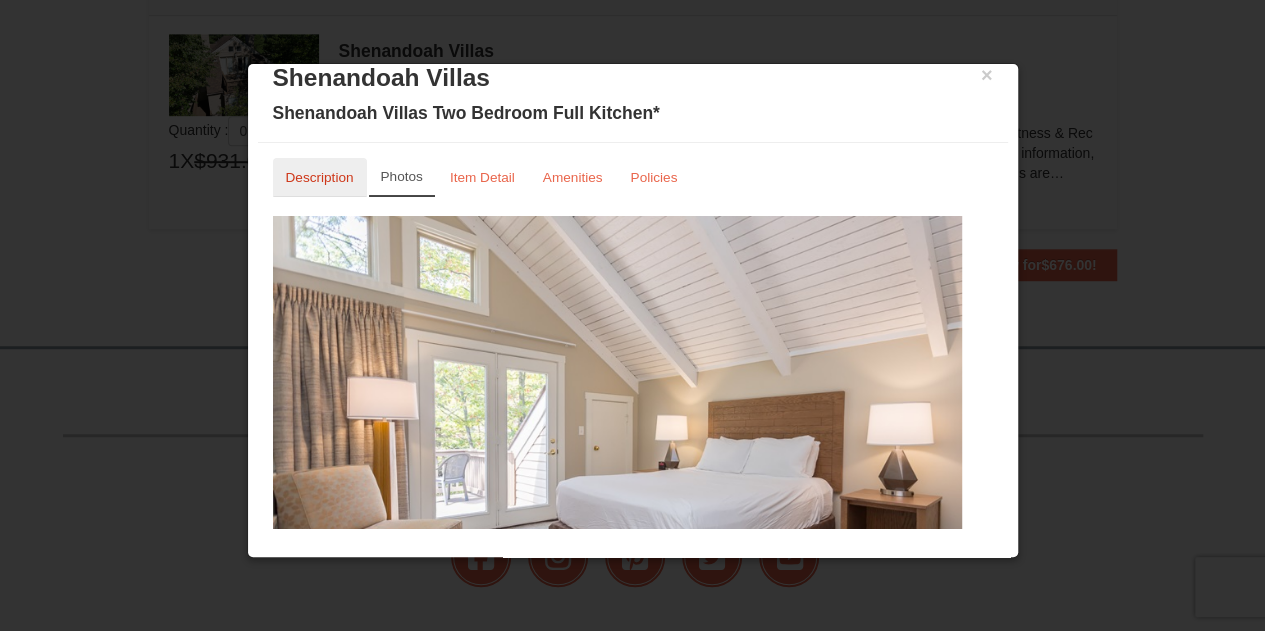click on "Description" at bounding box center [320, 177] 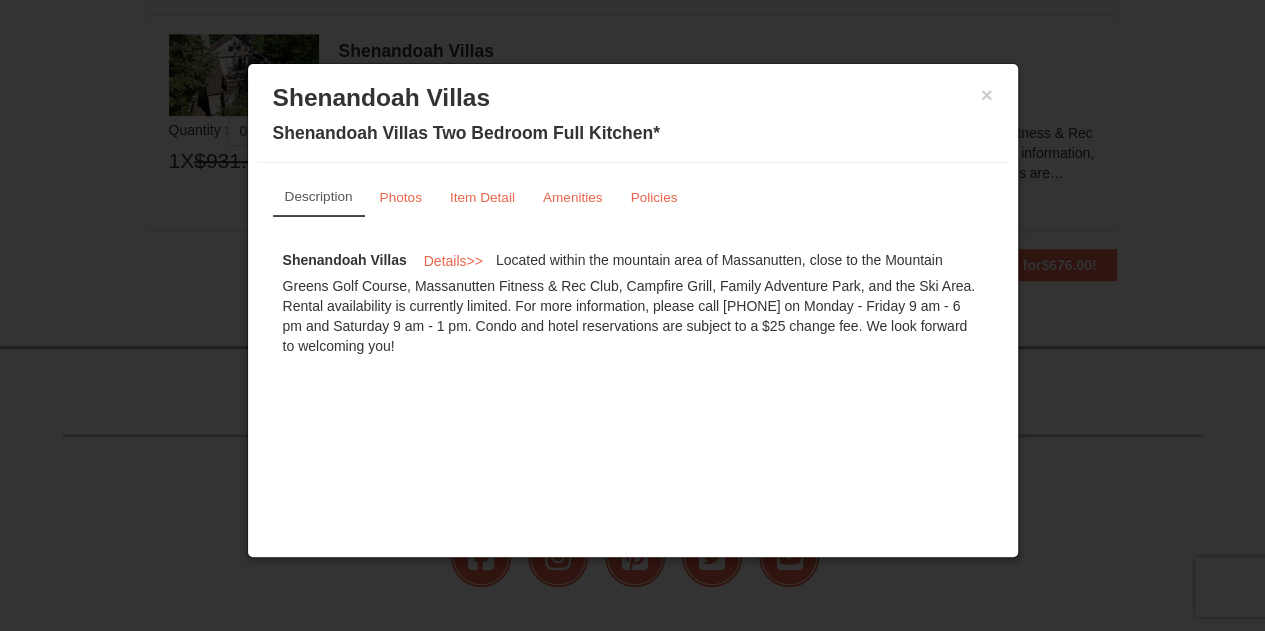 scroll, scrollTop: 0, scrollLeft: 0, axis: both 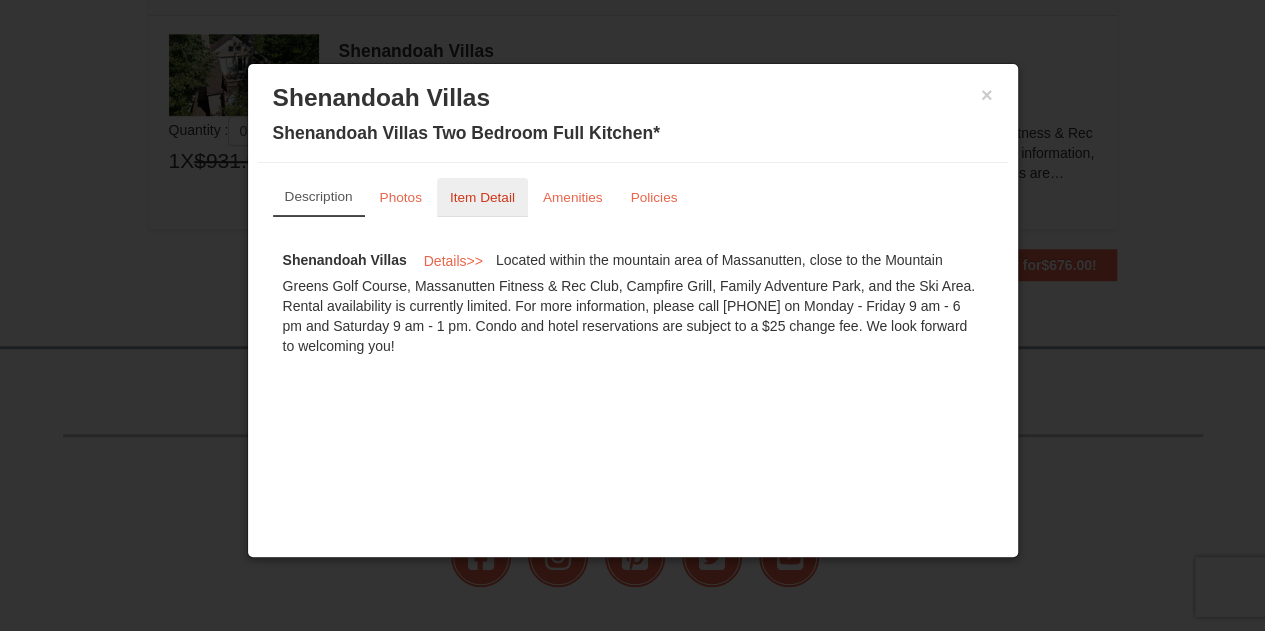 click on "Item Detail" at bounding box center [482, 197] 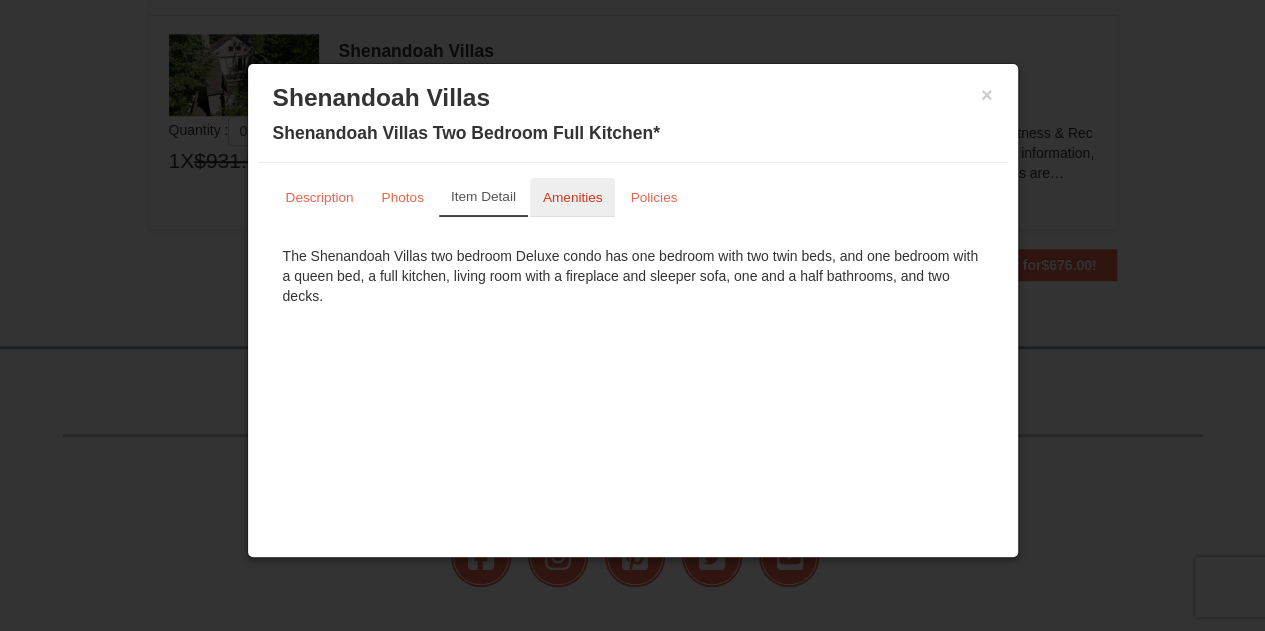 click on "Amenities" at bounding box center [573, 197] 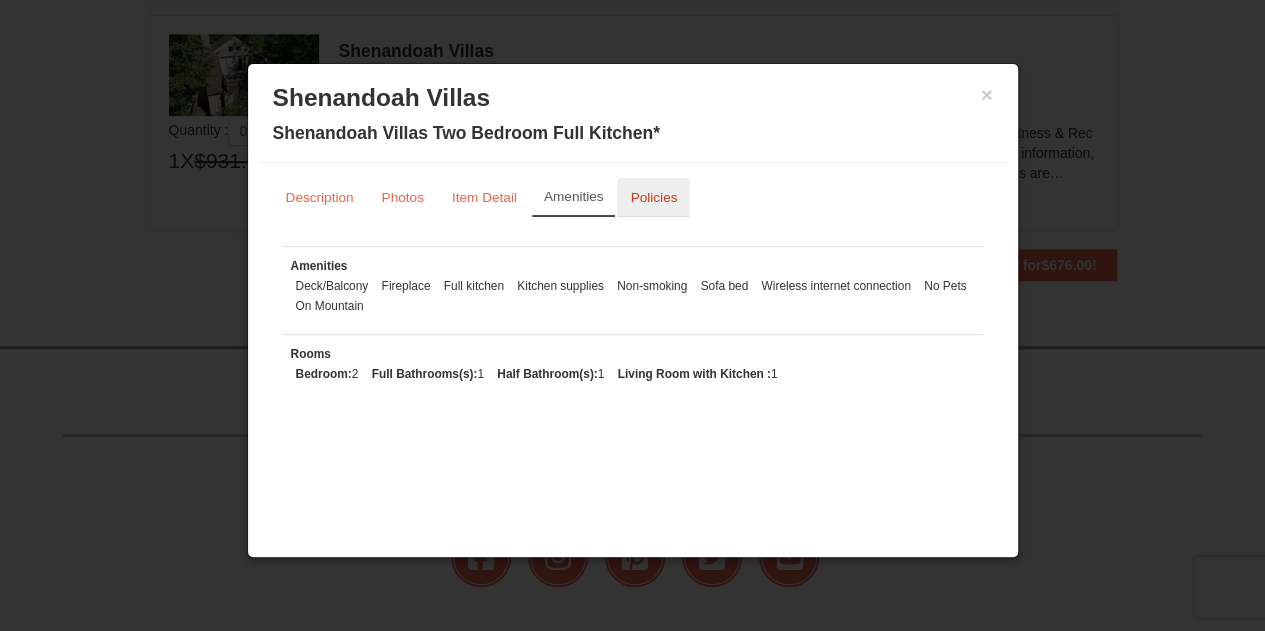 click on "Policies" at bounding box center (653, 197) 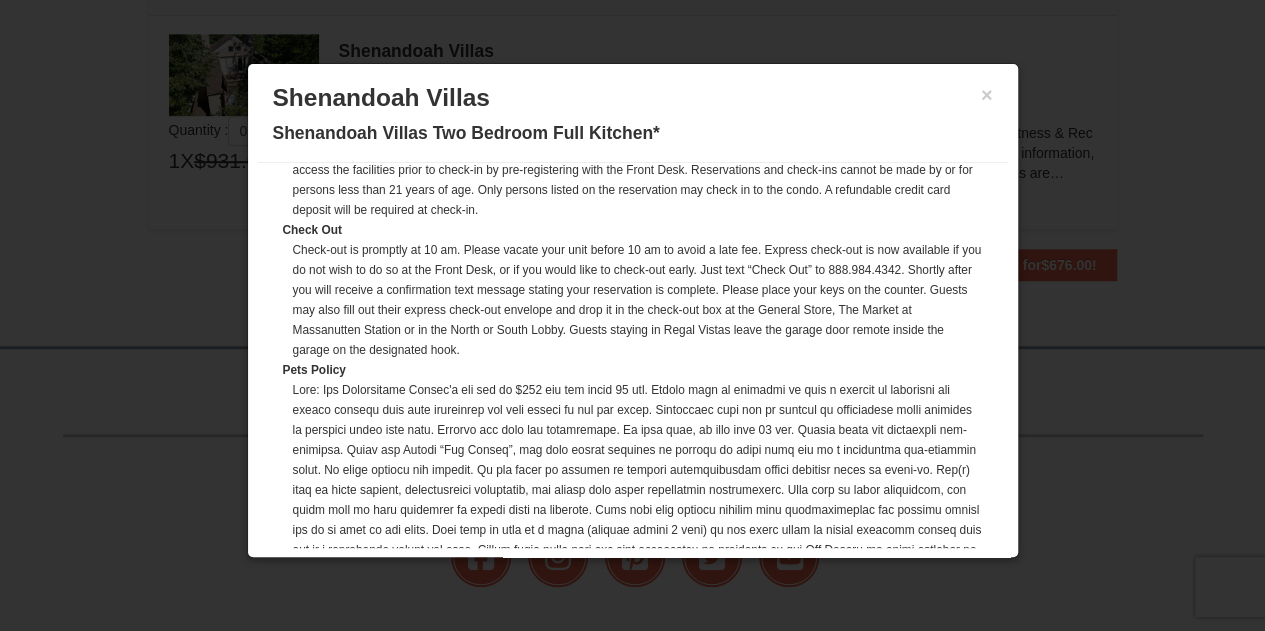 scroll, scrollTop: 316, scrollLeft: 0, axis: vertical 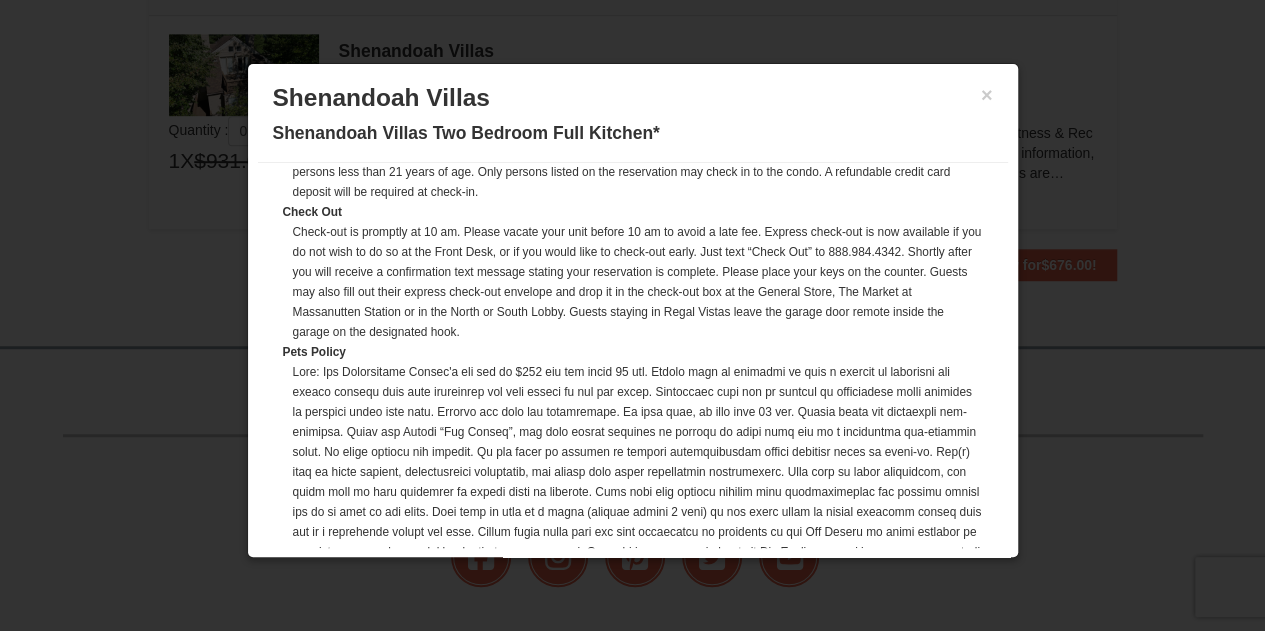 click on "×
Shenandoah Villas  Shenandoah Villas Two Bedroom Full Kitchen*" at bounding box center (633, 118) 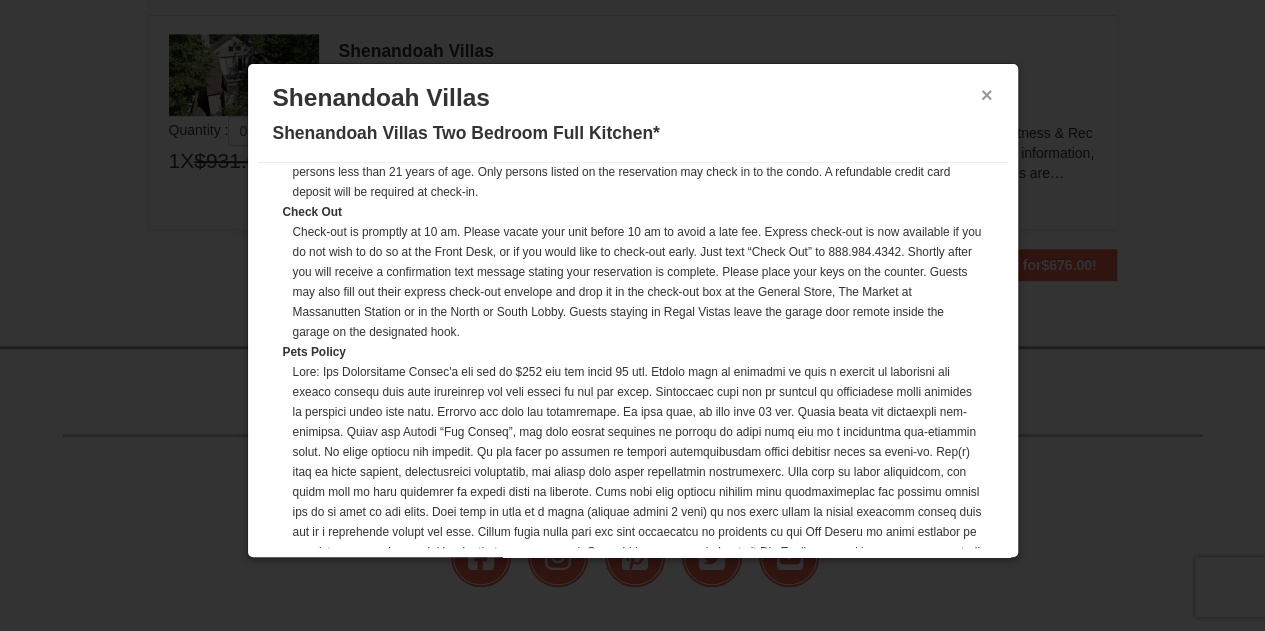 click on "×" at bounding box center (987, 95) 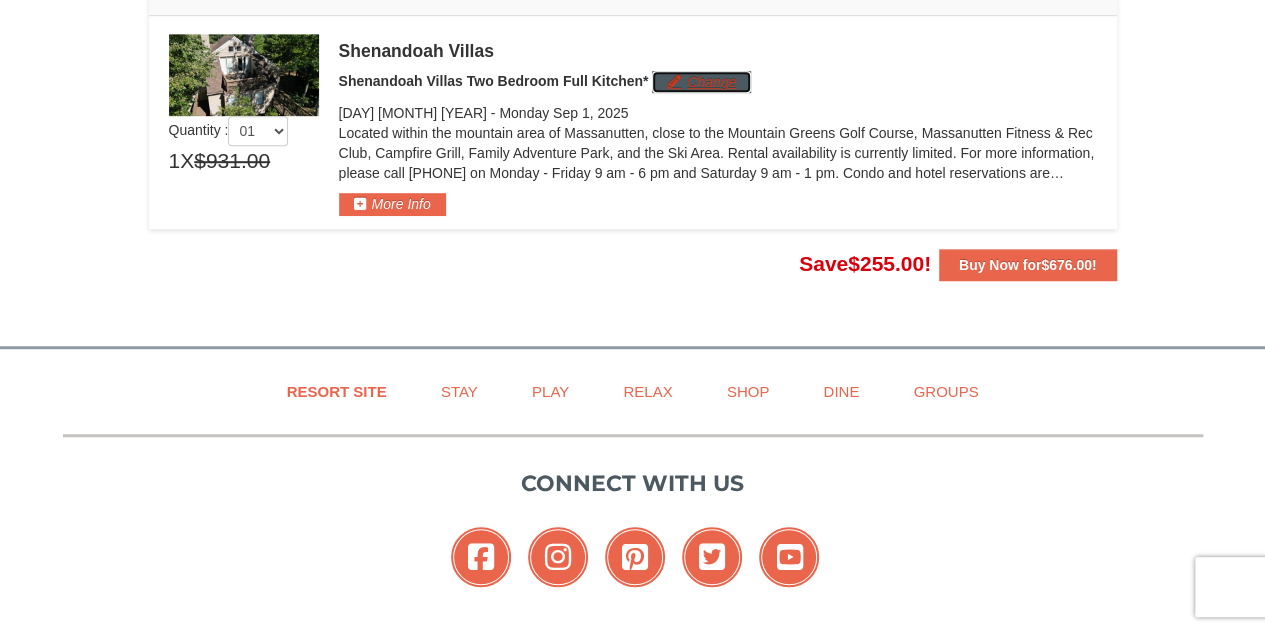 click on "Change" at bounding box center [701, 82] 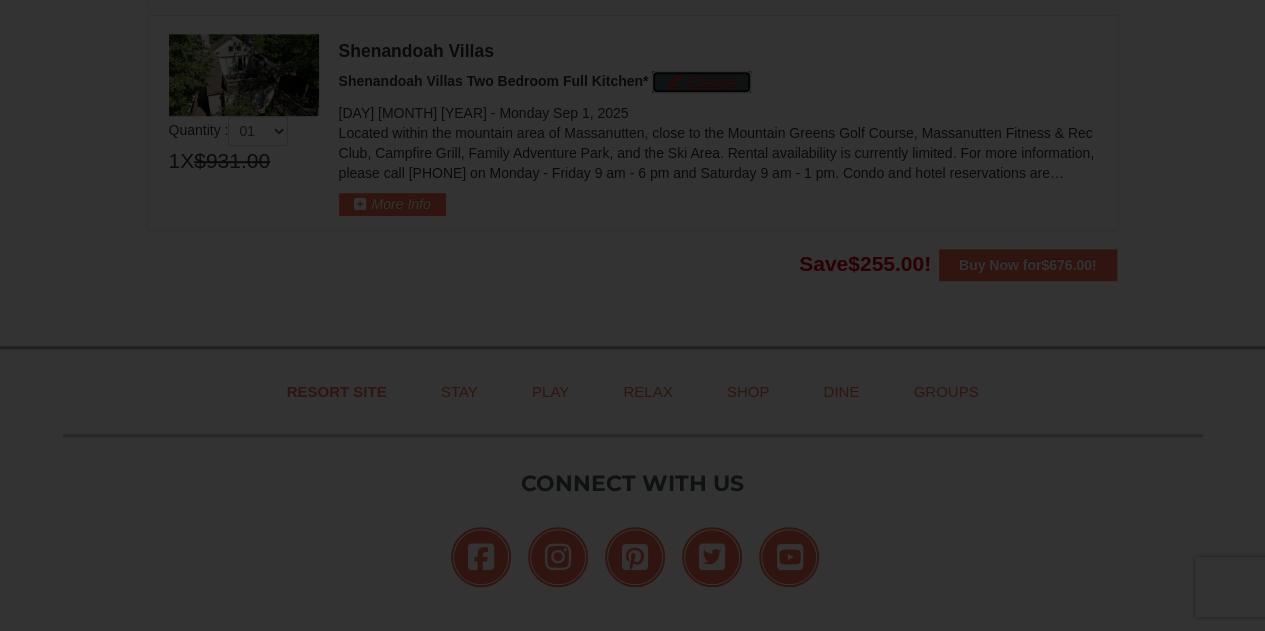 scroll, scrollTop: 586, scrollLeft: 0, axis: vertical 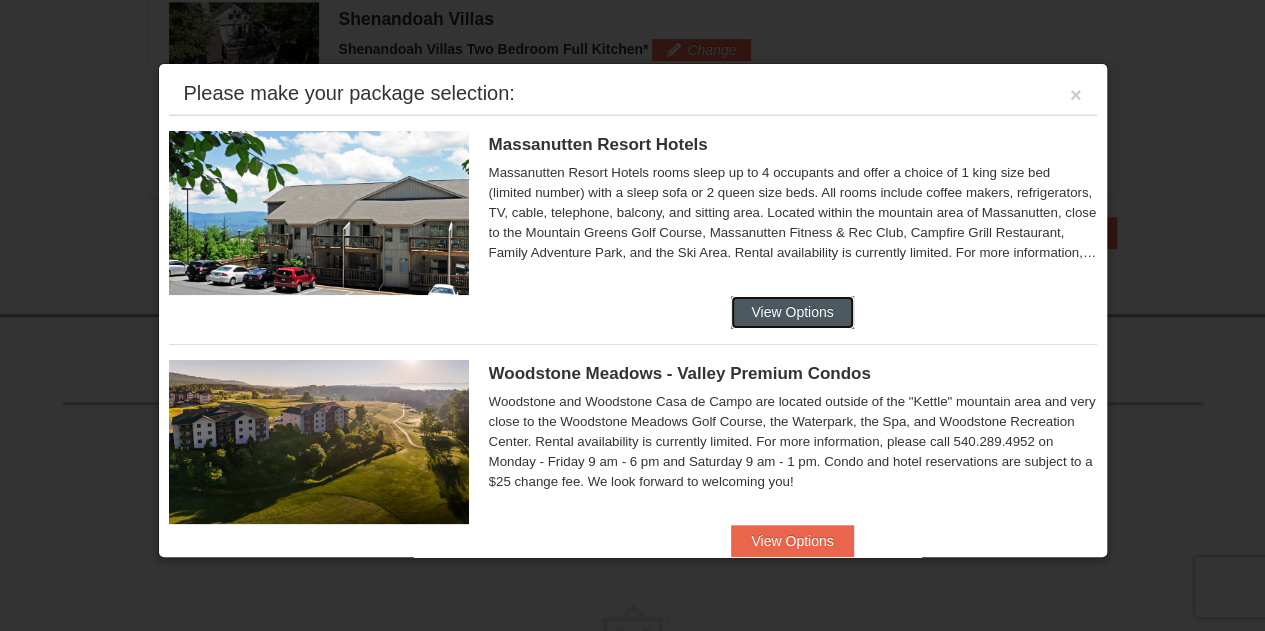 click on "View Options" at bounding box center (792, 312) 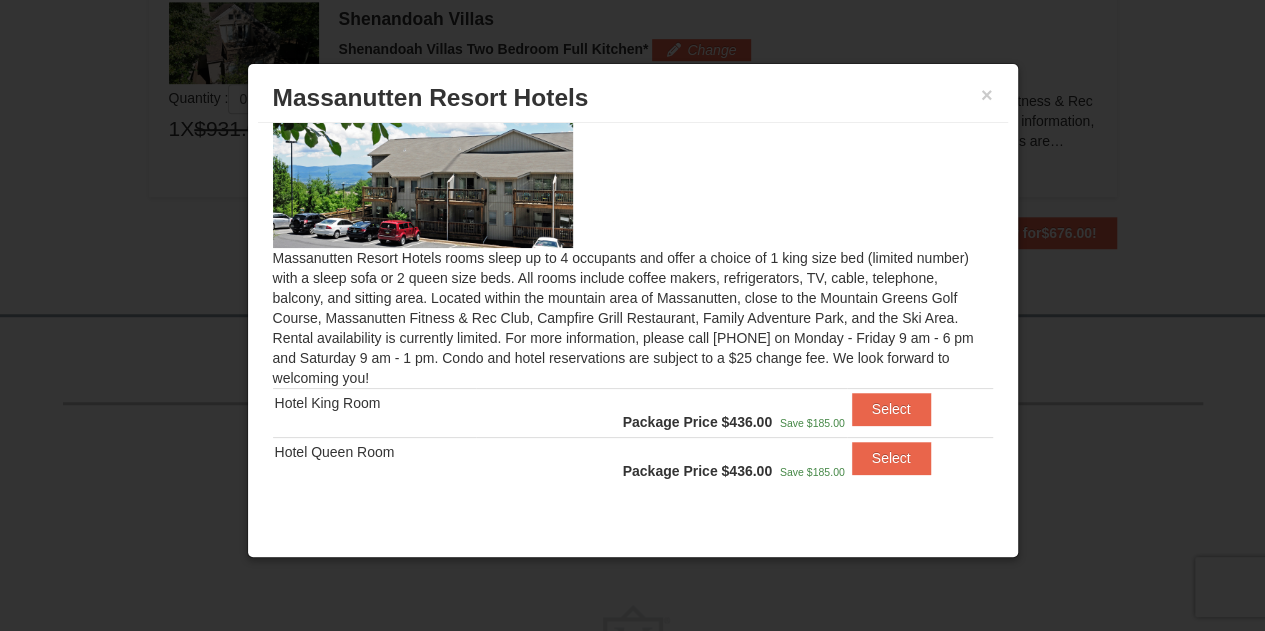 scroll, scrollTop: 66, scrollLeft: 0, axis: vertical 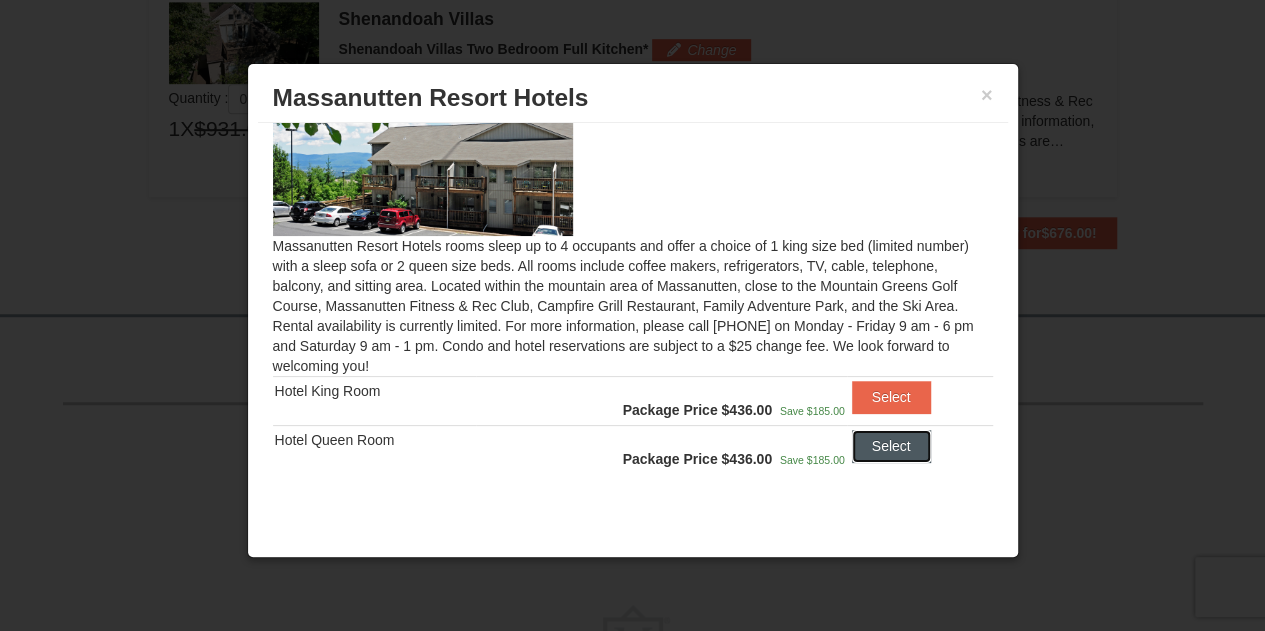 click on "Select" at bounding box center [891, 446] 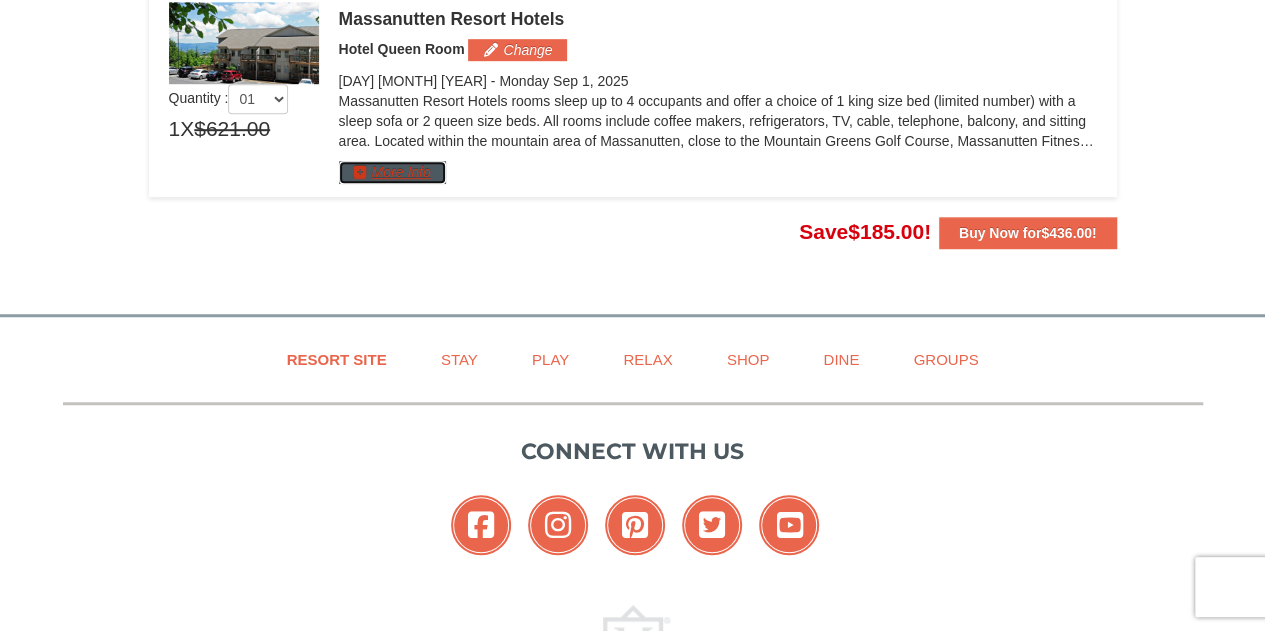 click on "More Info" at bounding box center [392, 172] 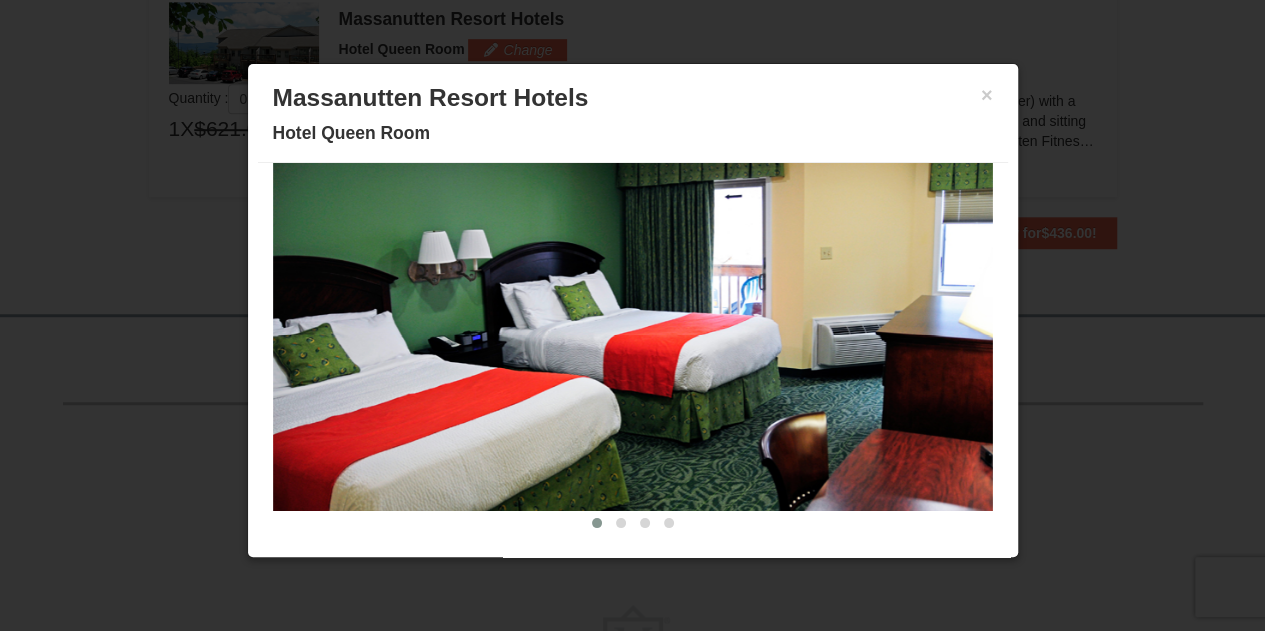 scroll, scrollTop: 100, scrollLeft: 0, axis: vertical 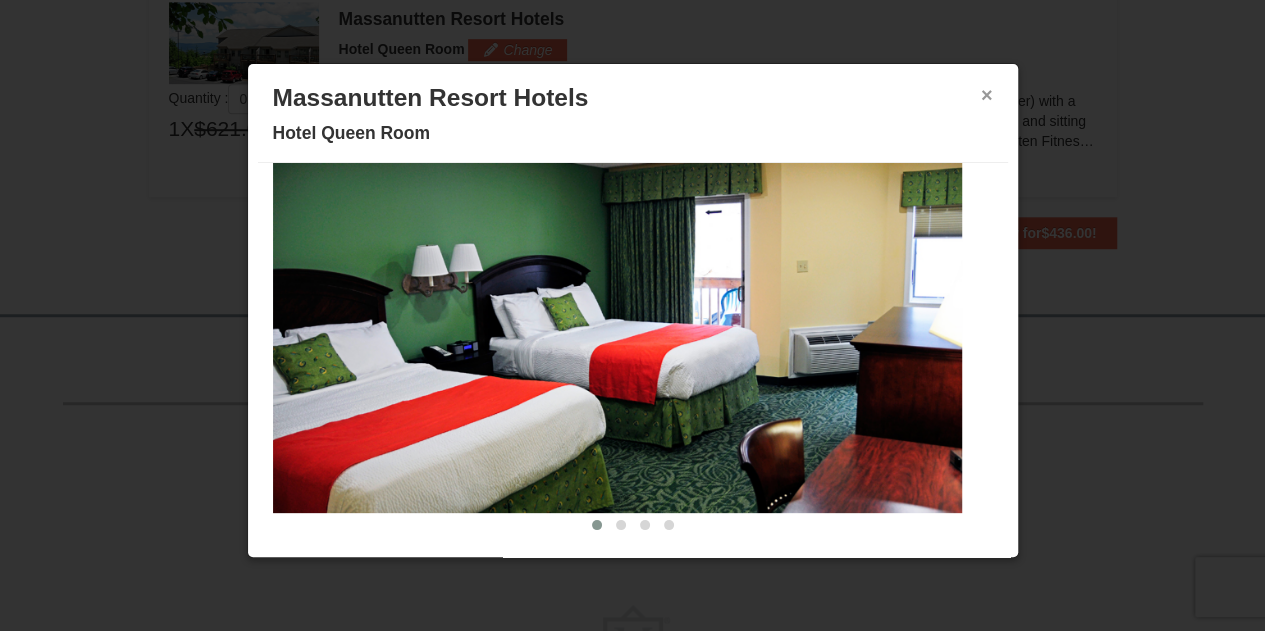 click on "×" at bounding box center (987, 95) 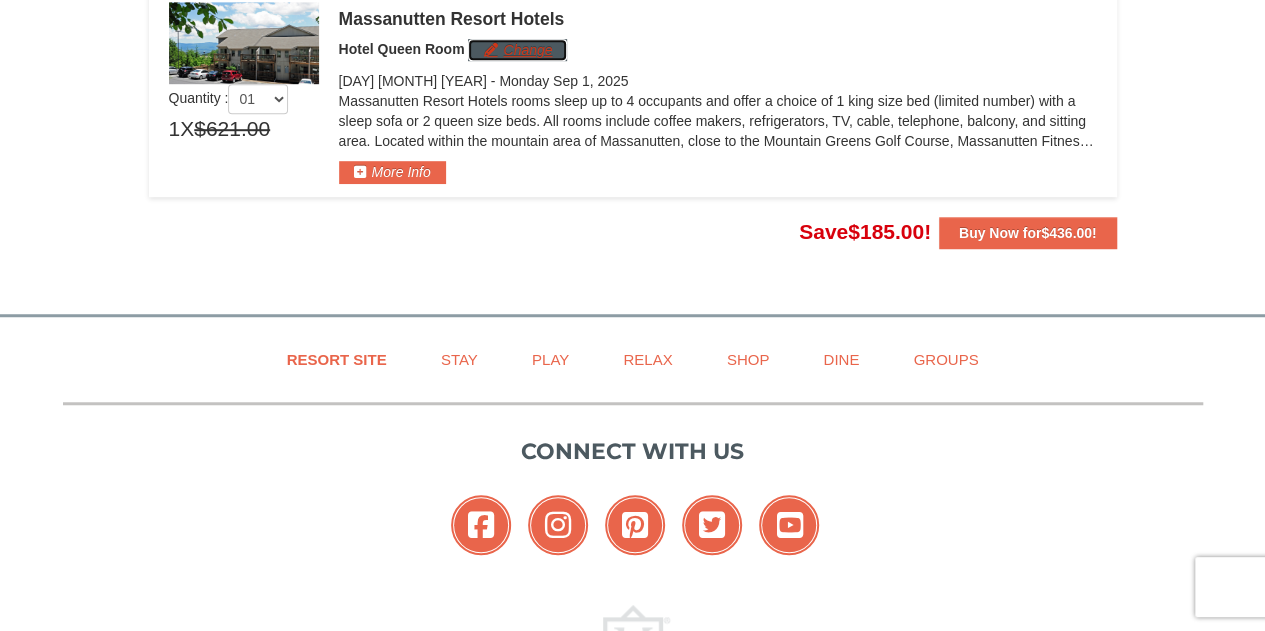 click on "Change" at bounding box center [517, 50] 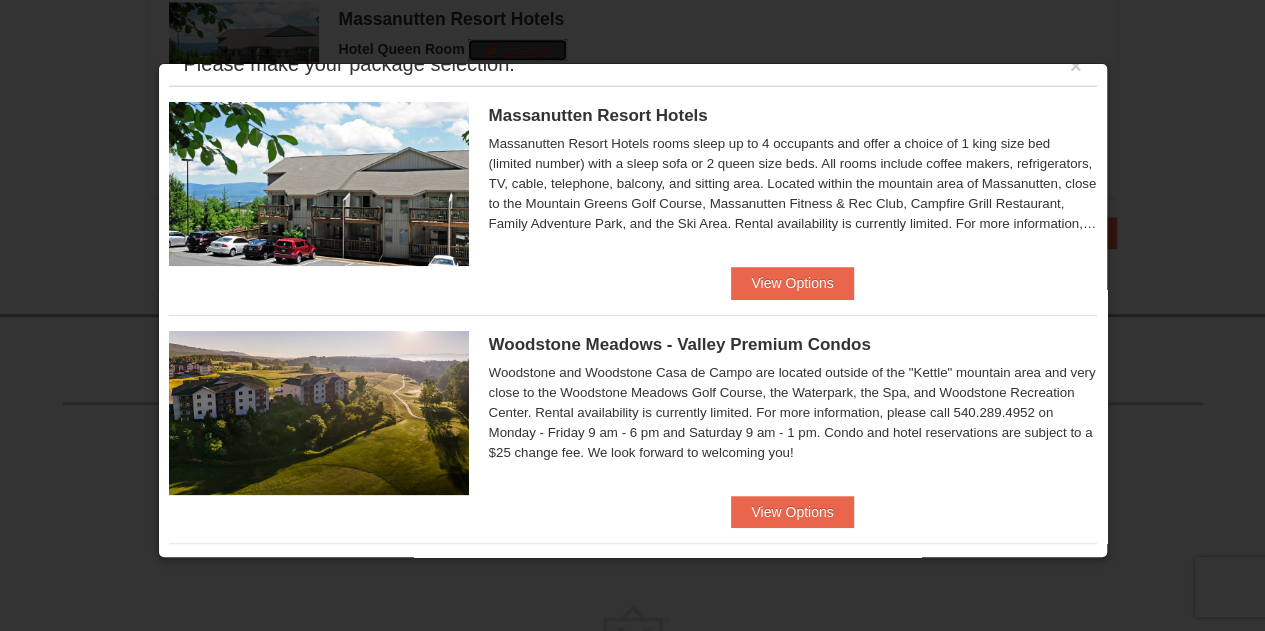 scroll, scrollTop: 0, scrollLeft: 0, axis: both 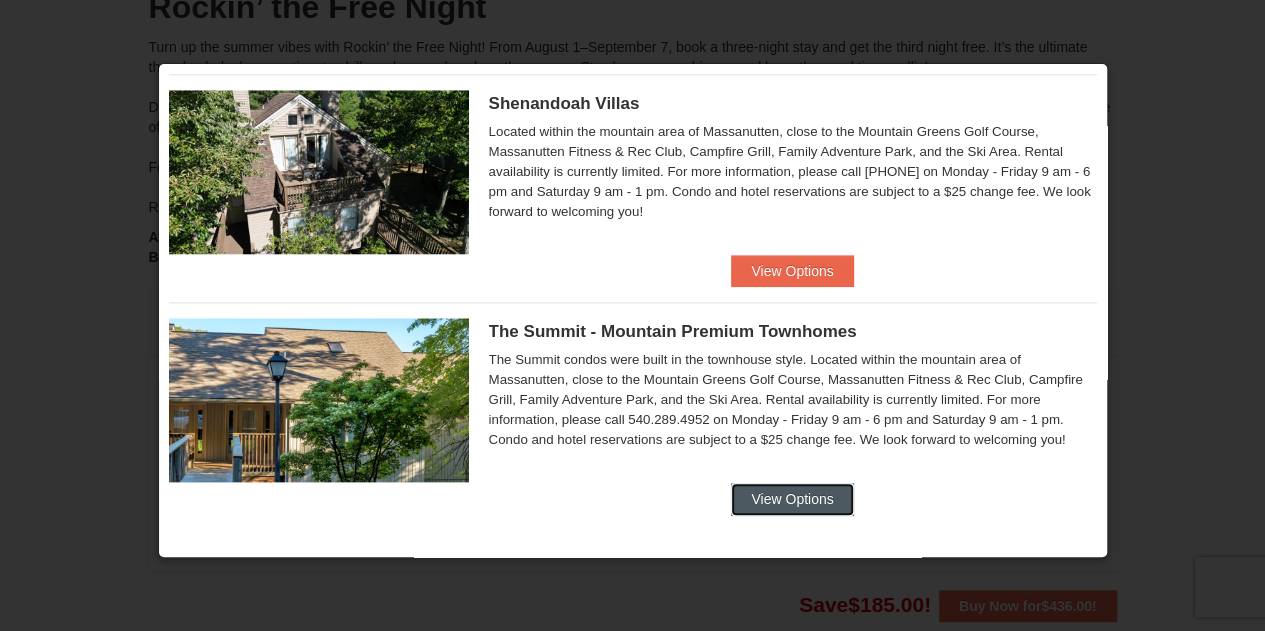 click on "View Options" at bounding box center (792, 499) 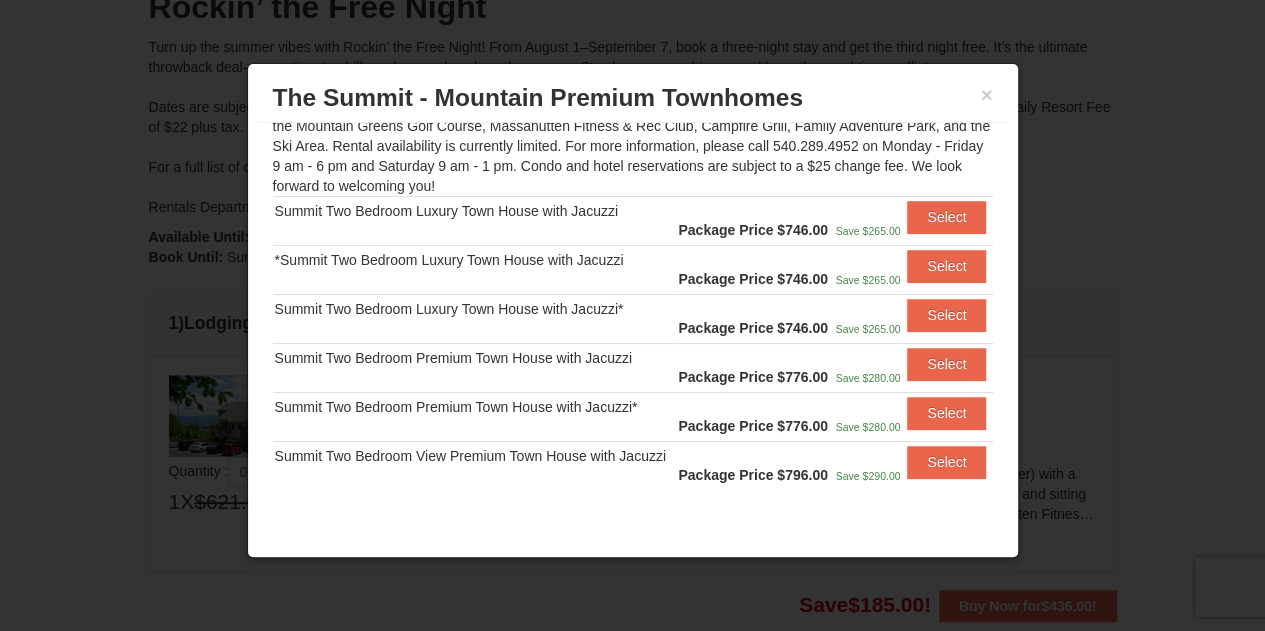 scroll, scrollTop: 220, scrollLeft: 0, axis: vertical 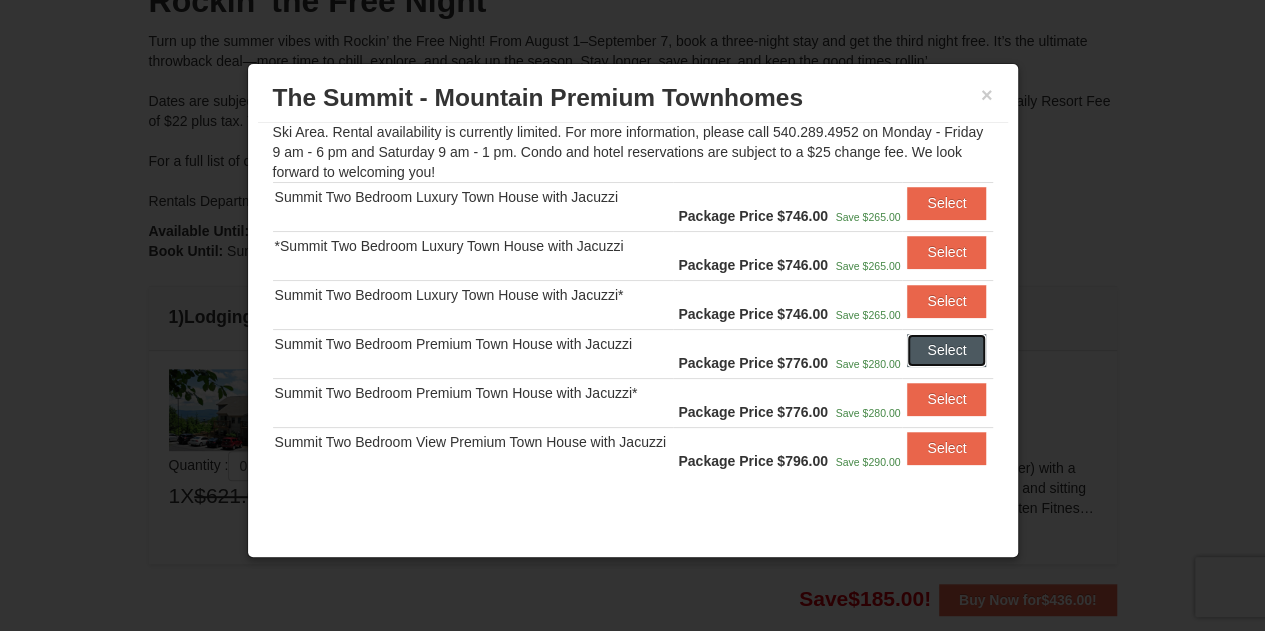 click on "Select" at bounding box center [946, 350] 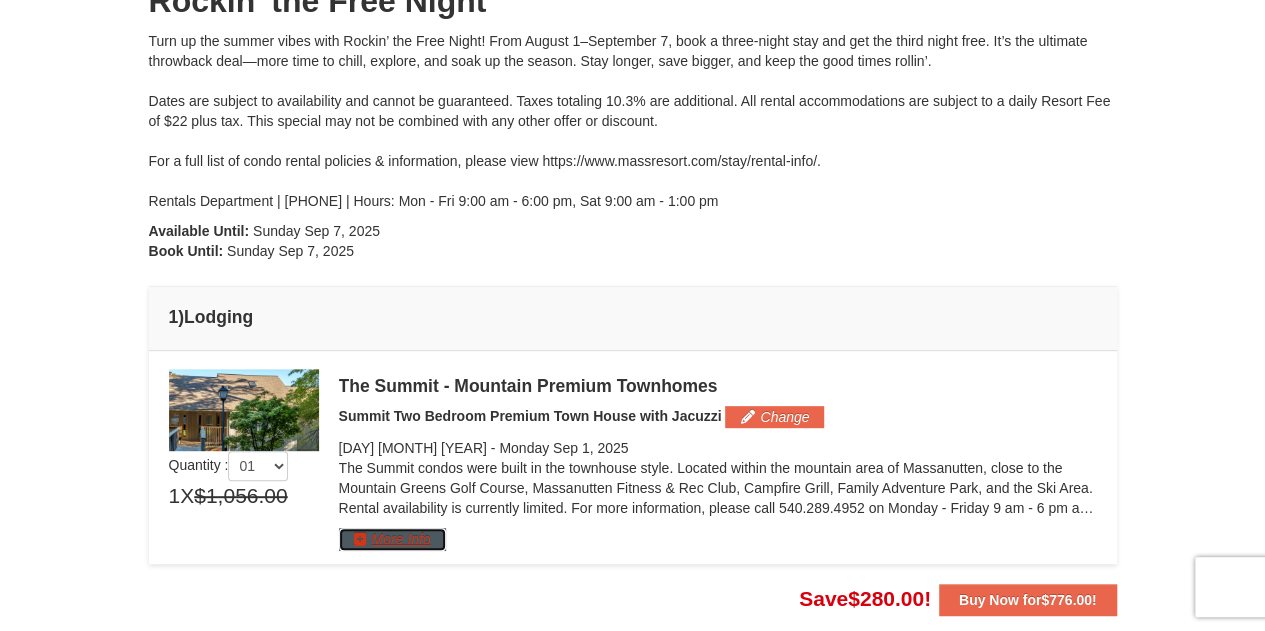 click on "More Info" at bounding box center (392, 539) 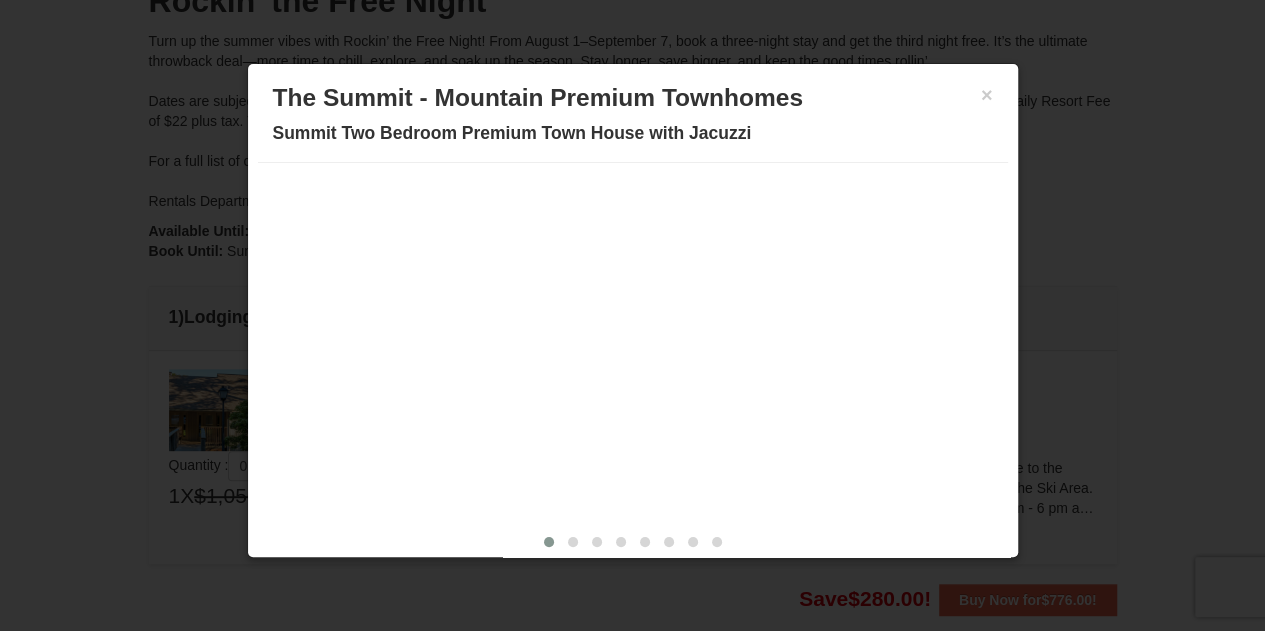 scroll, scrollTop: 0, scrollLeft: 0, axis: both 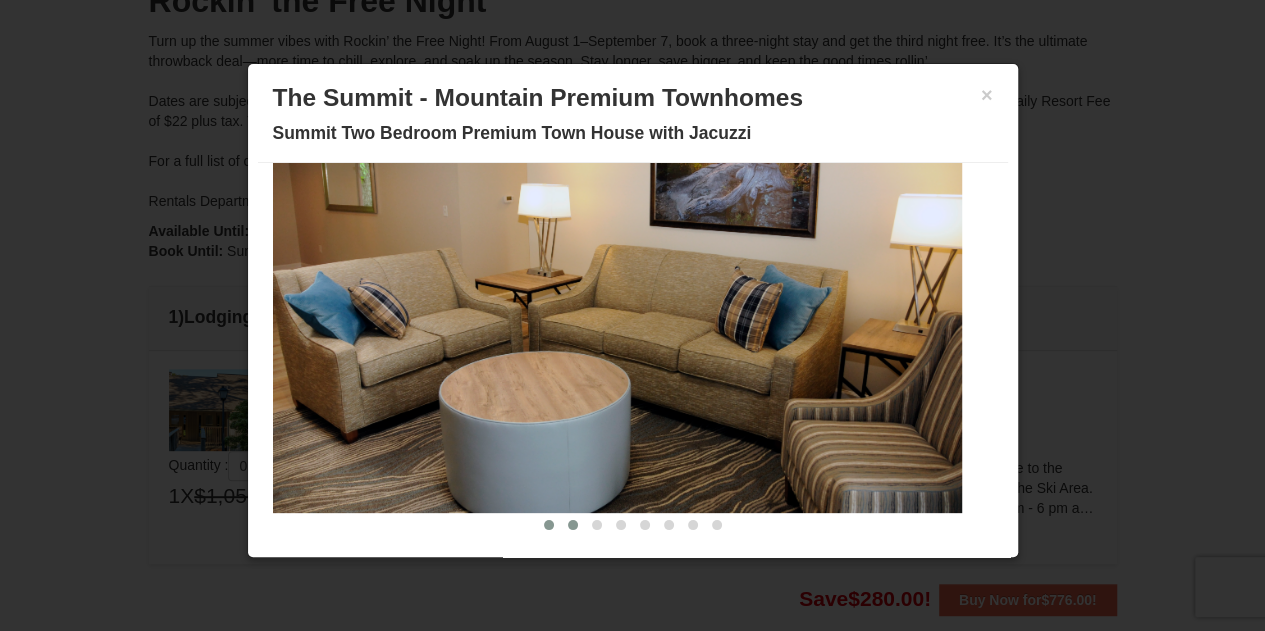 click at bounding box center (573, 525) 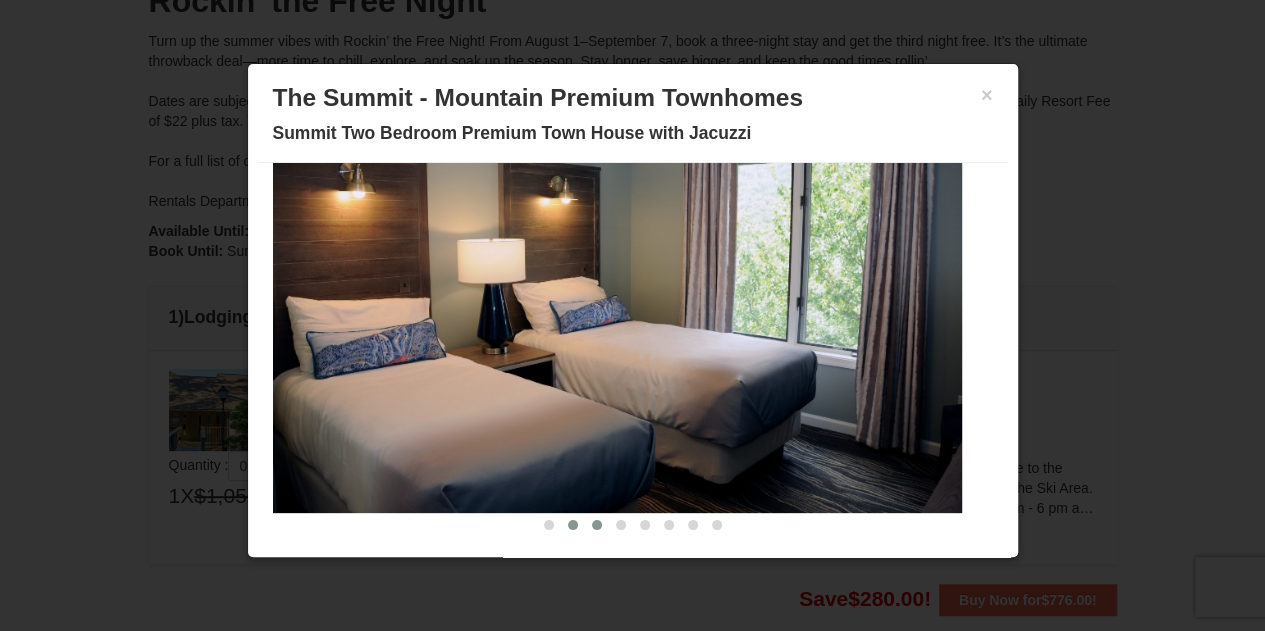 click at bounding box center (597, 525) 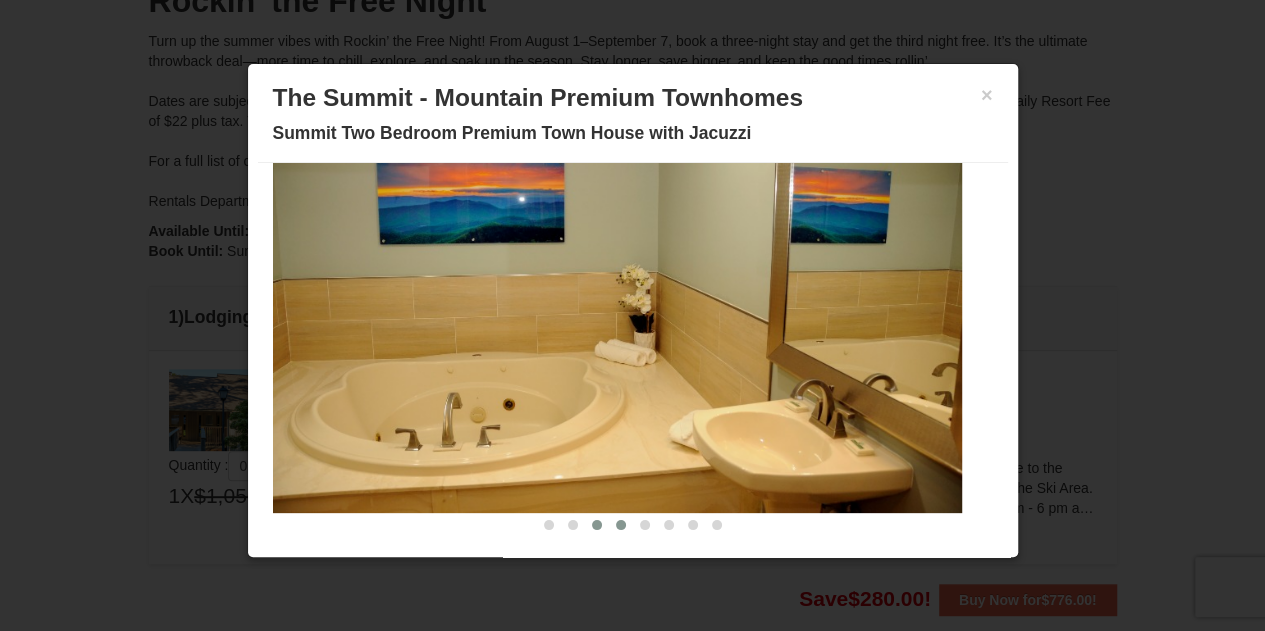 click at bounding box center (621, 525) 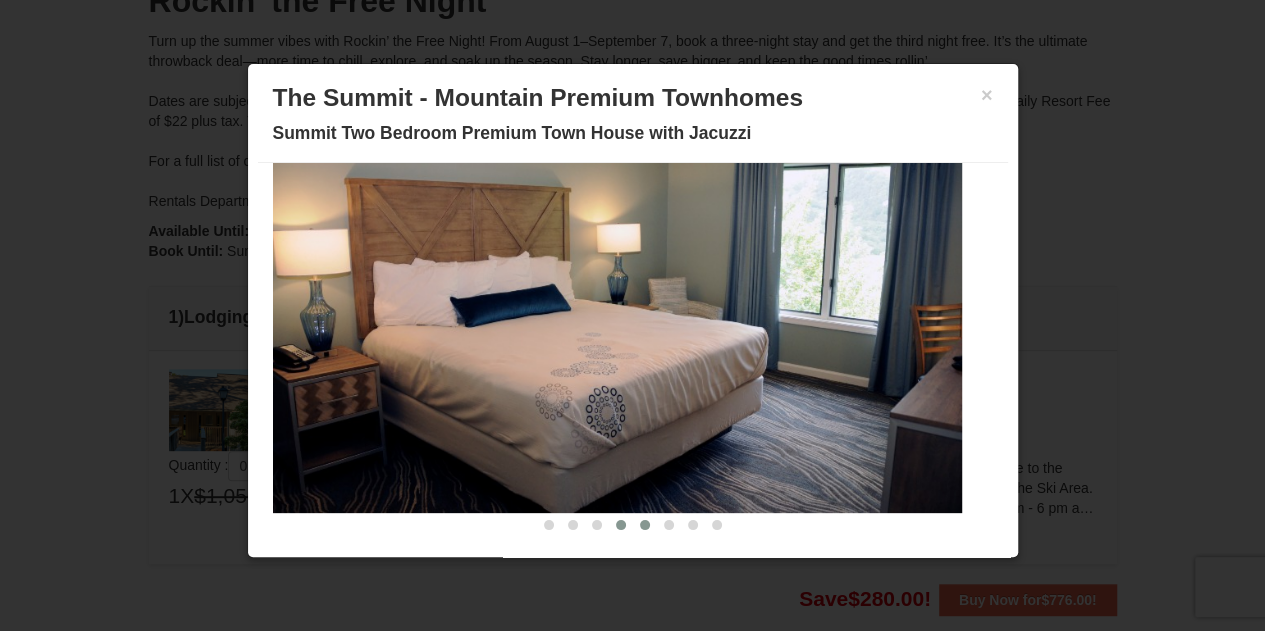 click at bounding box center [645, 525] 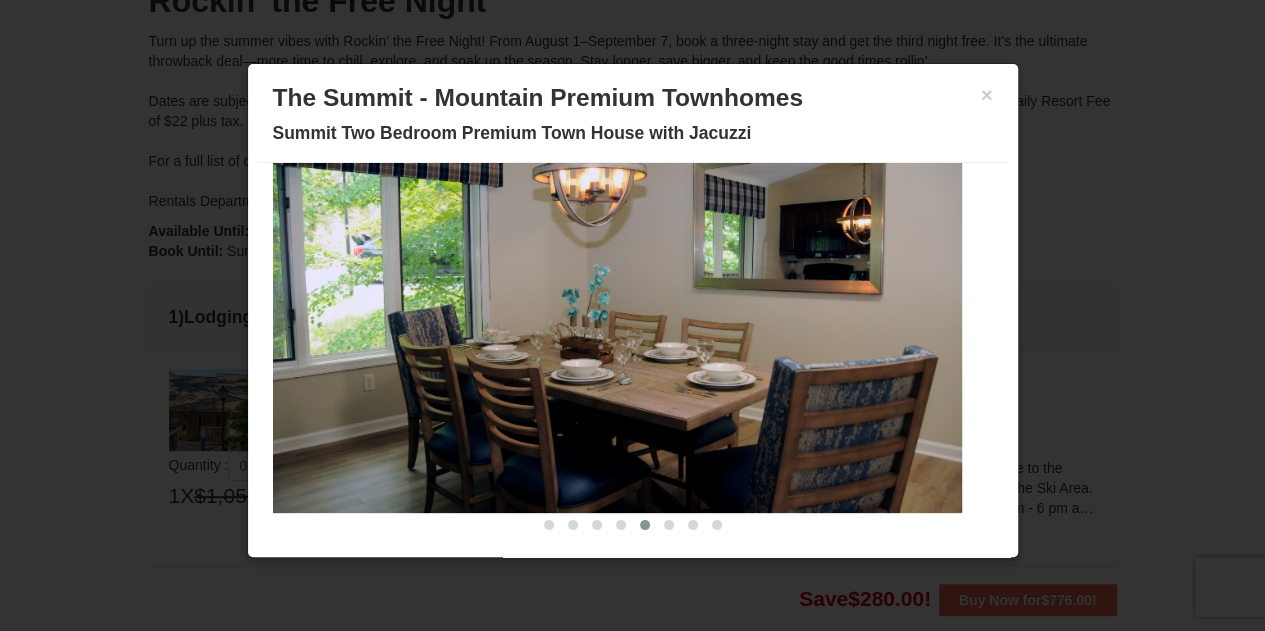 scroll, scrollTop: 0, scrollLeft: 0, axis: both 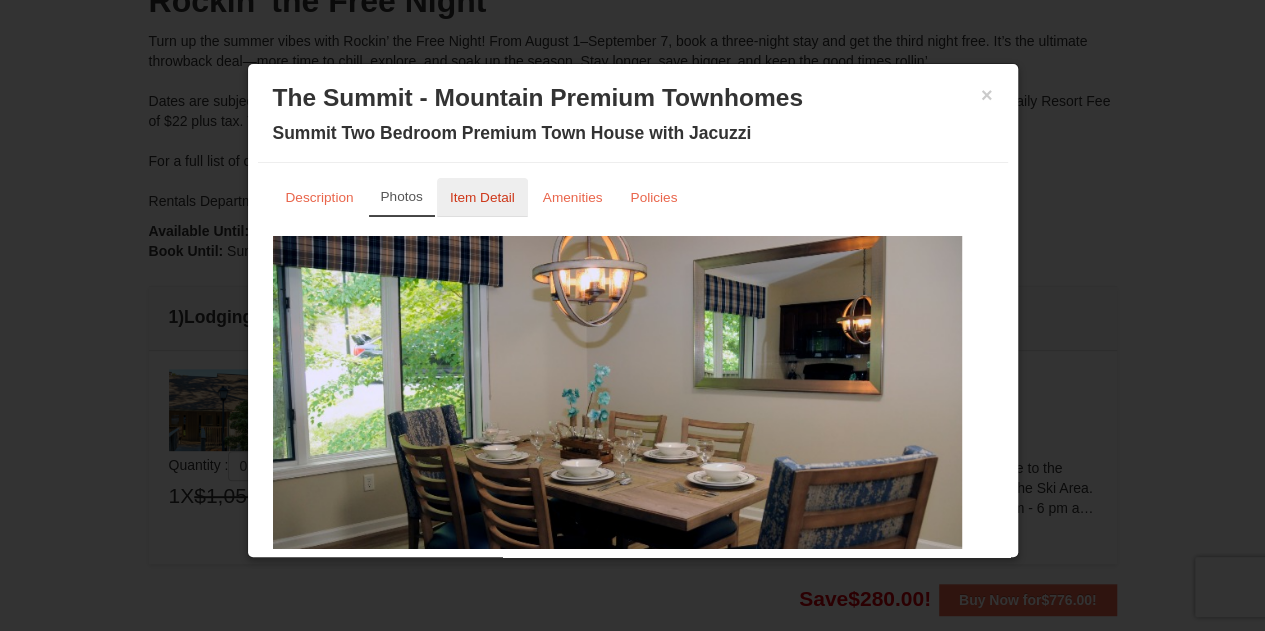 click on "Item Detail" at bounding box center [482, 197] 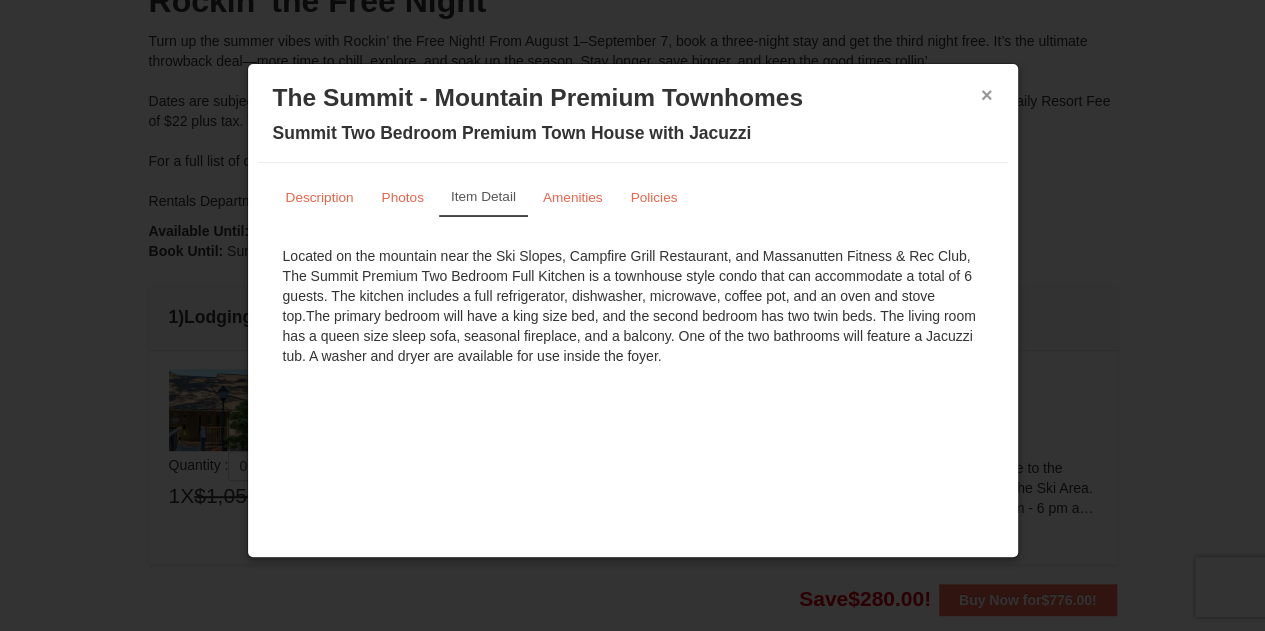 click on "×" at bounding box center (987, 95) 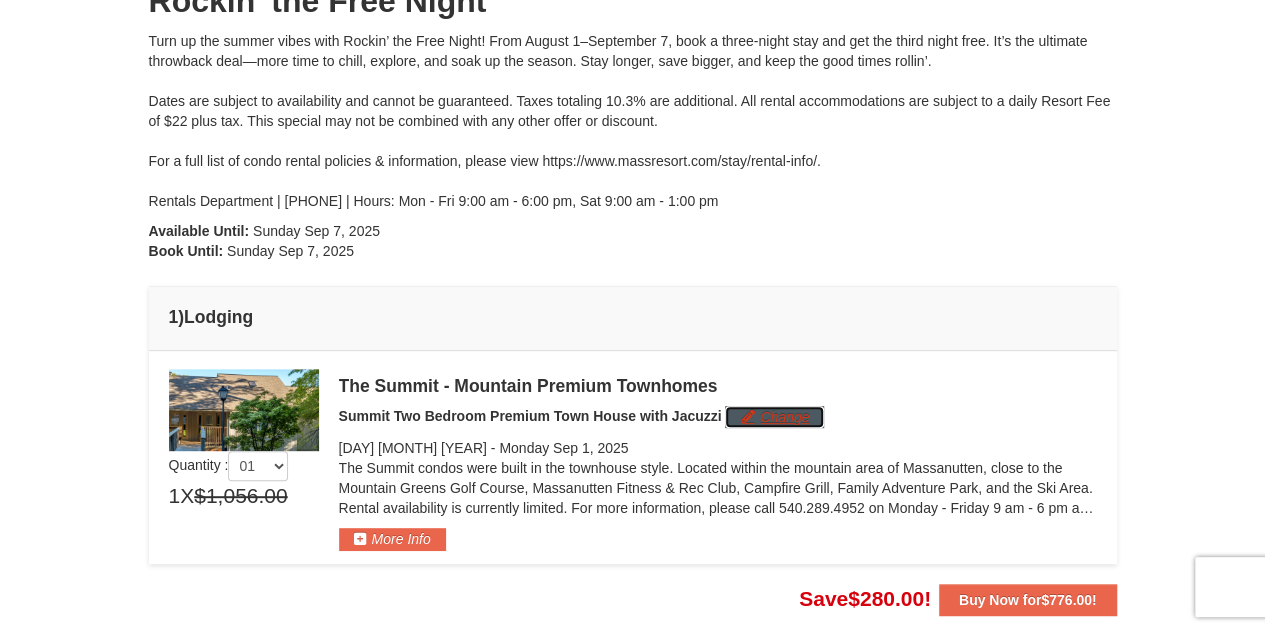 click on "Change" at bounding box center (774, 417) 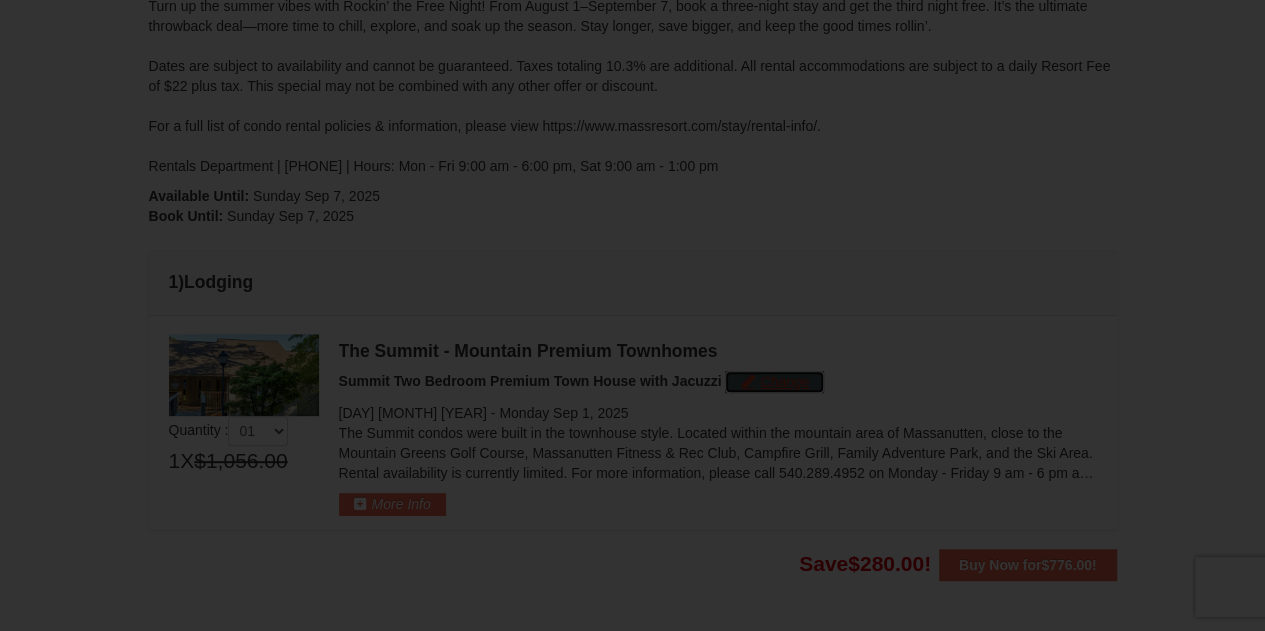 scroll, scrollTop: 344, scrollLeft: 0, axis: vertical 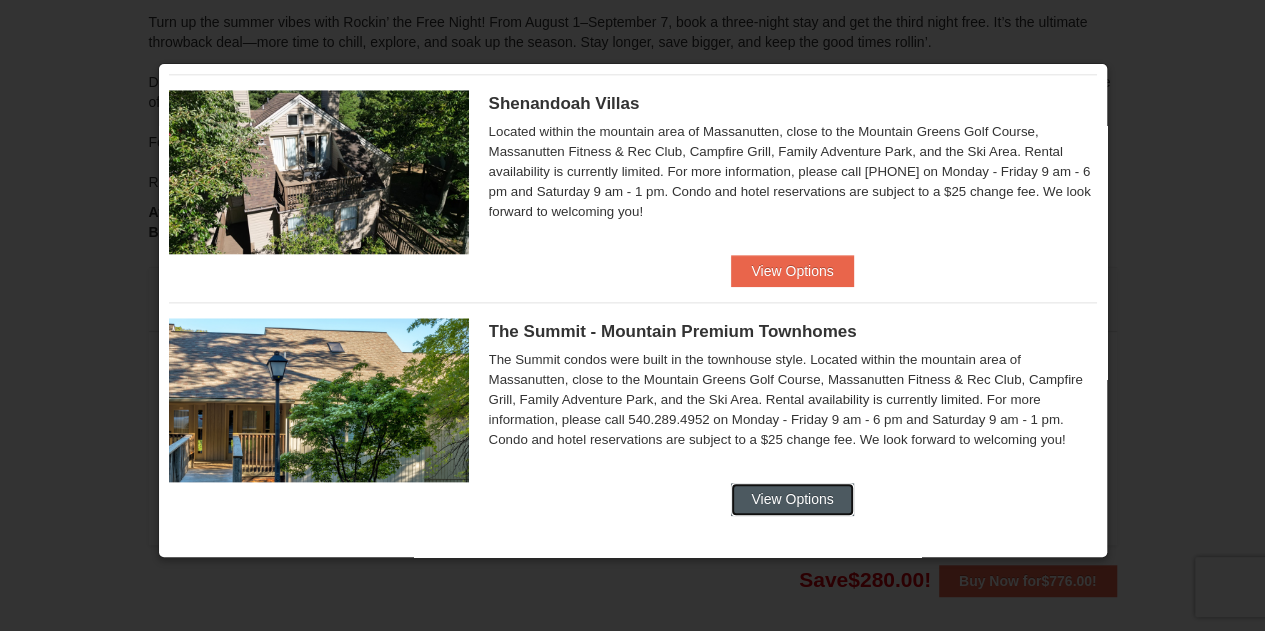 click on "View Options" at bounding box center (792, 499) 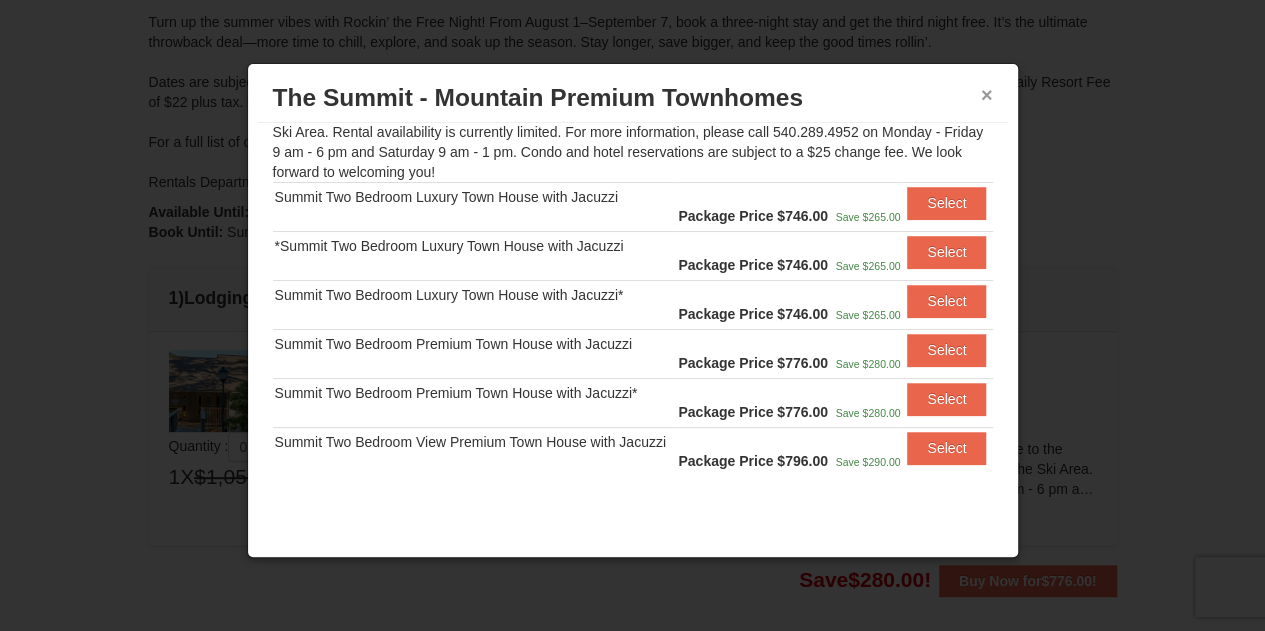 click on "×" at bounding box center (987, 95) 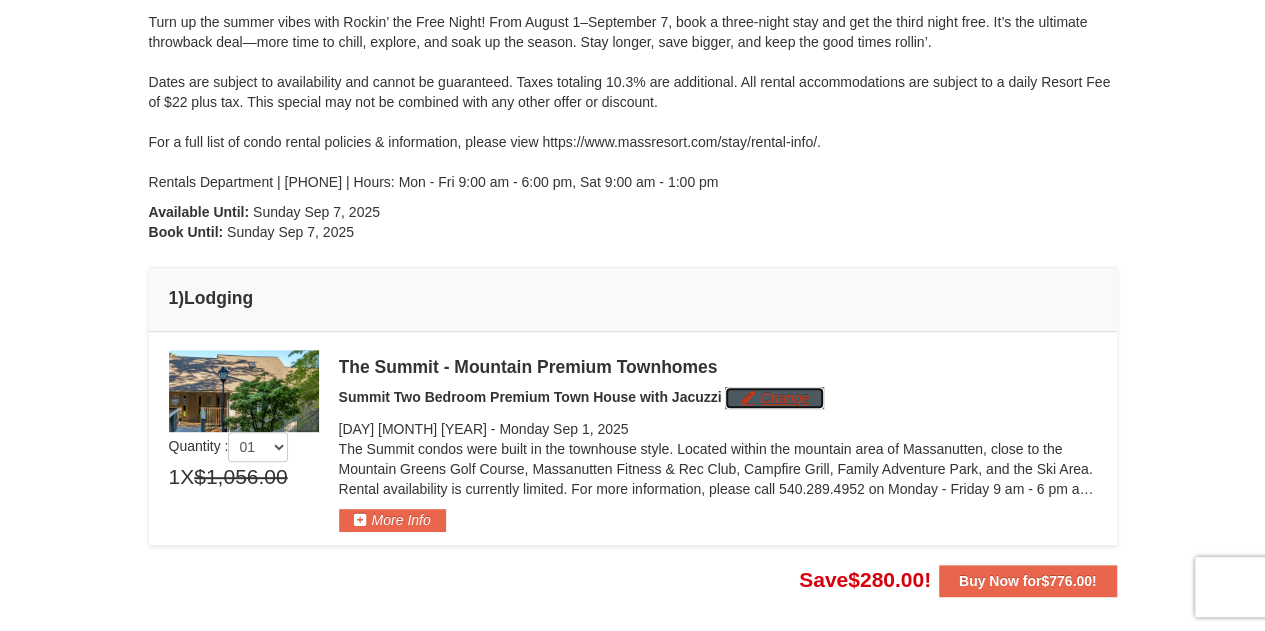 click on "Change" at bounding box center (774, 398) 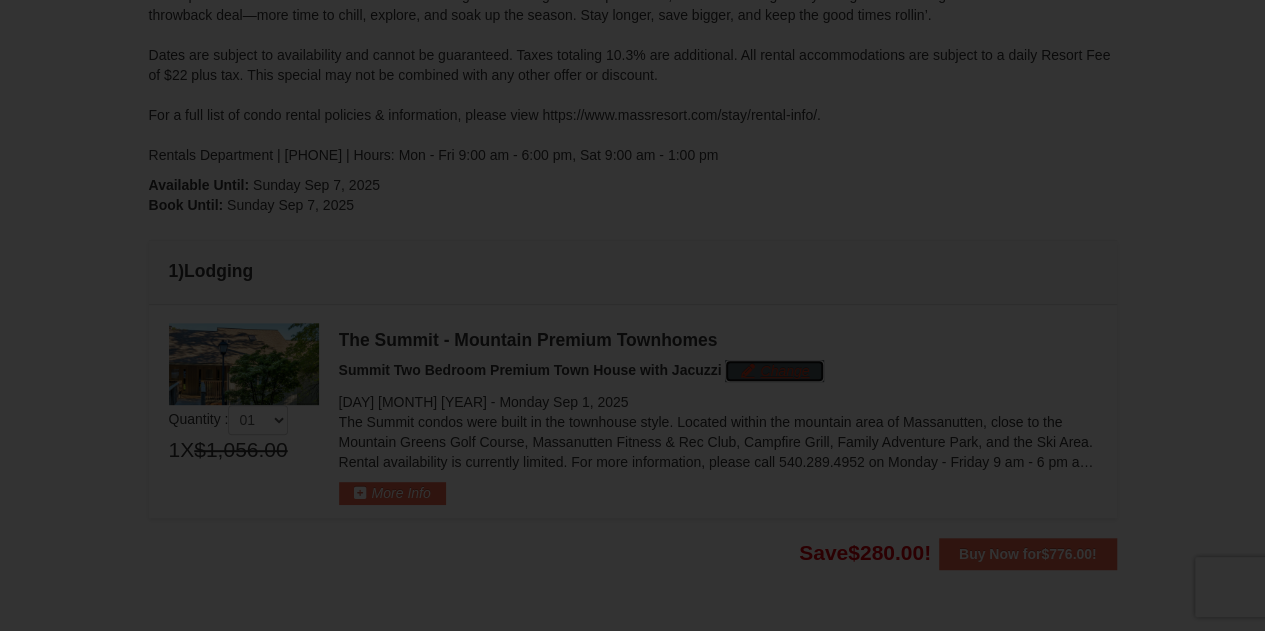 scroll, scrollTop: 369, scrollLeft: 0, axis: vertical 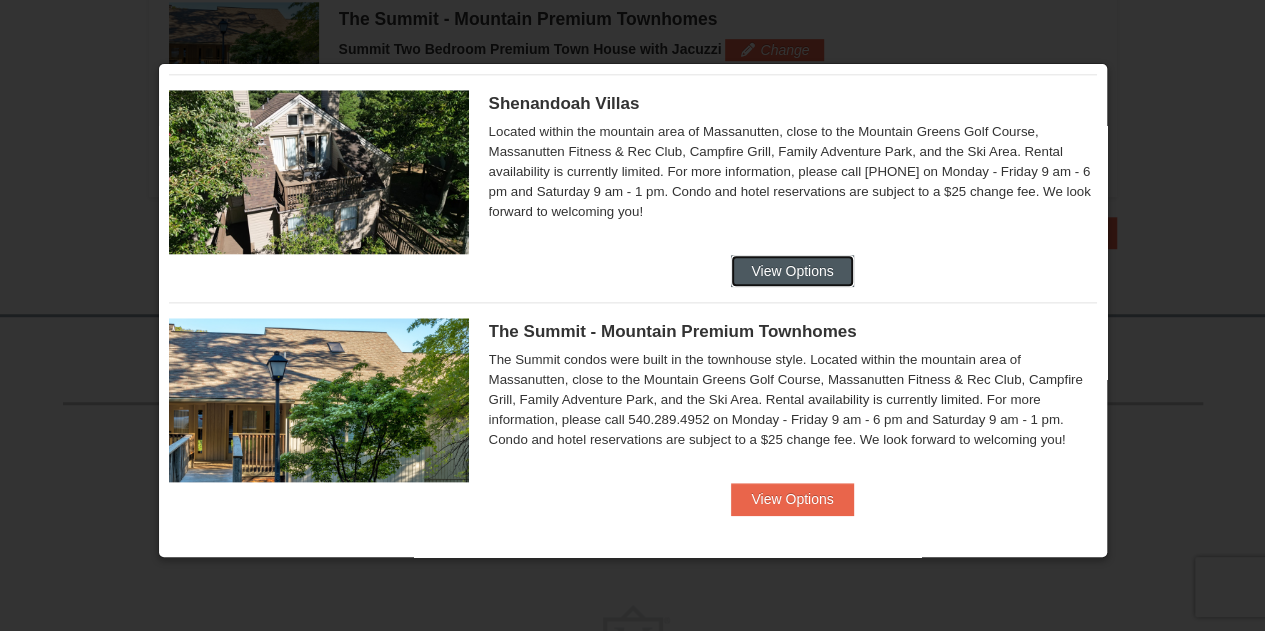 click on "View Options" at bounding box center (792, 271) 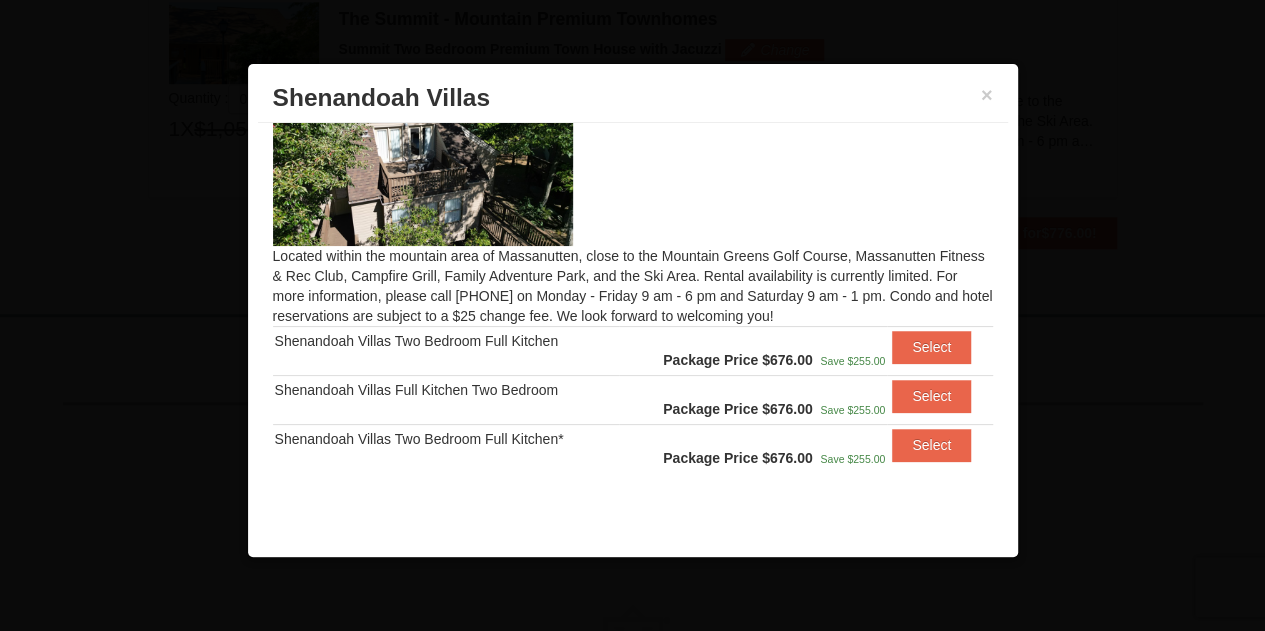scroll, scrollTop: 54, scrollLeft: 0, axis: vertical 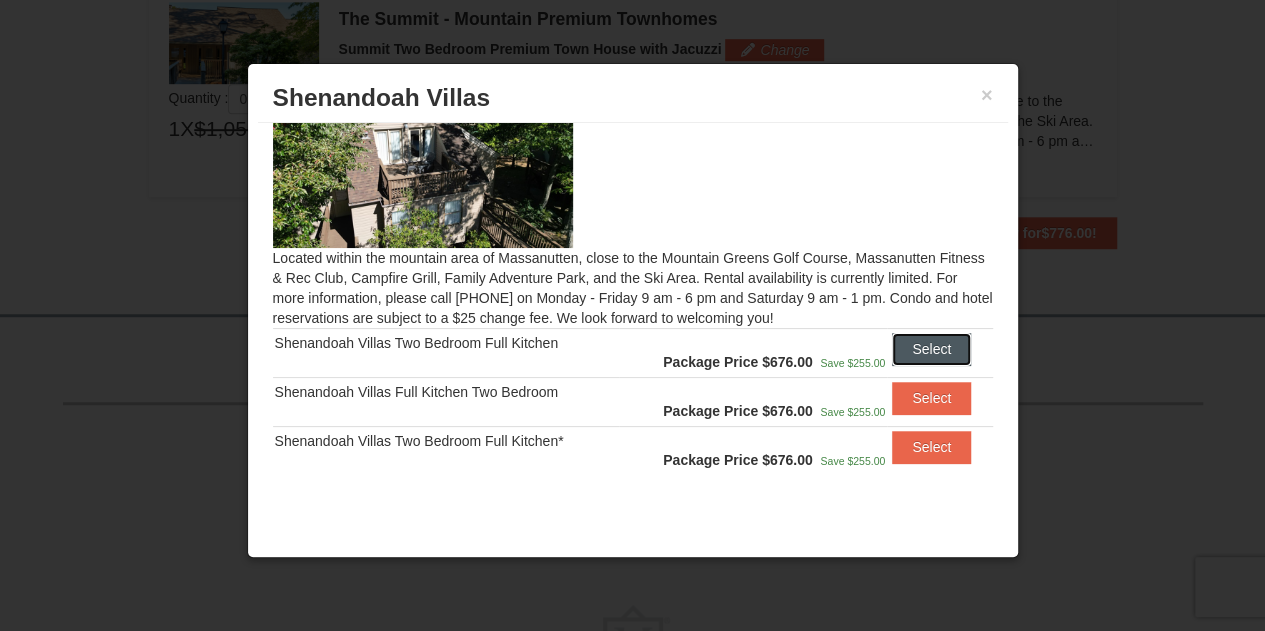 click on "Select" at bounding box center (931, 349) 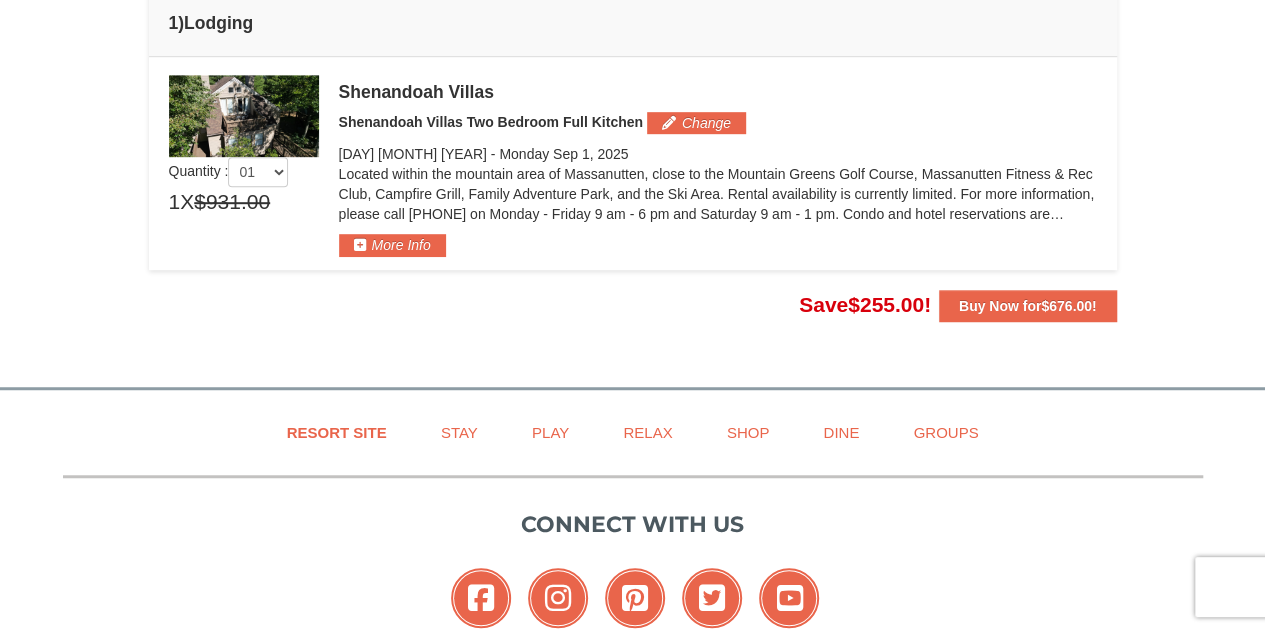 scroll, scrollTop: 540, scrollLeft: 0, axis: vertical 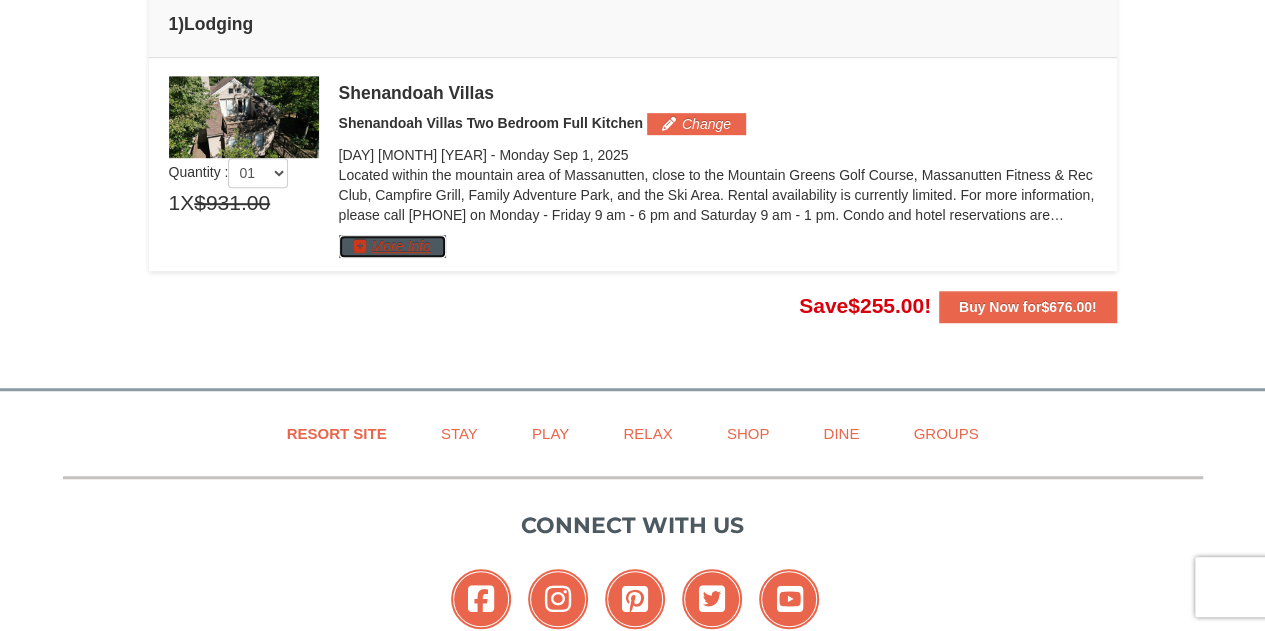 click on "More Info" at bounding box center (392, 246) 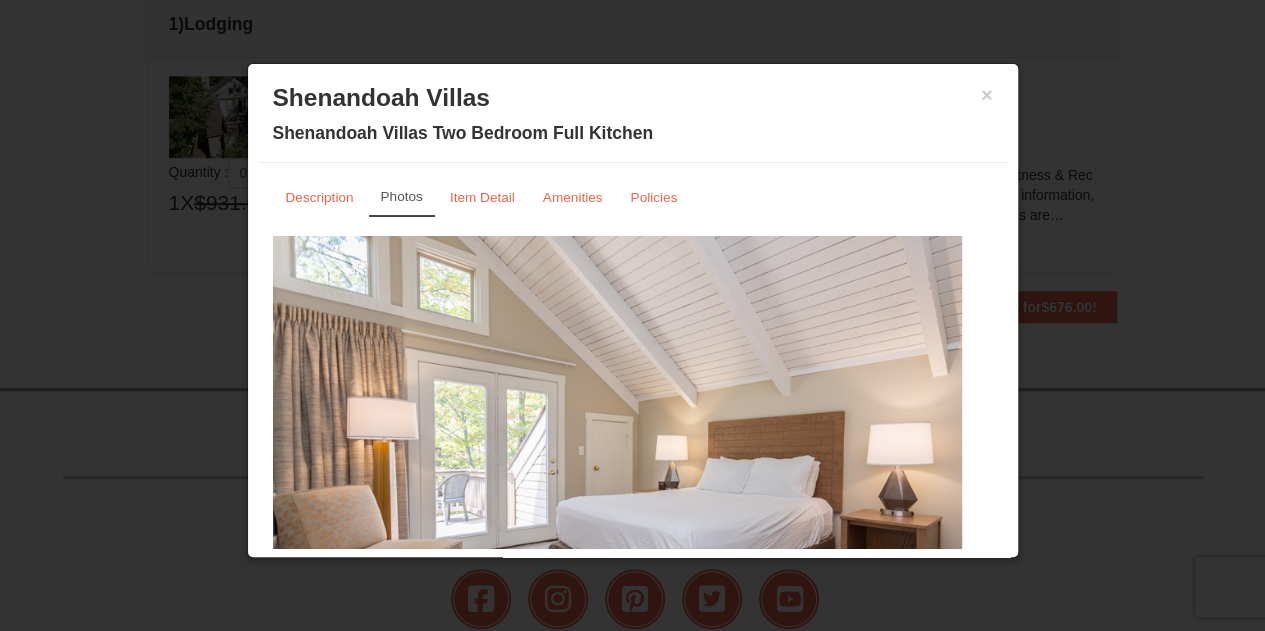 scroll, scrollTop: 100, scrollLeft: 0, axis: vertical 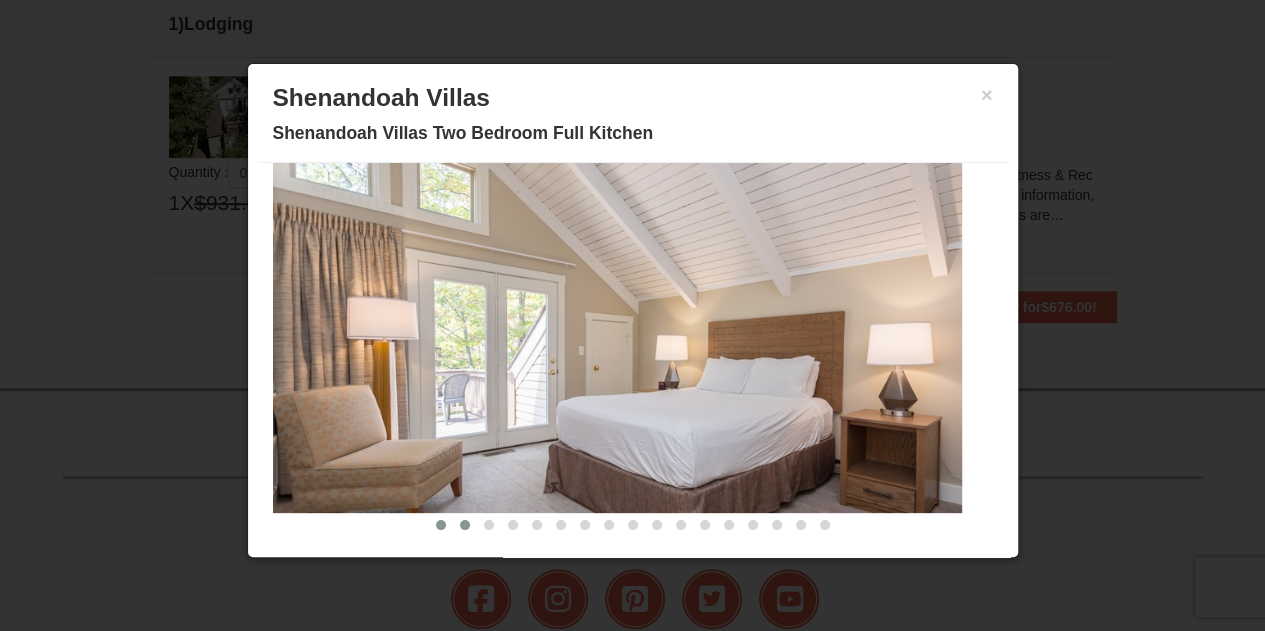 click at bounding box center [465, 525] 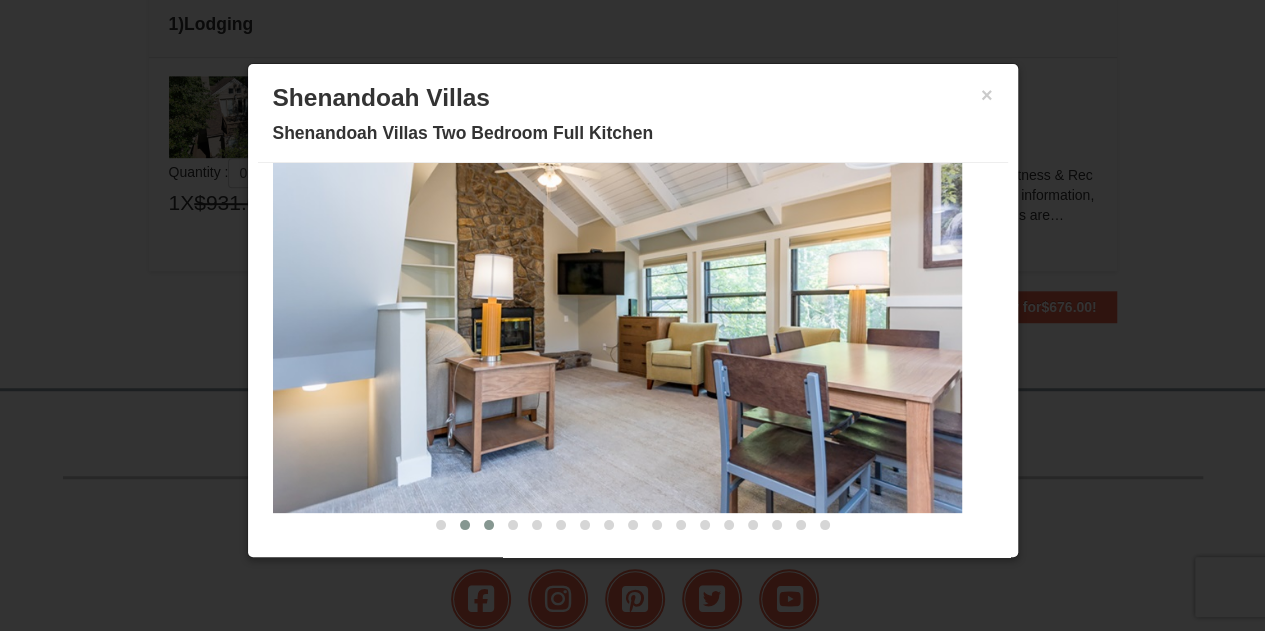 click at bounding box center [489, 525] 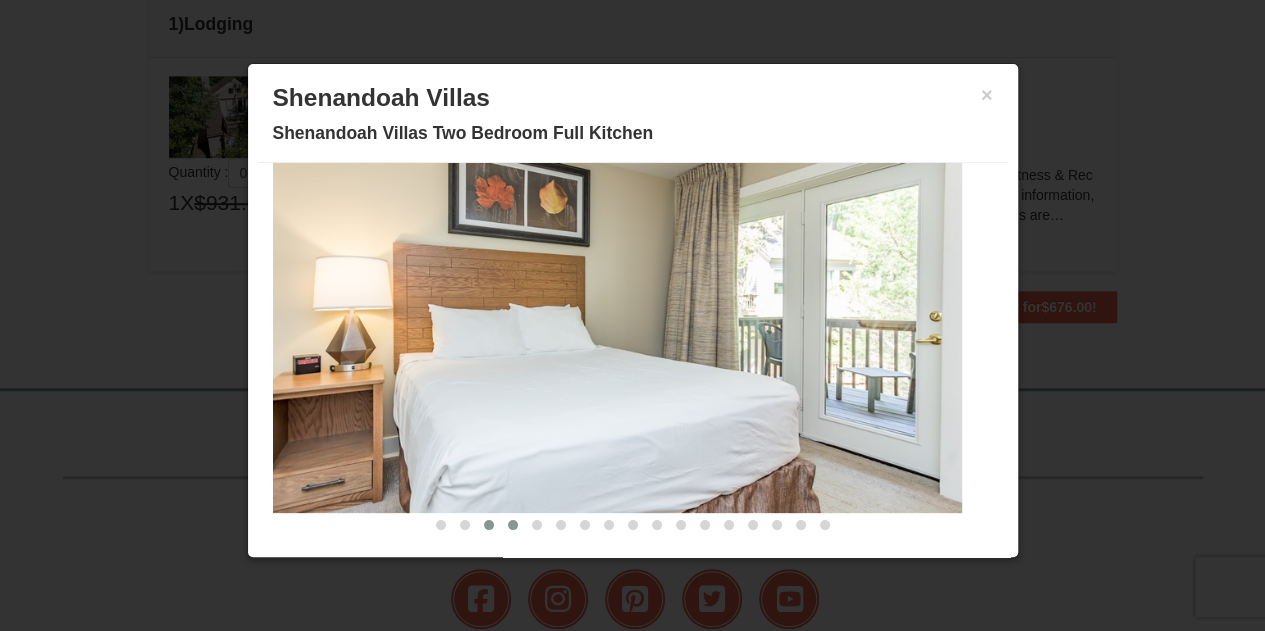 click at bounding box center [513, 525] 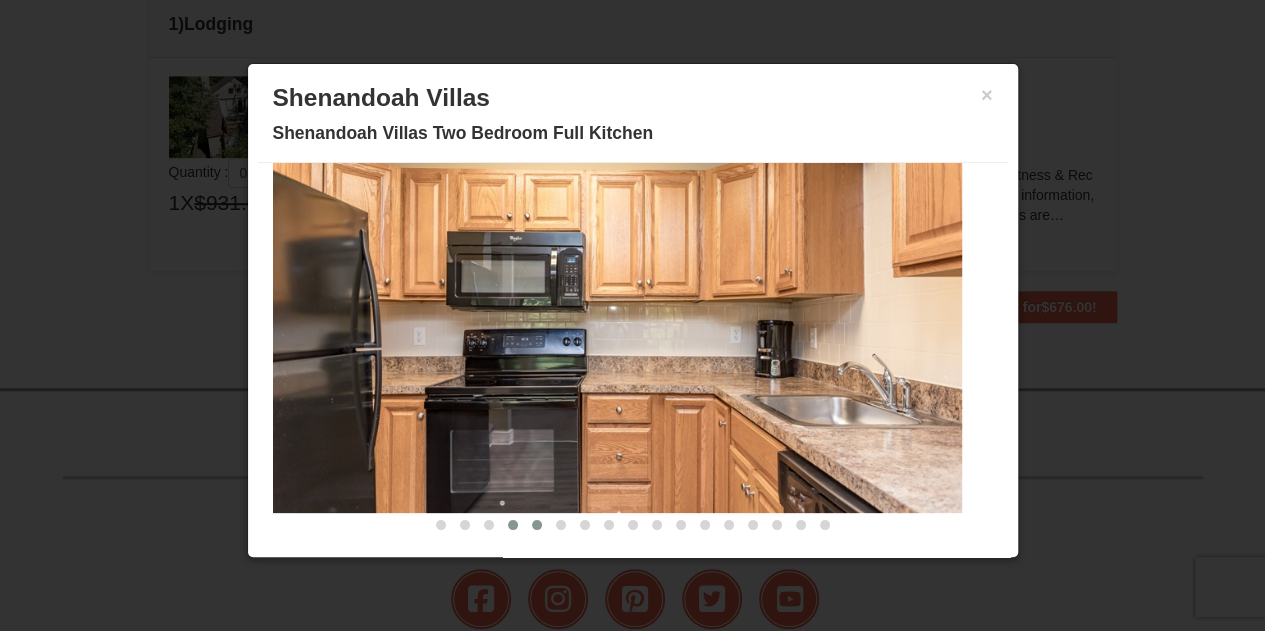 click at bounding box center (537, 525) 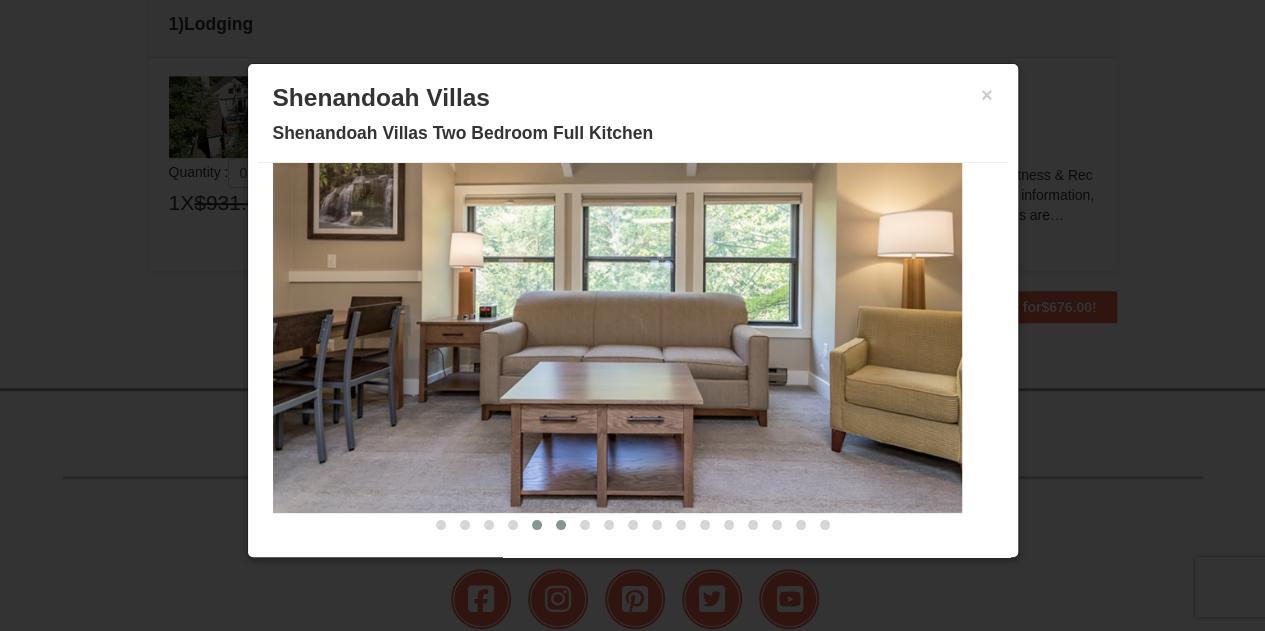 click at bounding box center (561, 525) 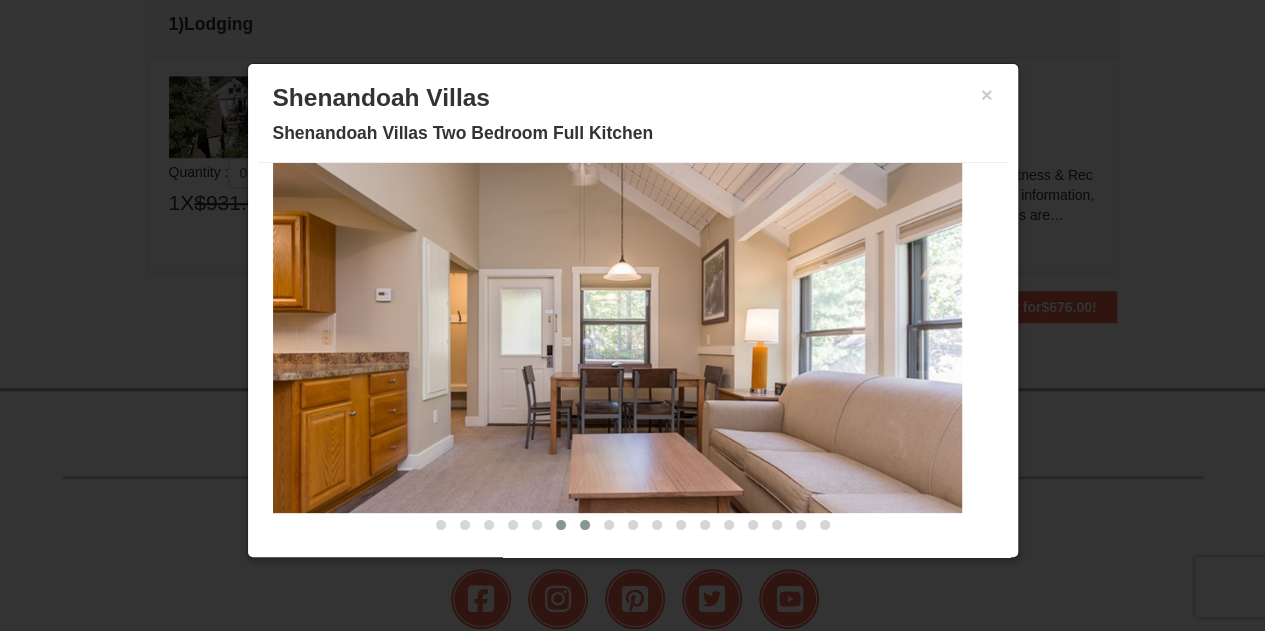 click at bounding box center (585, 525) 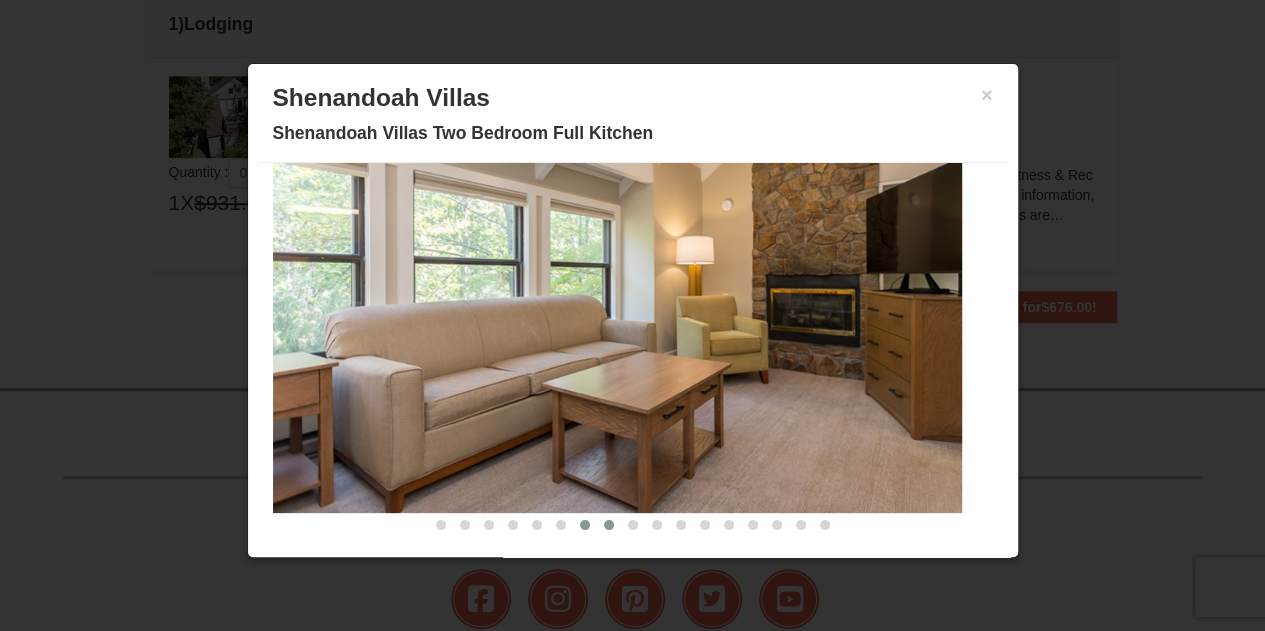 click at bounding box center (609, 525) 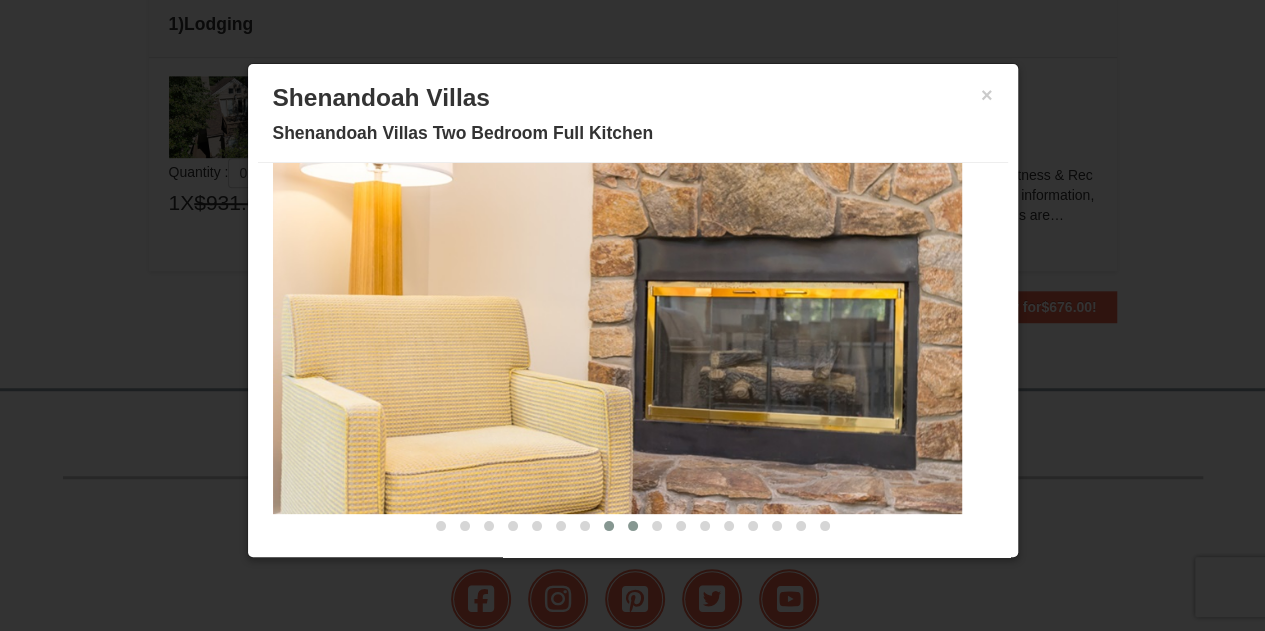 click at bounding box center [633, 526] 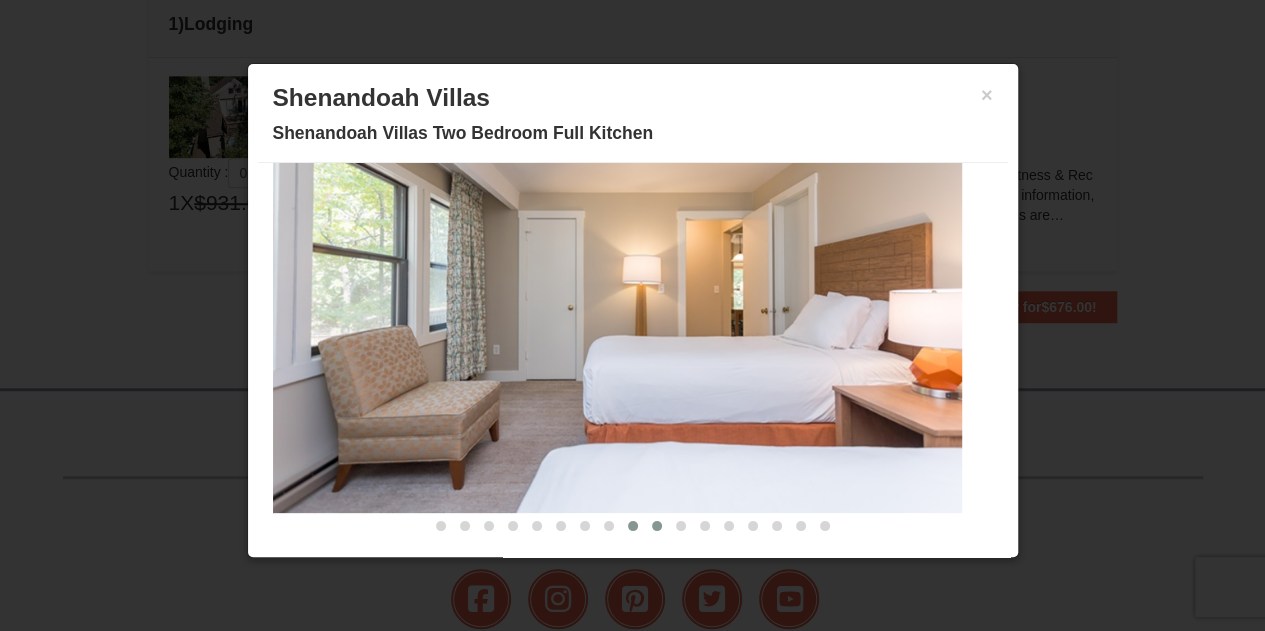 click at bounding box center (657, 526) 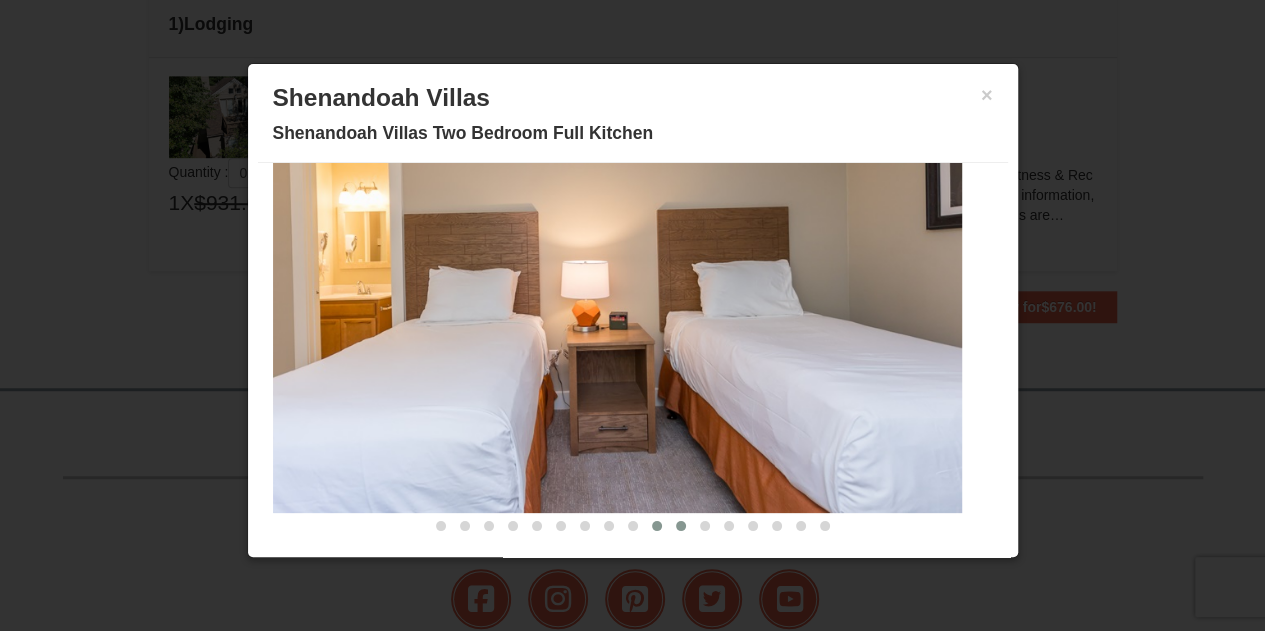 click at bounding box center [681, 526] 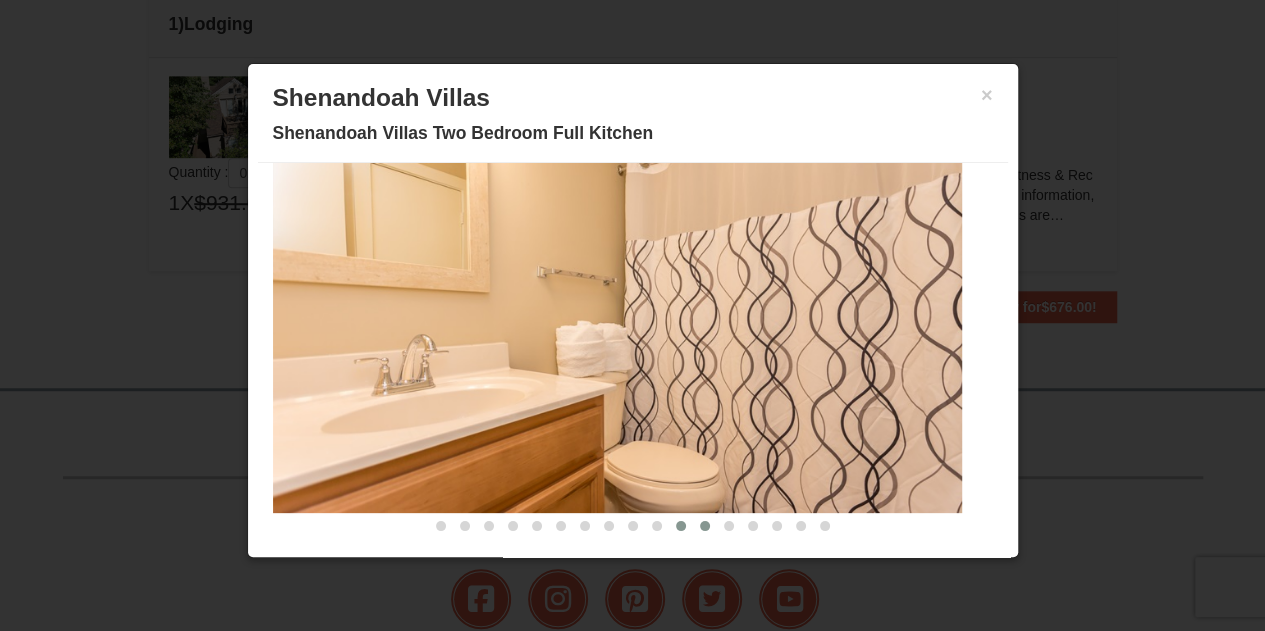click at bounding box center (705, 526) 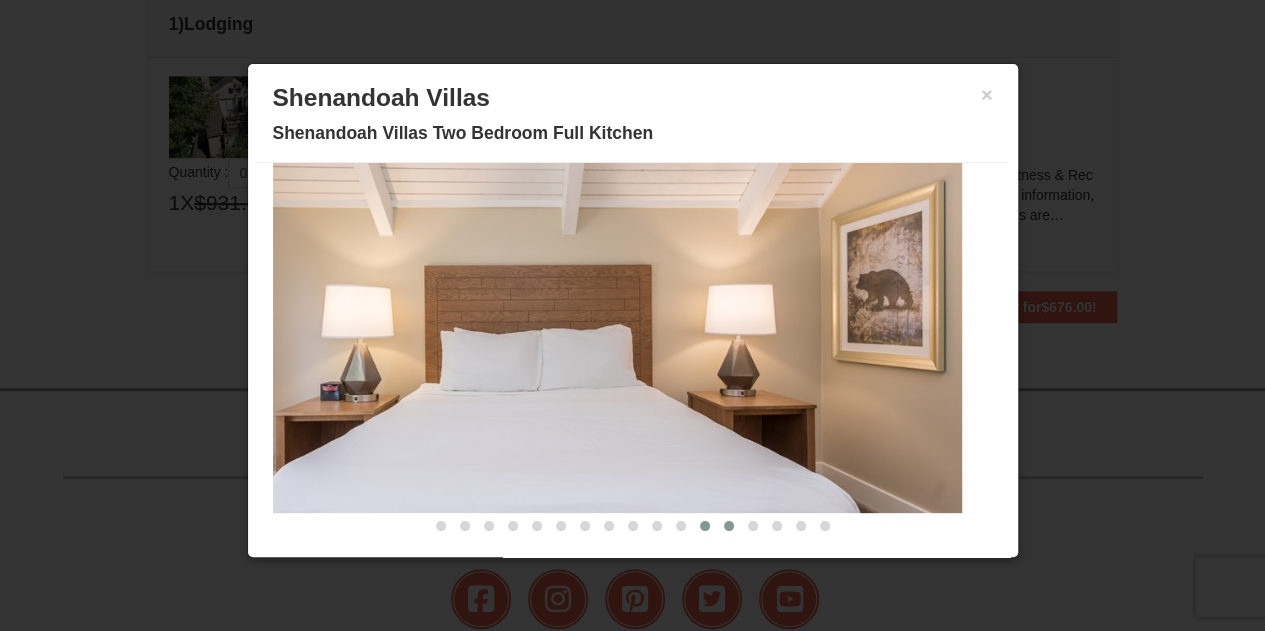click at bounding box center (729, 526) 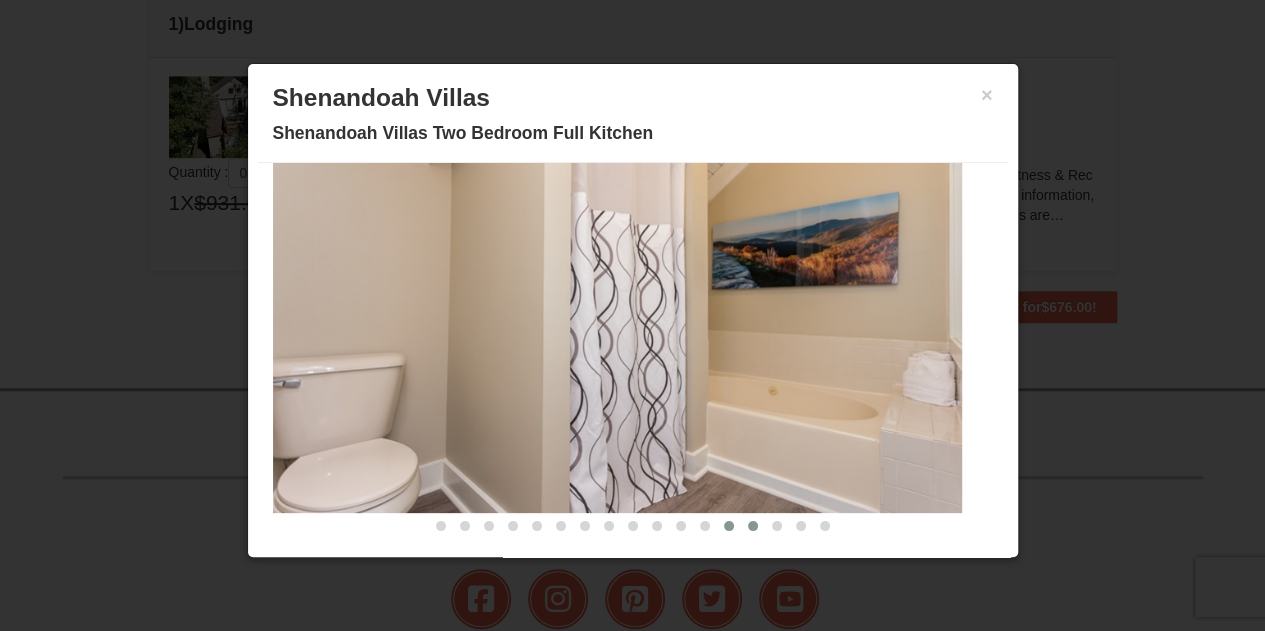 click at bounding box center [753, 526] 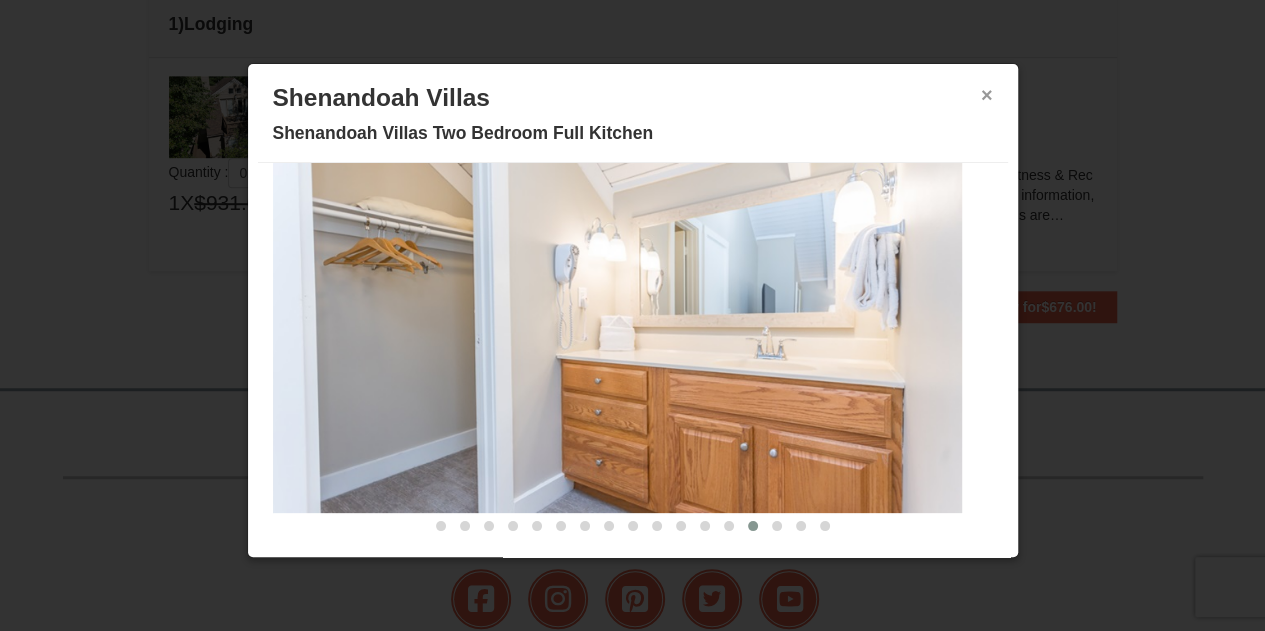 click on "×" at bounding box center (987, 95) 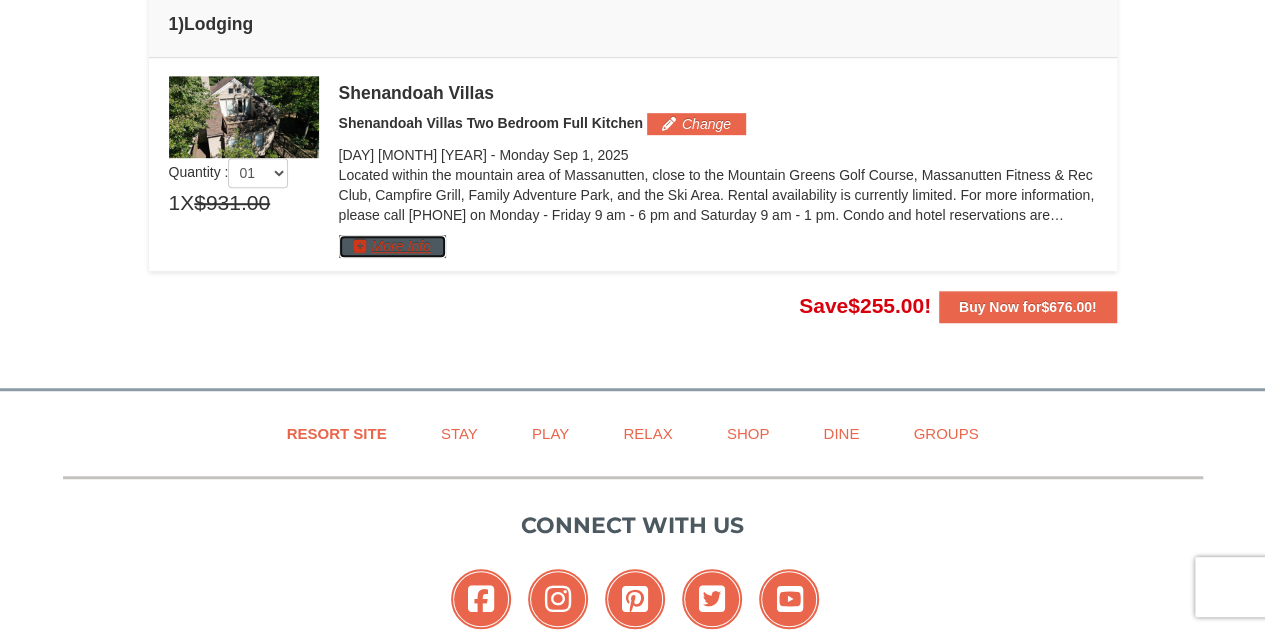 click on "More Info" at bounding box center [392, 246] 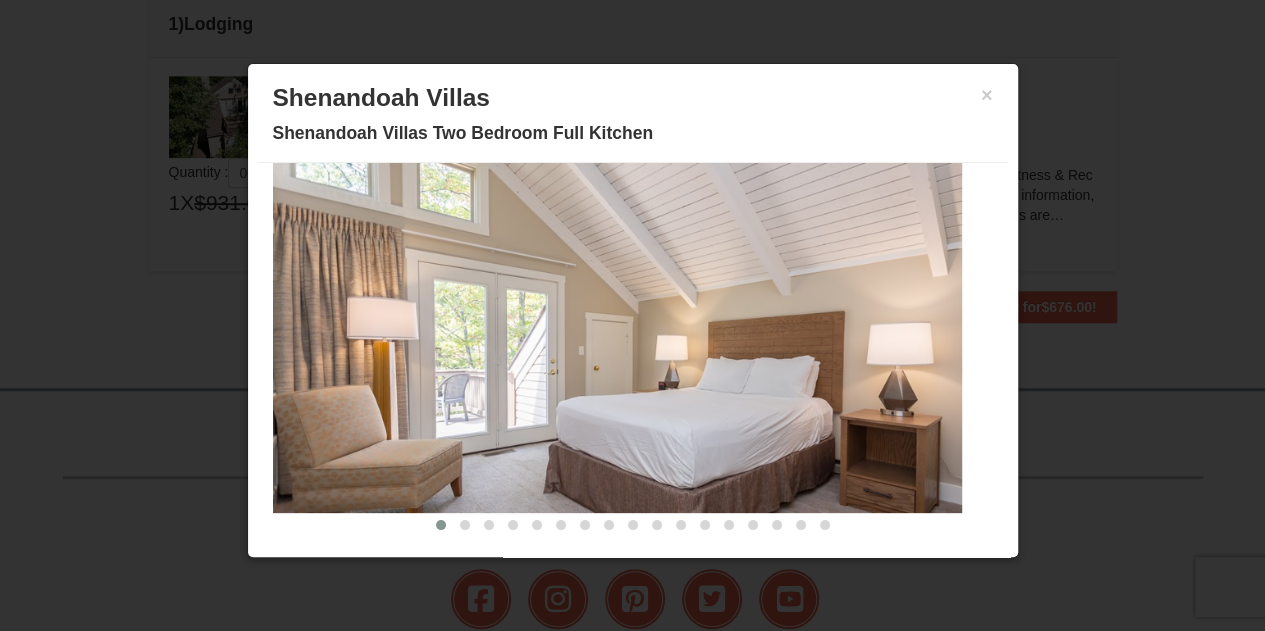 scroll, scrollTop: 0, scrollLeft: 0, axis: both 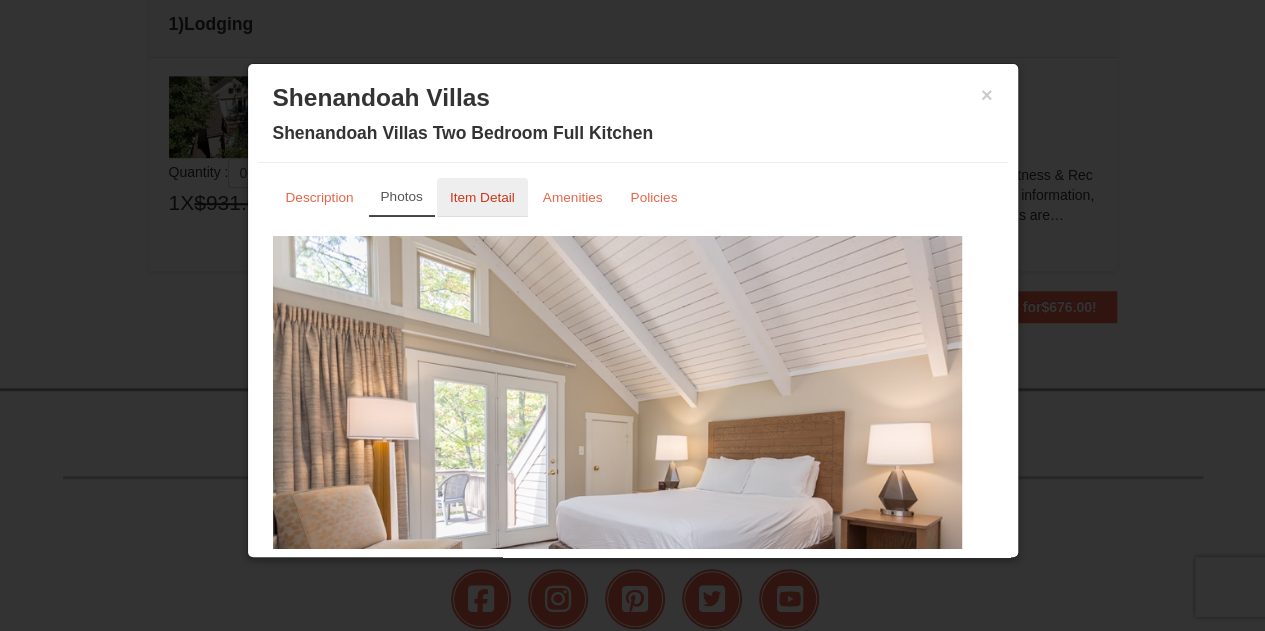 click on "Item Detail" at bounding box center [482, 197] 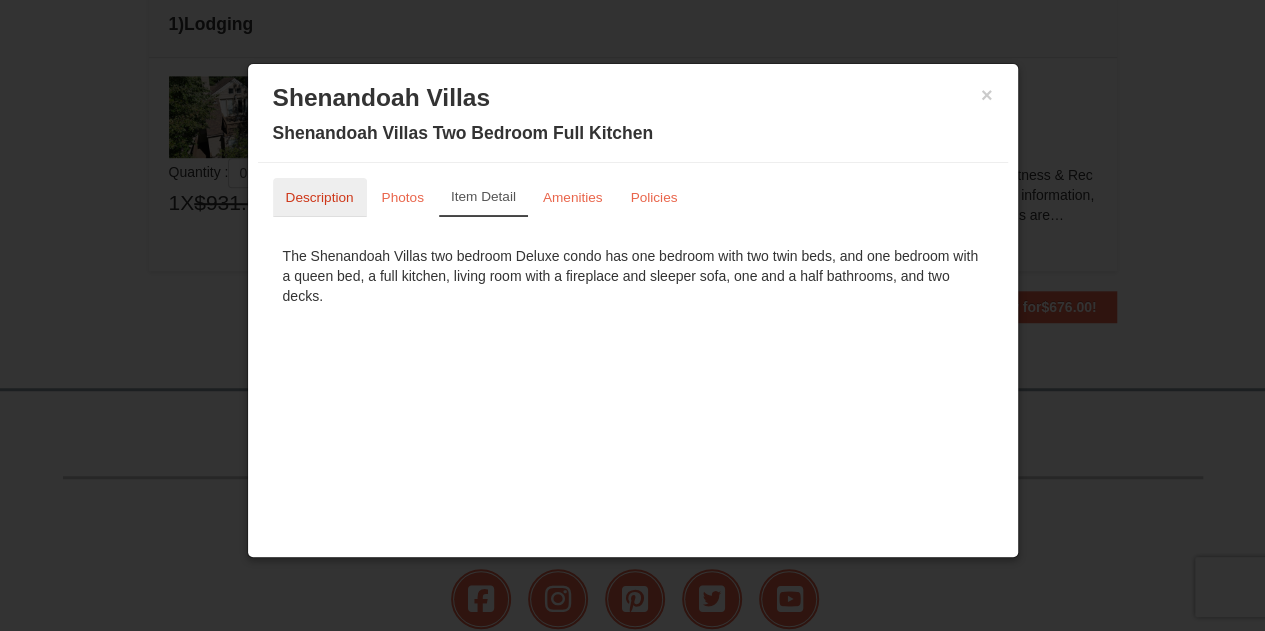 click on "Description" at bounding box center [320, 197] 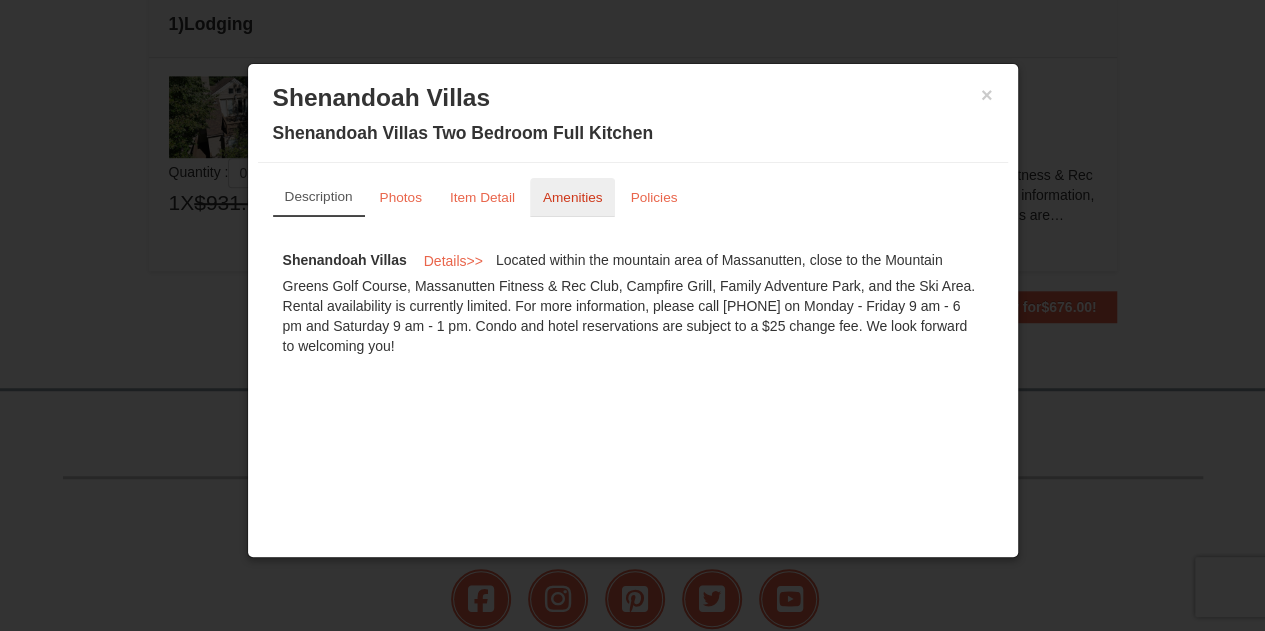 click on "Amenities" at bounding box center (573, 197) 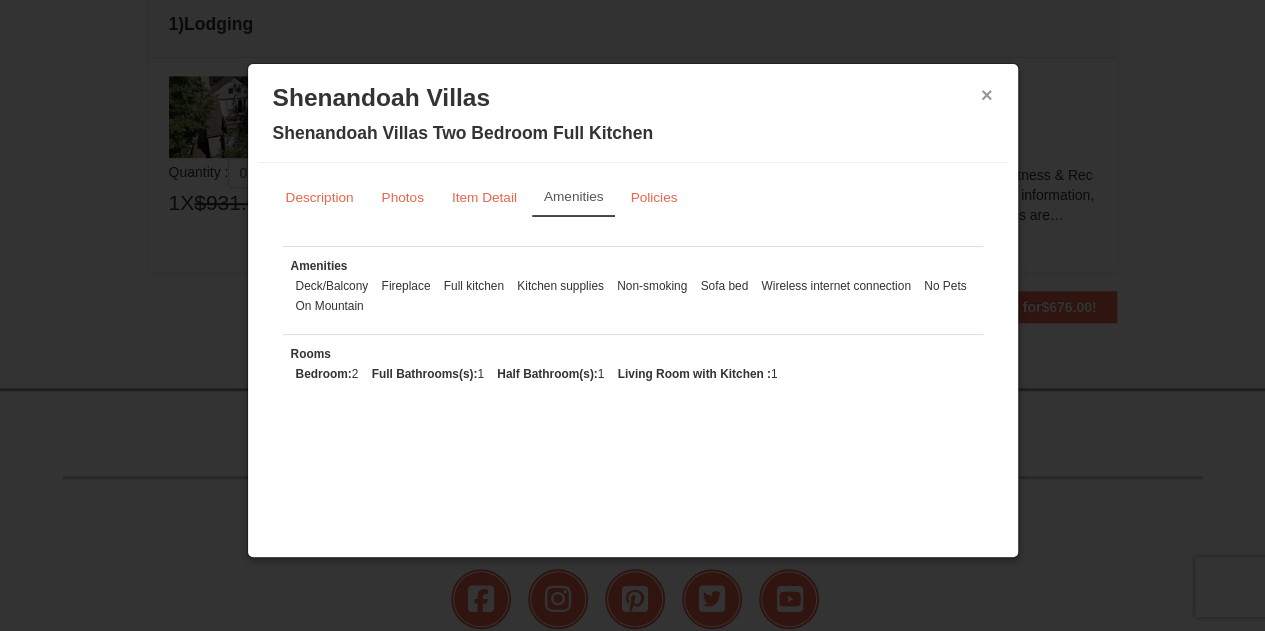 click on "×" at bounding box center (987, 95) 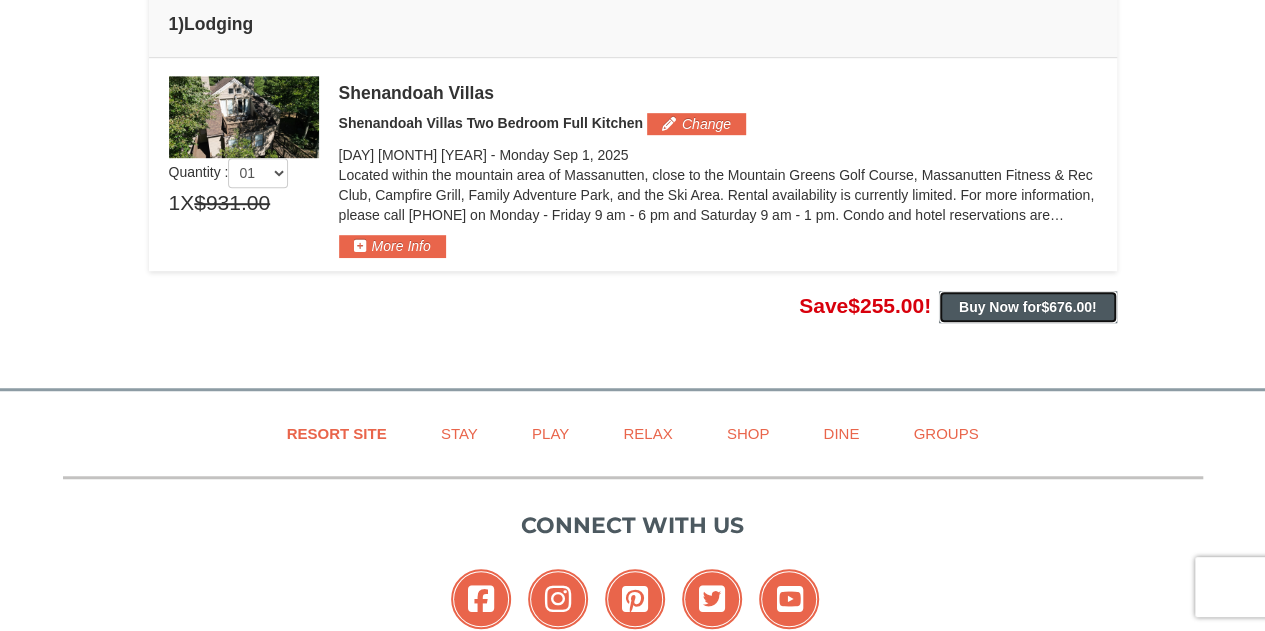 click on "Buy Now for
$676.00 !" at bounding box center (1028, 307) 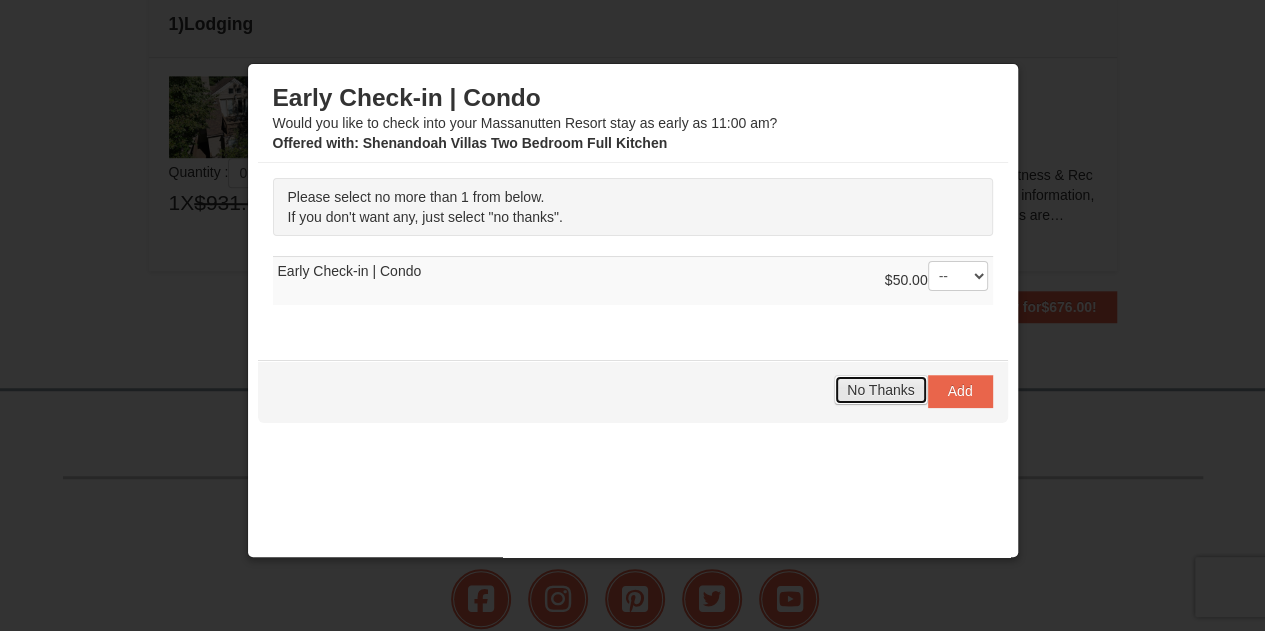 click on "No Thanks" at bounding box center [880, 390] 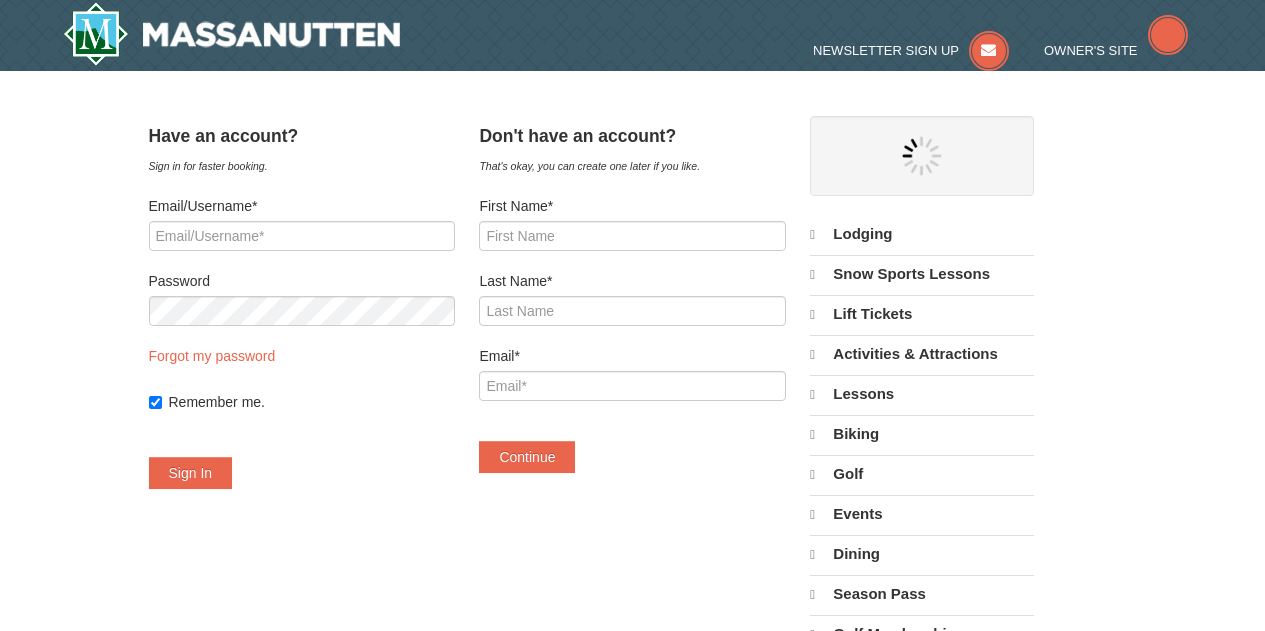 scroll, scrollTop: 0, scrollLeft: 0, axis: both 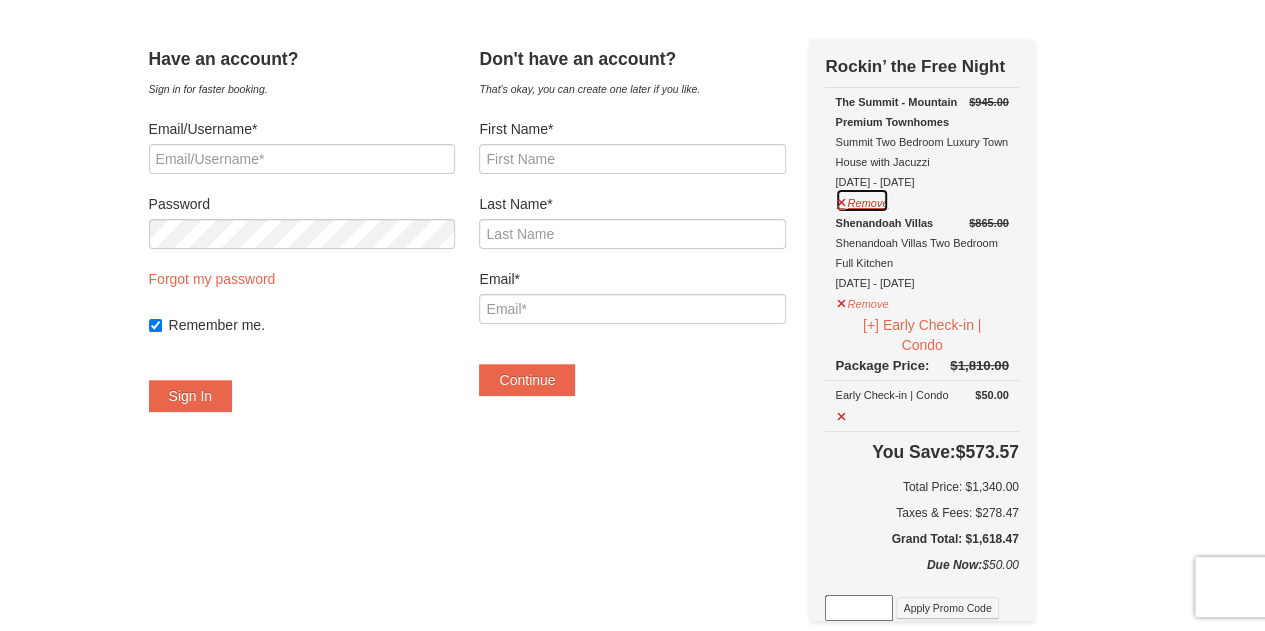click on "Remove" at bounding box center [862, 200] 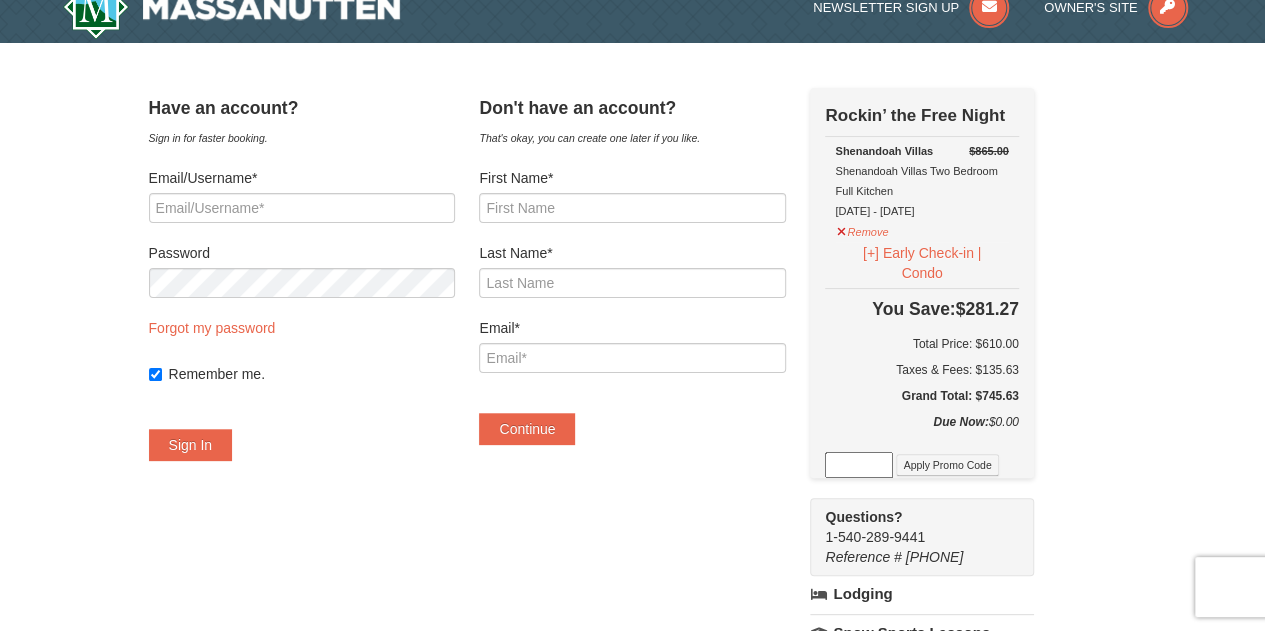 scroll, scrollTop: 0, scrollLeft: 0, axis: both 